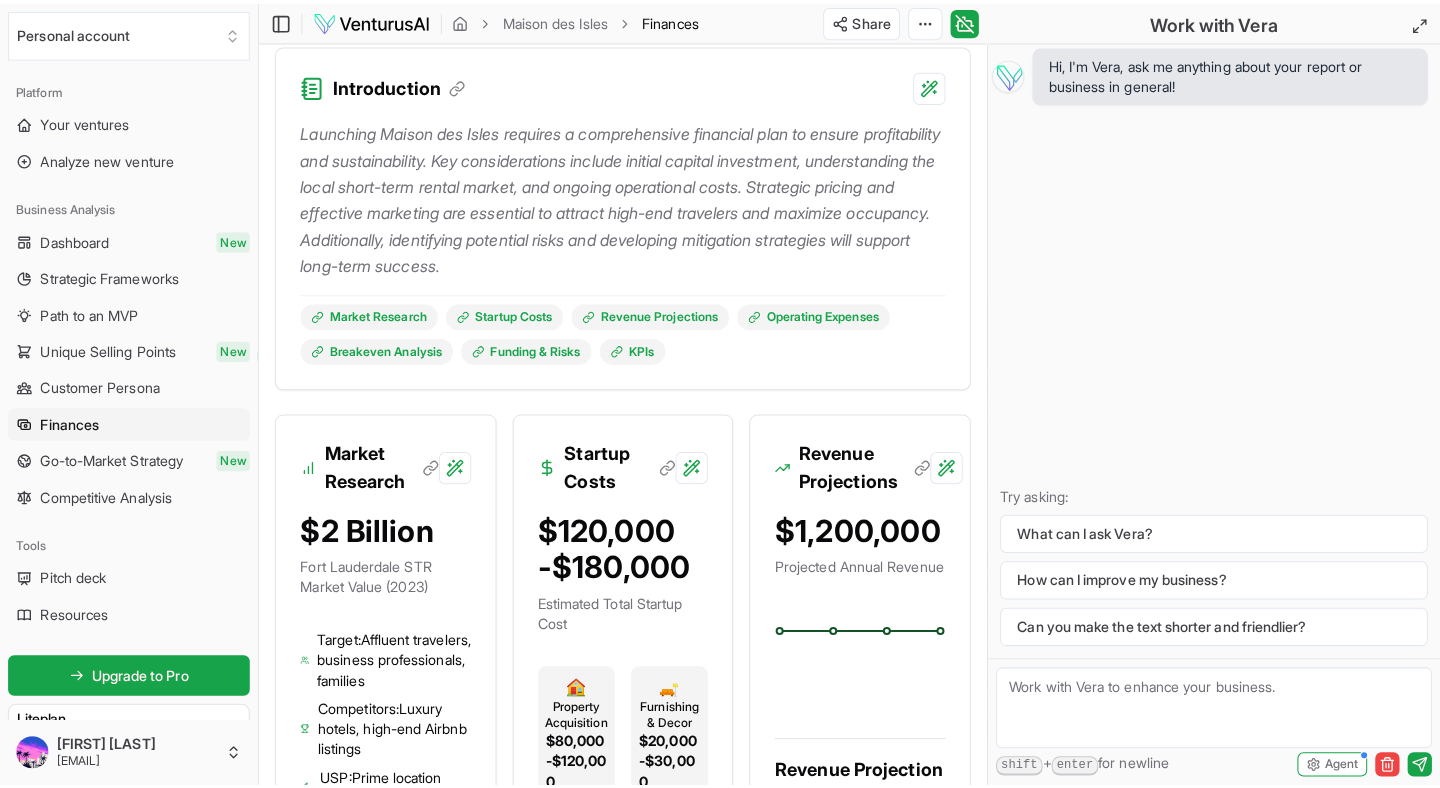 scroll, scrollTop: 0, scrollLeft: 0, axis: both 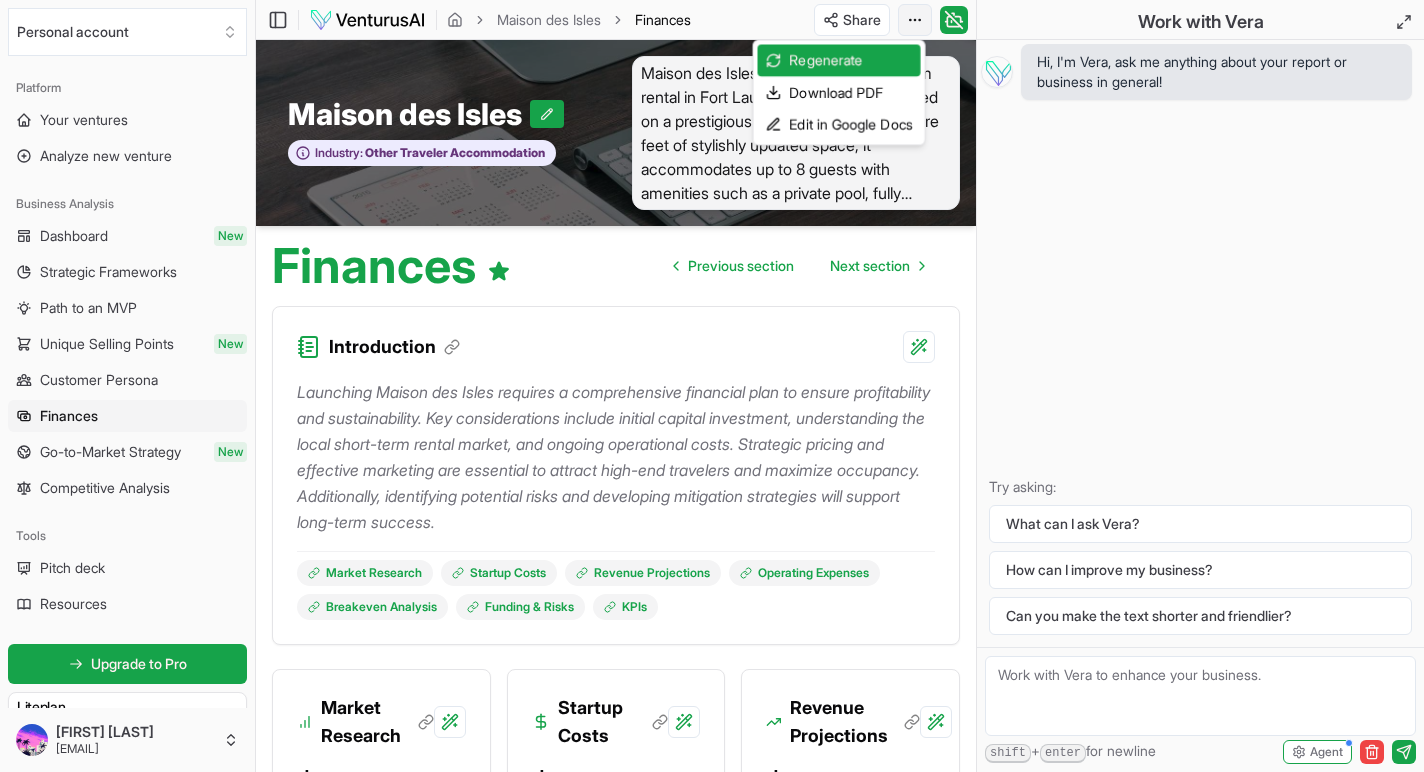click on "Personal account Platform Your ventures Analyze new venture Business Analysis Dashboard New Strategic Frameworks Path to an MVP Unique Selling Points New Customer Persona Finances Go-to-Market Strategy New Competitive Analysis Tools Pitch deck Resources Get started for free Upgrade to Pro Lite  plan Standard reports 9 / 10   left Premium reports 1 / 2   left Community New Example ventures Settings Help [EMAIL] Toggle Sidebar Maison des Isles Finances Share Toggle Chat Sidebar Maison des Isles Finances Maison des Isles Industry: Other Traveler Accommodation Finances   Previous section Next section Introduction Market Research Startup Costs Revenue Projections Operating Expenses Breakeven Analysis Funding & Risks KPIs Market Research $2 Billion Fort Lauderdale STR Market Value (2023) Target:  Affluent travelers, business professionals, families Competitors:  Luxury hotels, high-end Airbnb listings USP:  Prime location with luxury amenities Market Research Details Startup Costs" at bounding box center (712, 386) 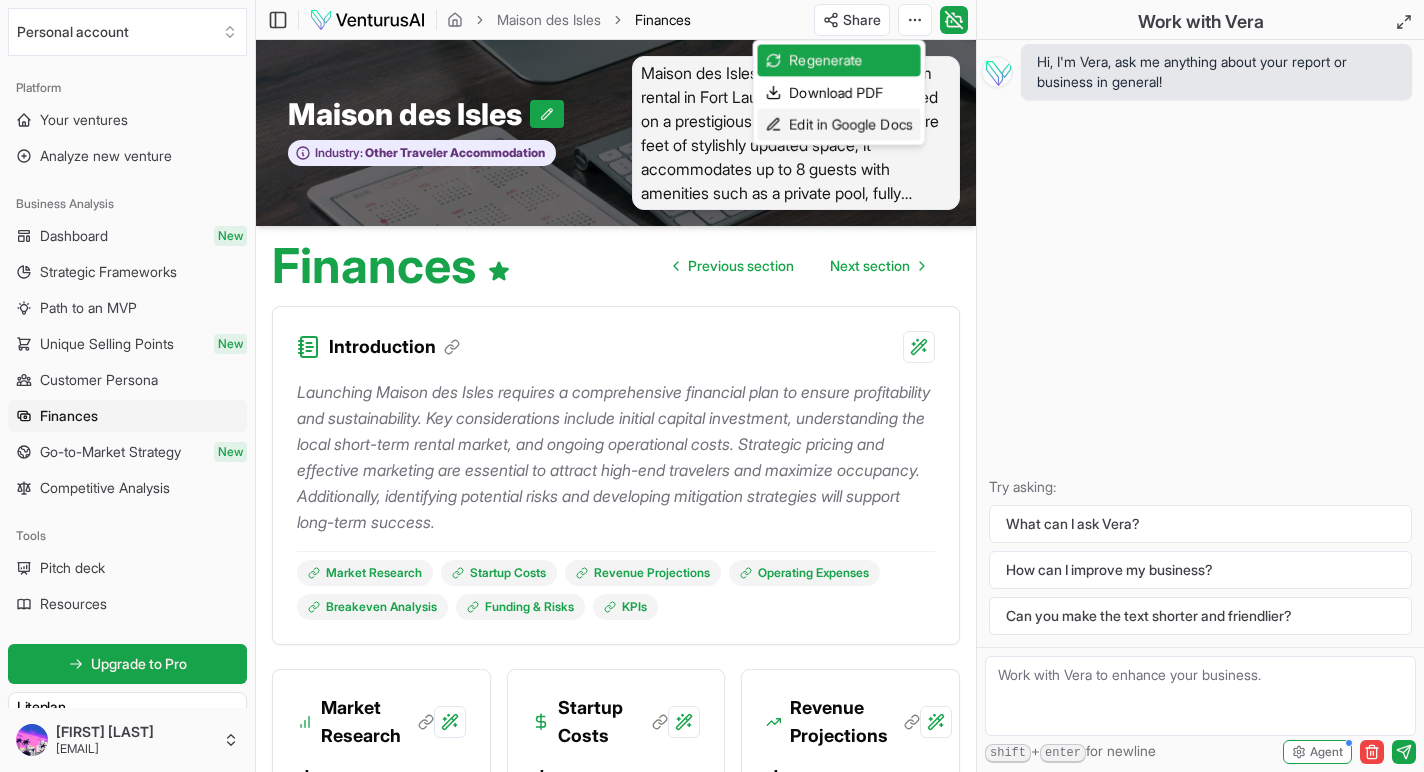 click on "Edit in Google Docs" at bounding box center (839, 125) 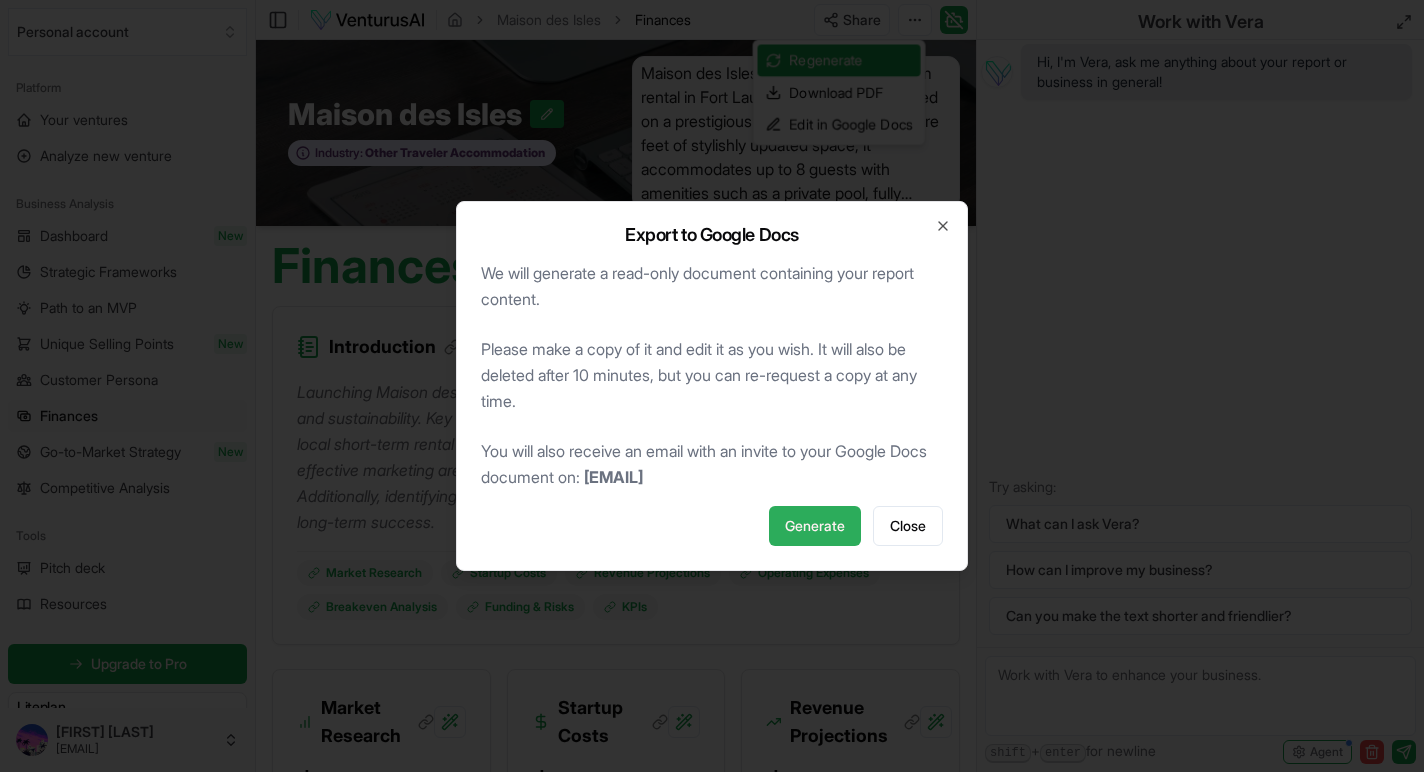 click on "Generate" at bounding box center [815, 526] 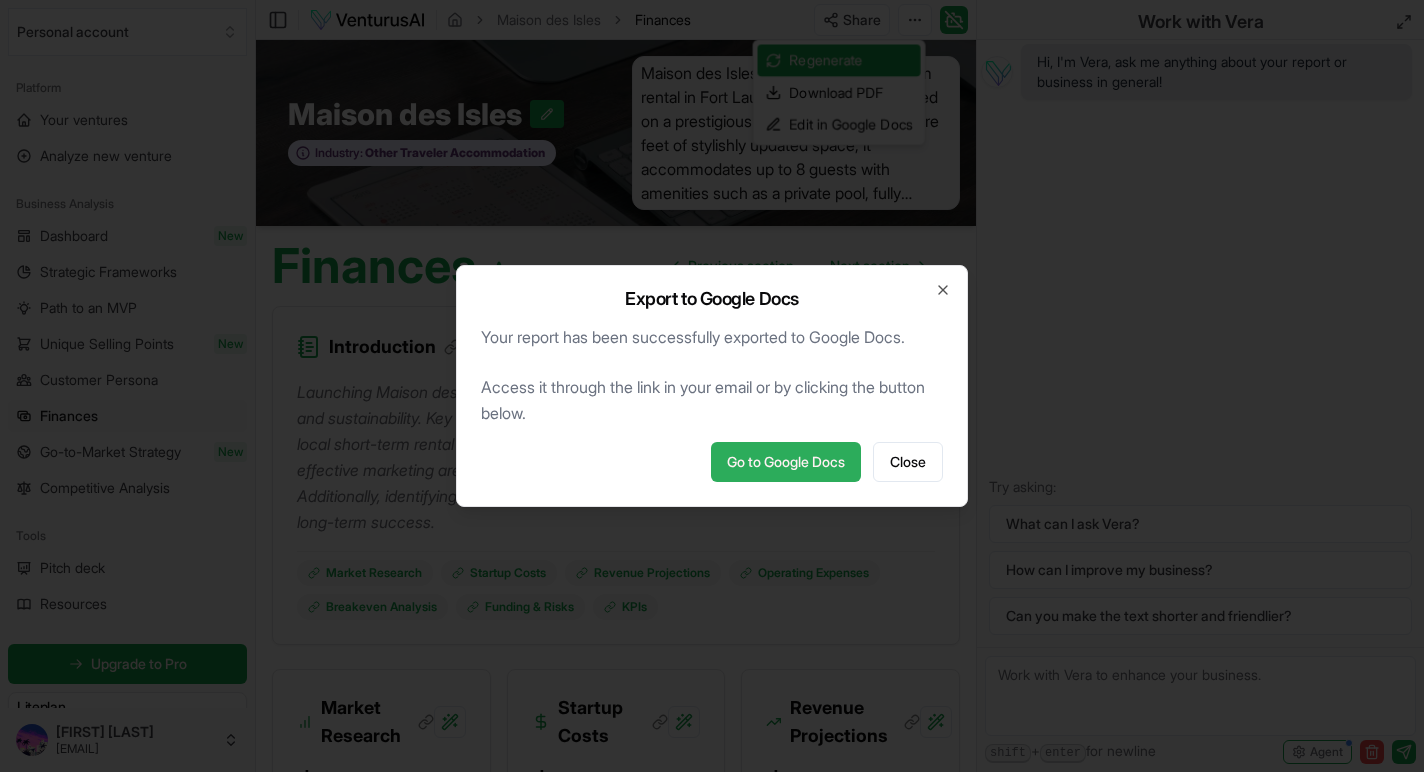 click on "Go to Google Docs" at bounding box center (786, 462) 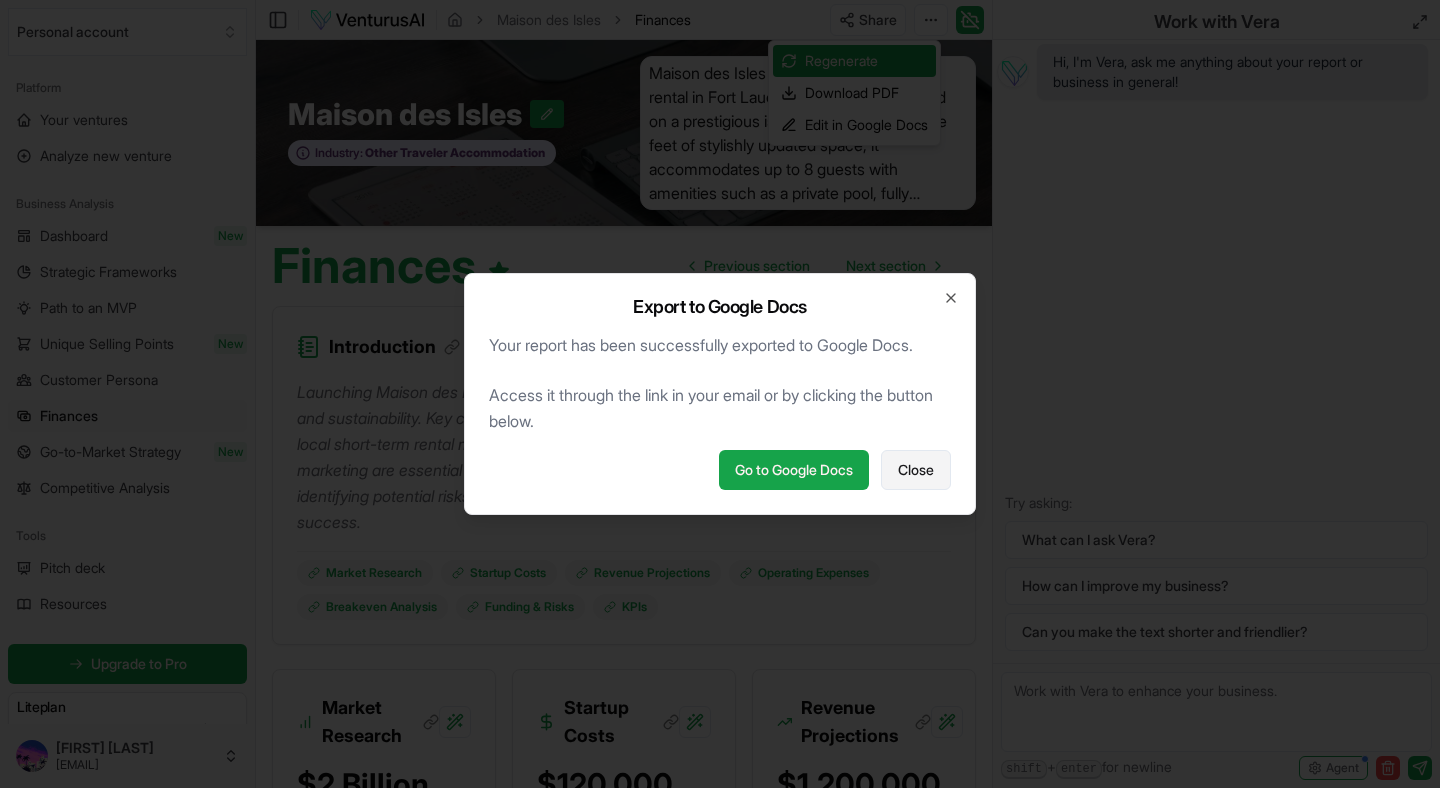 click on "Close" at bounding box center [916, 470] 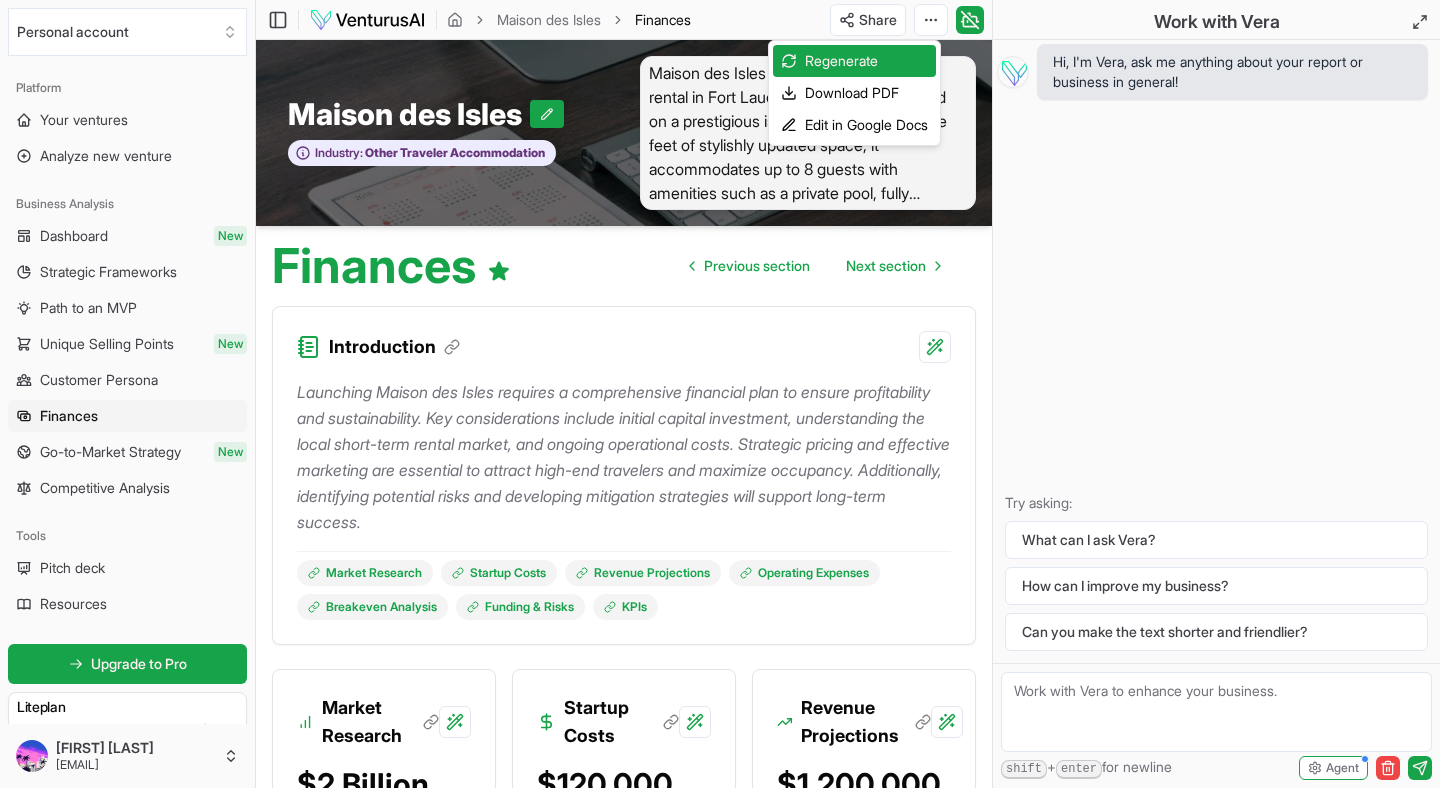 click on "Personal account Platform Your ventures Analyze new venture Business Analysis Dashboard New Strategic Frameworks Path to an MVP Unique Selling Points New Customer Persona Finances Go-to-Market Strategy New Competitive Analysis Tools Pitch deck Resources Get started for free Upgrade to Pro Lite  plan Standard reports 9 / 10   left Premium reports 1 / 2   left Community New Example ventures Settings Help [EMAIL] Toggle Sidebar Maison des Isles Finances Share Toggle Chat Sidebar Maison des Isles Finances Maison des Isles Industry: Other Traveler Accommodation Finances   Previous section Next section Introduction Market Research Startup Costs Revenue Projections Operating Expenses Breakeven Analysis Funding & Risks KPIs Market Research $2 Billion Fort Lauderdale STR Market Value (2023) Target:  Affluent travelers, business professionals, families Competitors:  Luxury hotels, high-end Airbnb listings USP:  Prime location with luxury amenities Market Research Details Startup Costs" at bounding box center [720, 394] 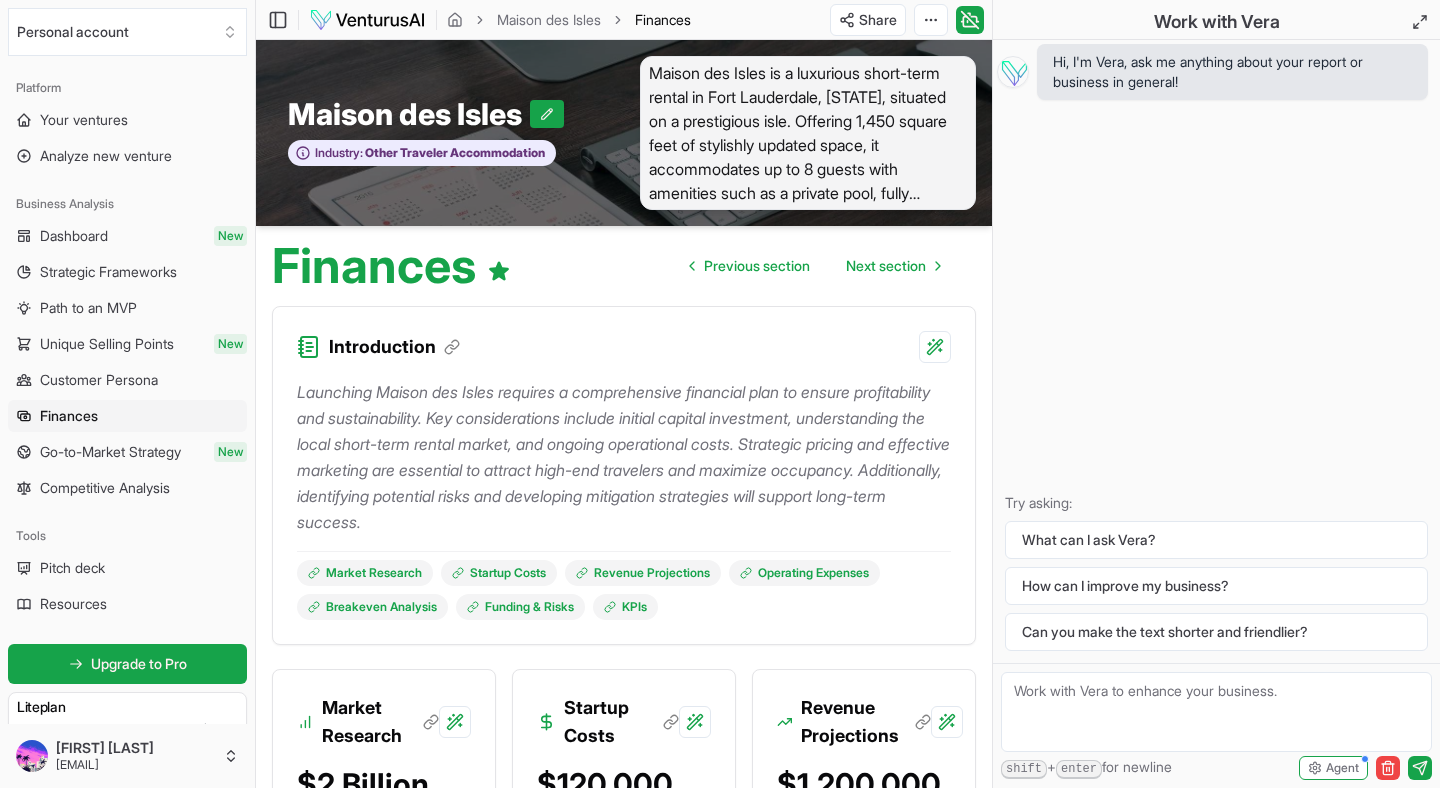 click on "Introduction" at bounding box center [624, 335] 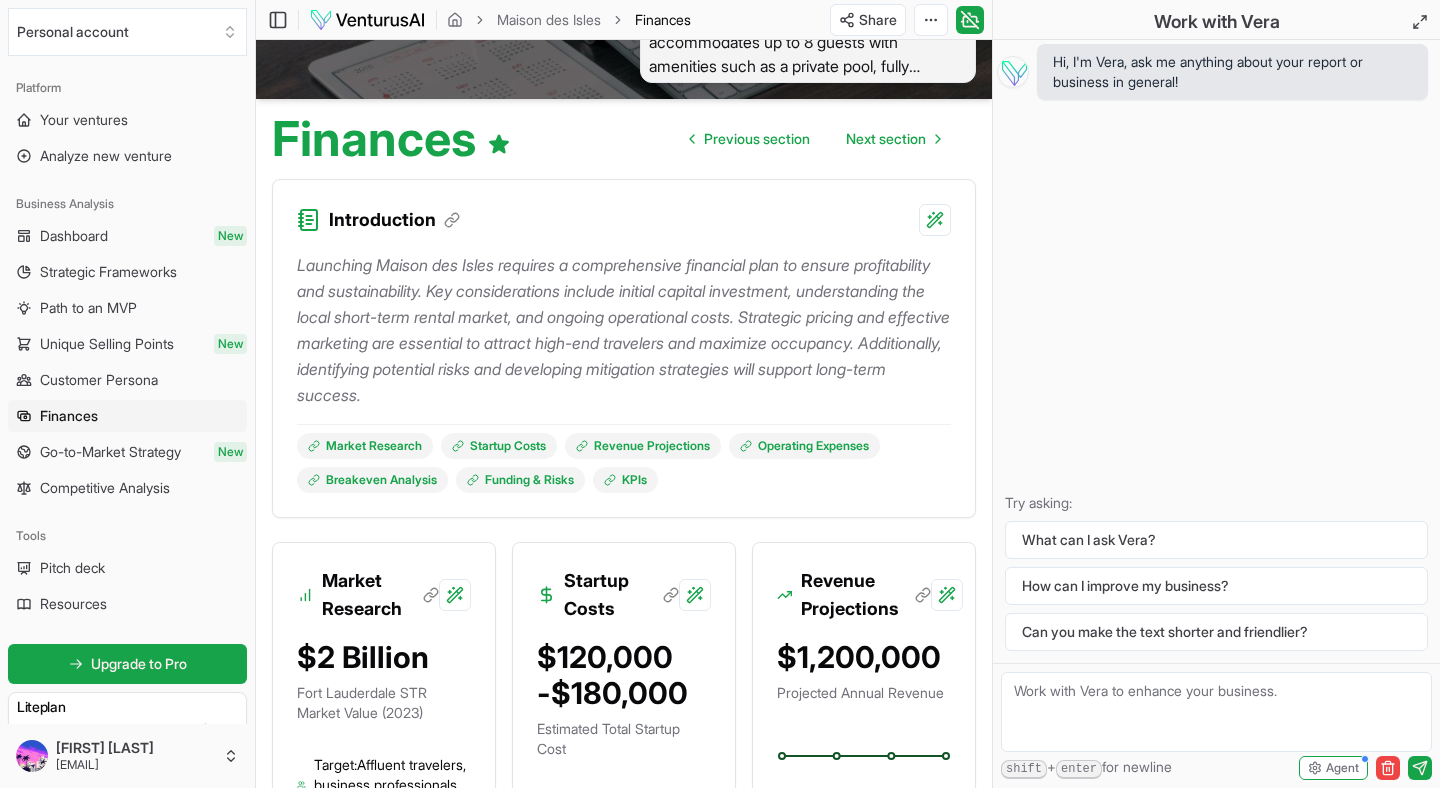 scroll, scrollTop: 0, scrollLeft: 0, axis: both 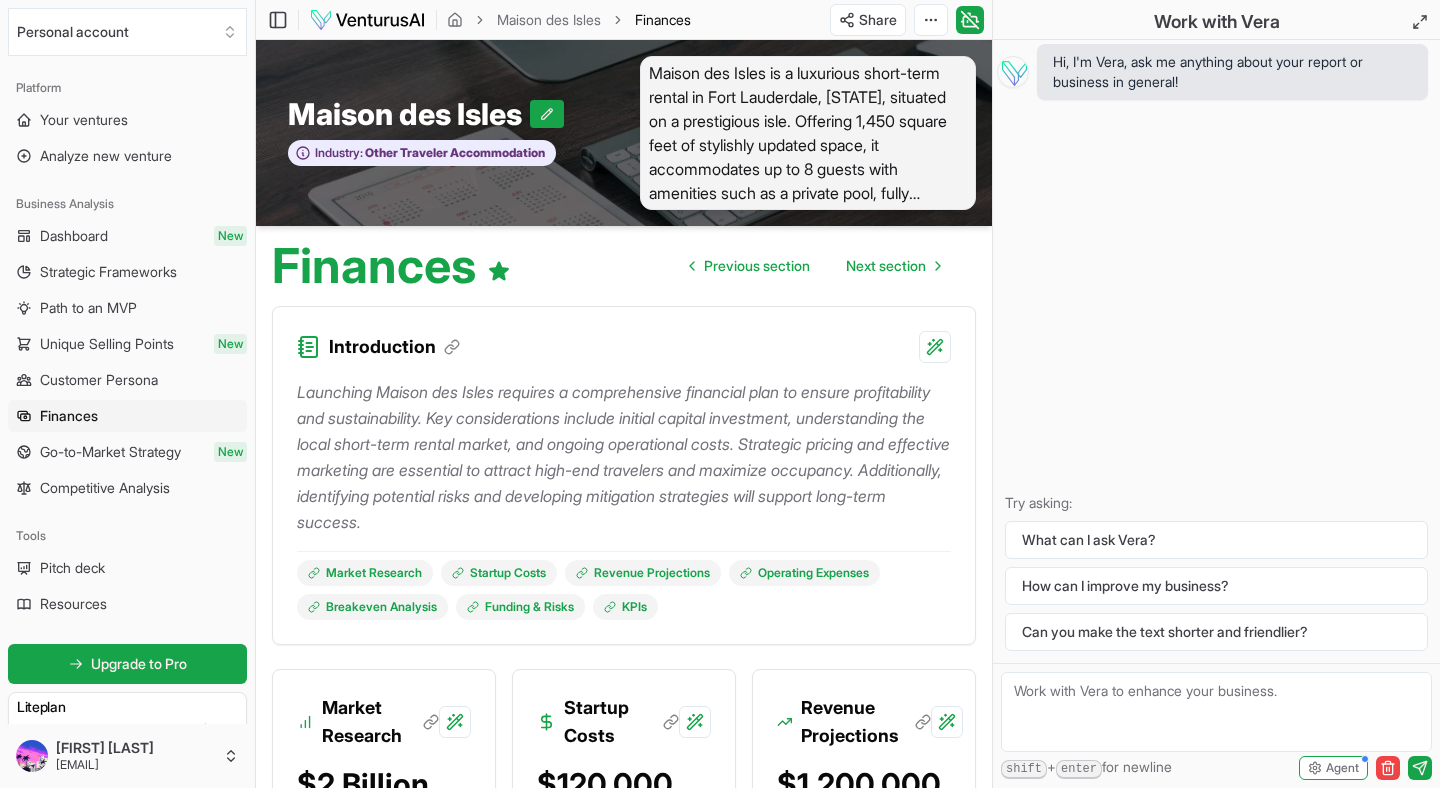 click on "Maison des Isles is a luxurious short-term rental in Fort Lauderdale, [STATE], situated on a prestigious isle. Offering 1,450 square feet of stylishly updated space, it accommodates up to 8 guests with amenities such as a private pool, fully stocked kitchen, smart home features, and pet-friendly options, all within walking distance to the beach and vibrant Las Olas Boulevard, making it an ideal retreat for families, couples, and professionals." at bounding box center (808, 133) 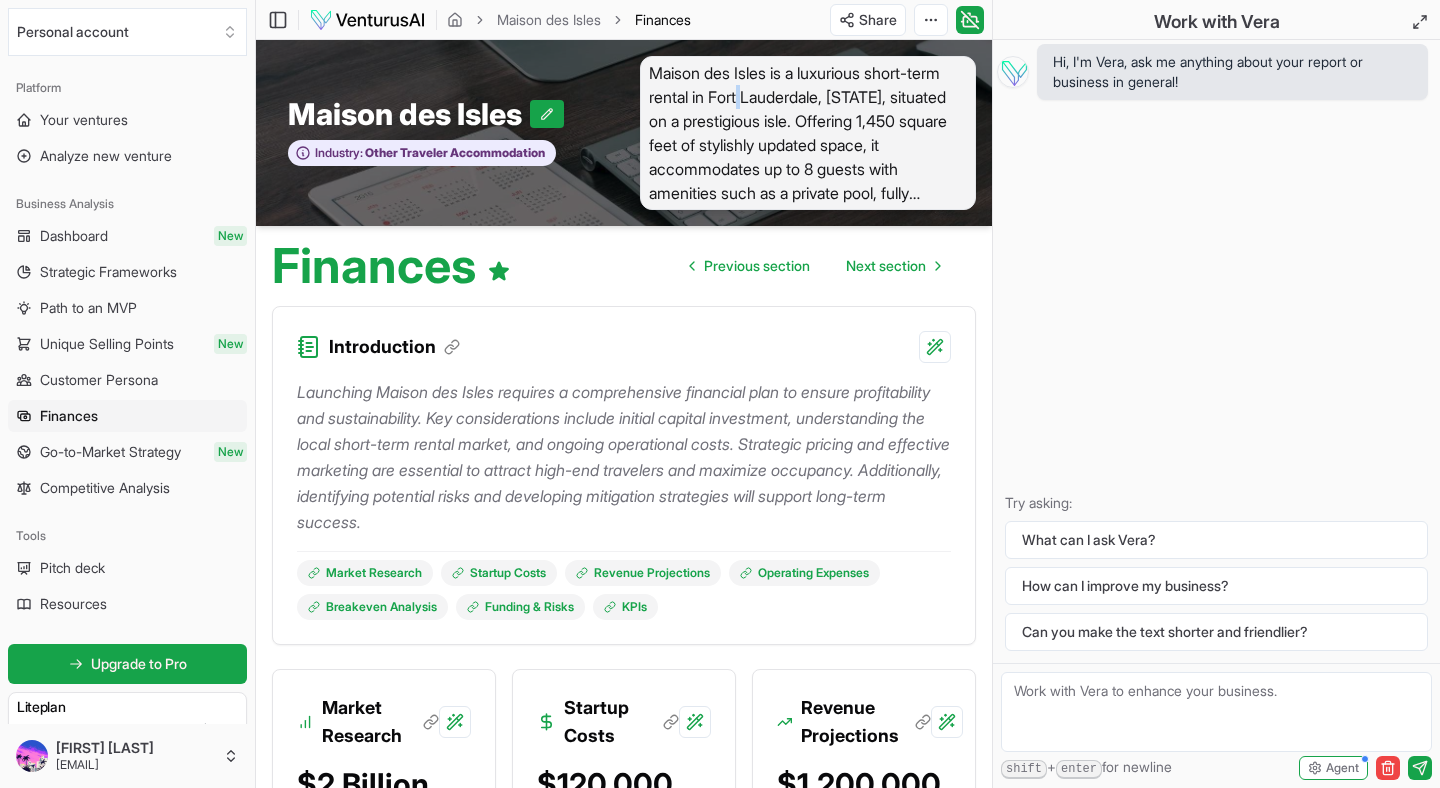 click on "Maison des Isles is a luxurious short-term rental in Fort Lauderdale, [STATE], situated on a prestigious isle. Offering 1,450 square feet of stylishly updated space, it accommodates up to 8 guests with amenities such as a private pool, fully stocked kitchen, smart home features, and pet-friendly options, all within walking distance to the beach and vibrant Las Olas Boulevard, making it an ideal retreat for families, couples, and professionals." at bounding box center [808, 133] 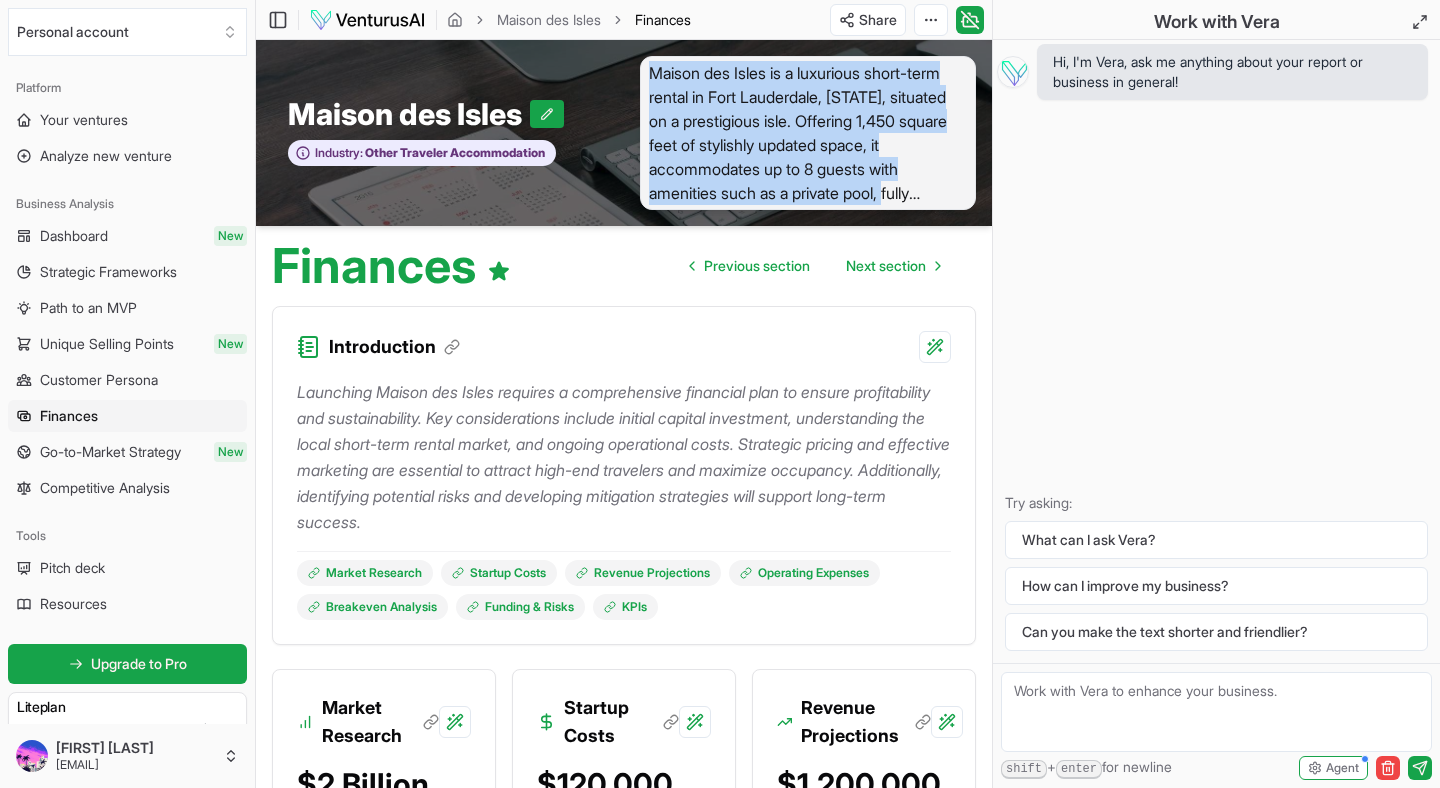drag, startPoint x: 653, startPoint y: 71, endPoint x: 899, endPoint y: 186, distance: 271.55295 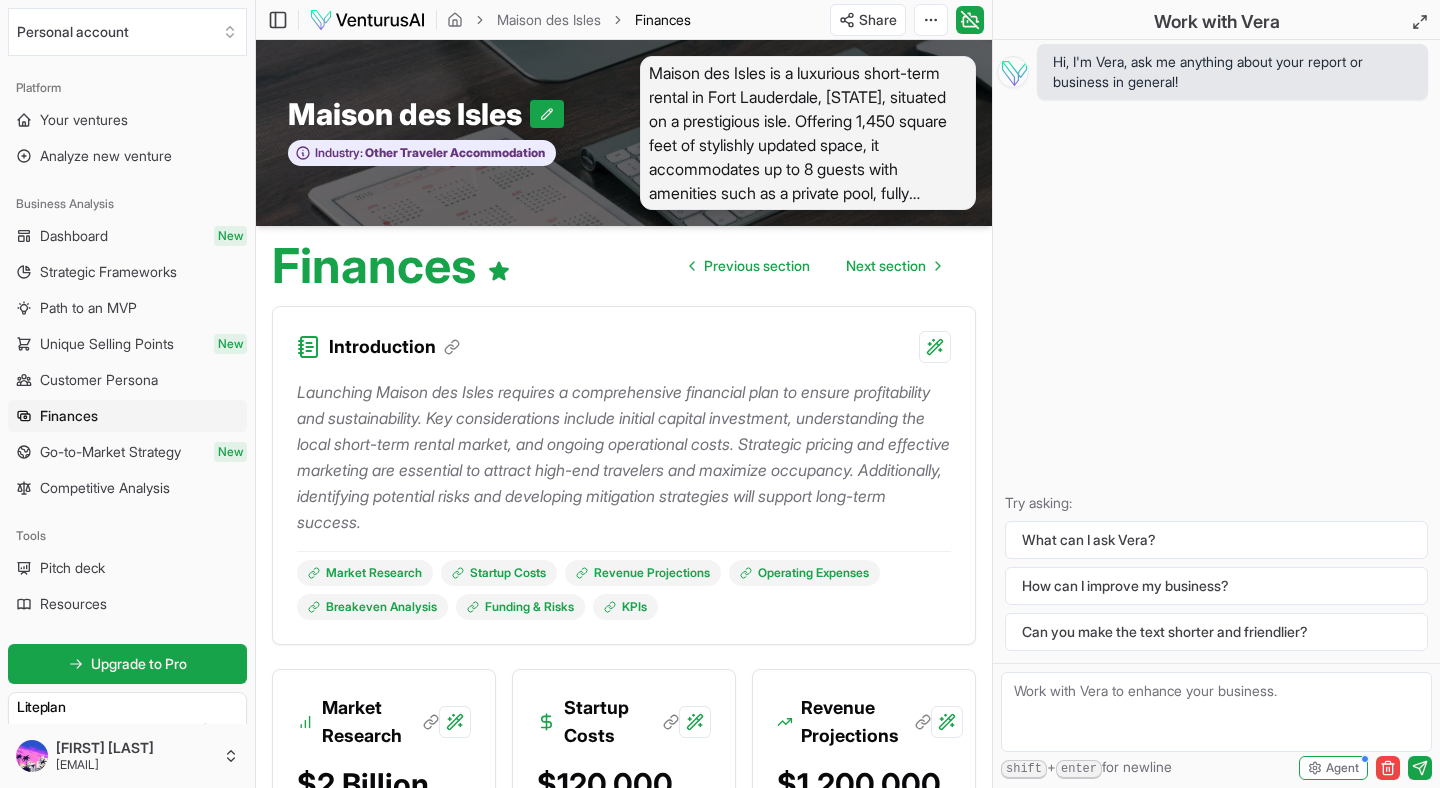 click on "Maison des Isles is a luxurious short-term rental in Fort Lauderdale, [STATE], situated on a prestigious isle. Offering 1,450 square feet of stylishly updated space, it accommodates up to 8 guests with amenities such as a private pool, fully stocked kitchen, smart home features, and pet-friendly options, all within walking distance to the beach and vibrant Las Olas Boulevard, making it an ideal retreat for families, couples, and professionals." at bounding box center [808, 133] 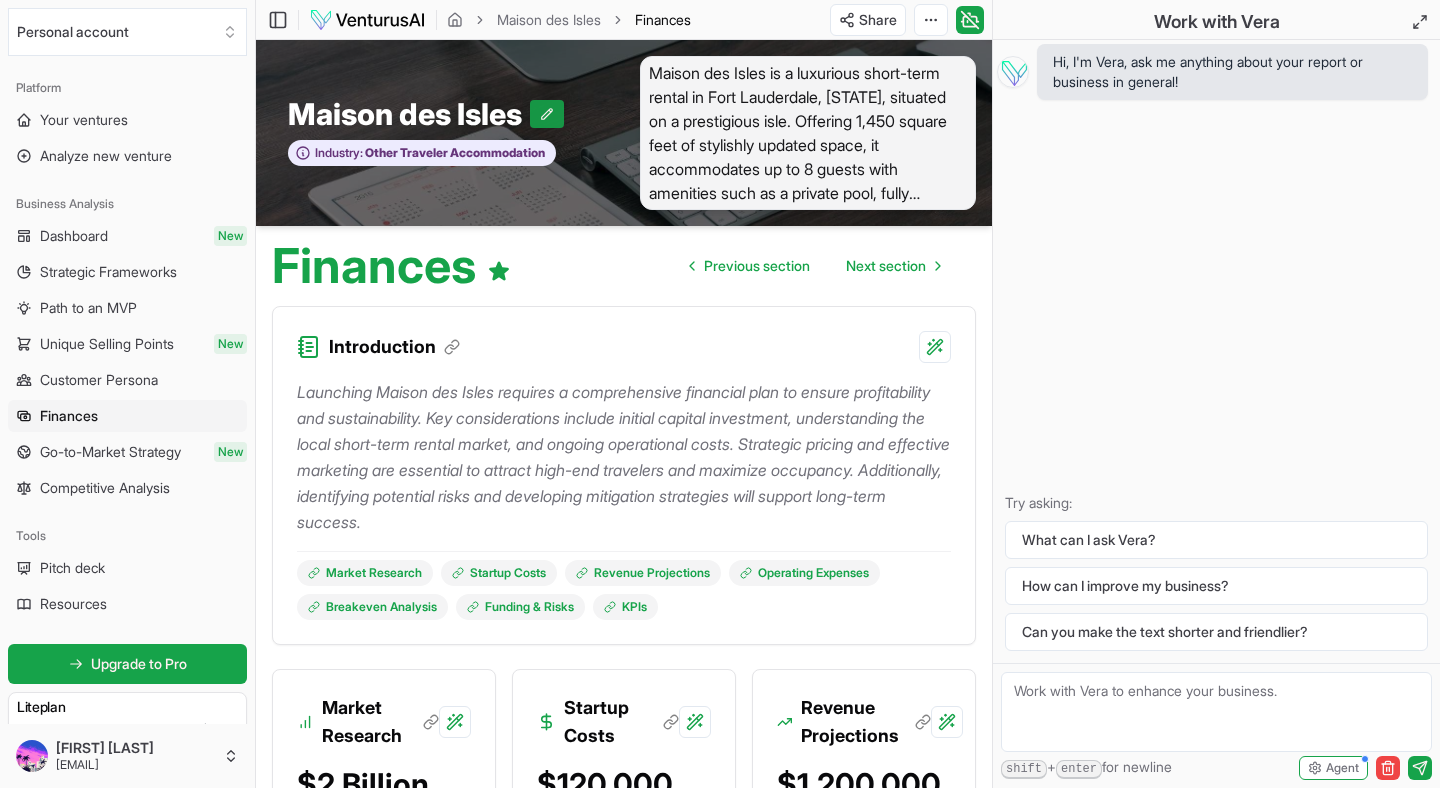 click at bounding box center [547, 114] 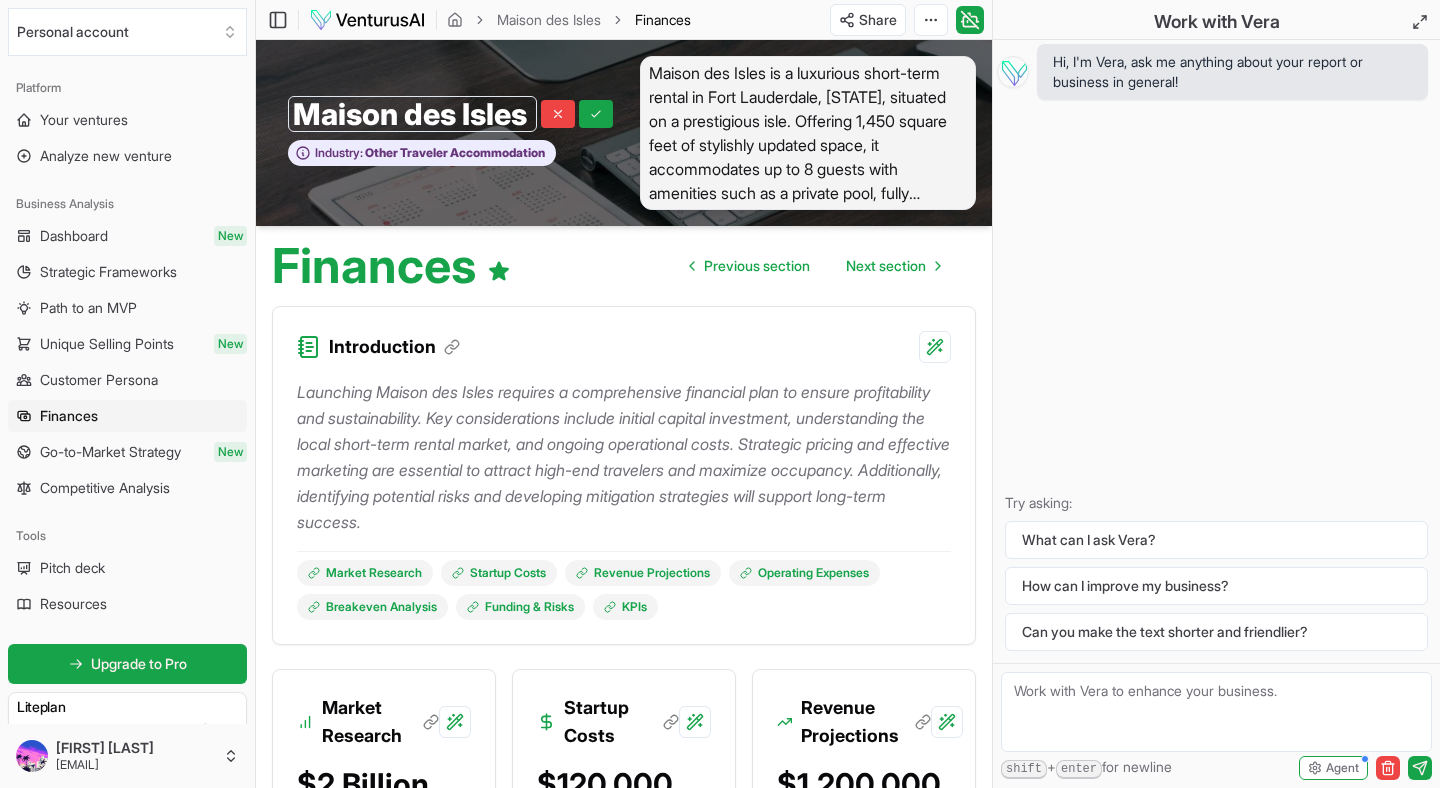 click on "Maison des Isles is a luxurious short-term rental in Fort Lauderdale, [STATE], situated on a prestigious isle. Offering 1,450 square feet of stylishly updated space, it accommodates up to 8 guests with amenities such as a private pool, fully stocked kitchen, smart home features, and pet-friendly options, all within walking distance to the beach and vibrant Las Olas Boulevard, making it an ideal retreat for families, couples, and professionals." at bounding box center [808, 133] 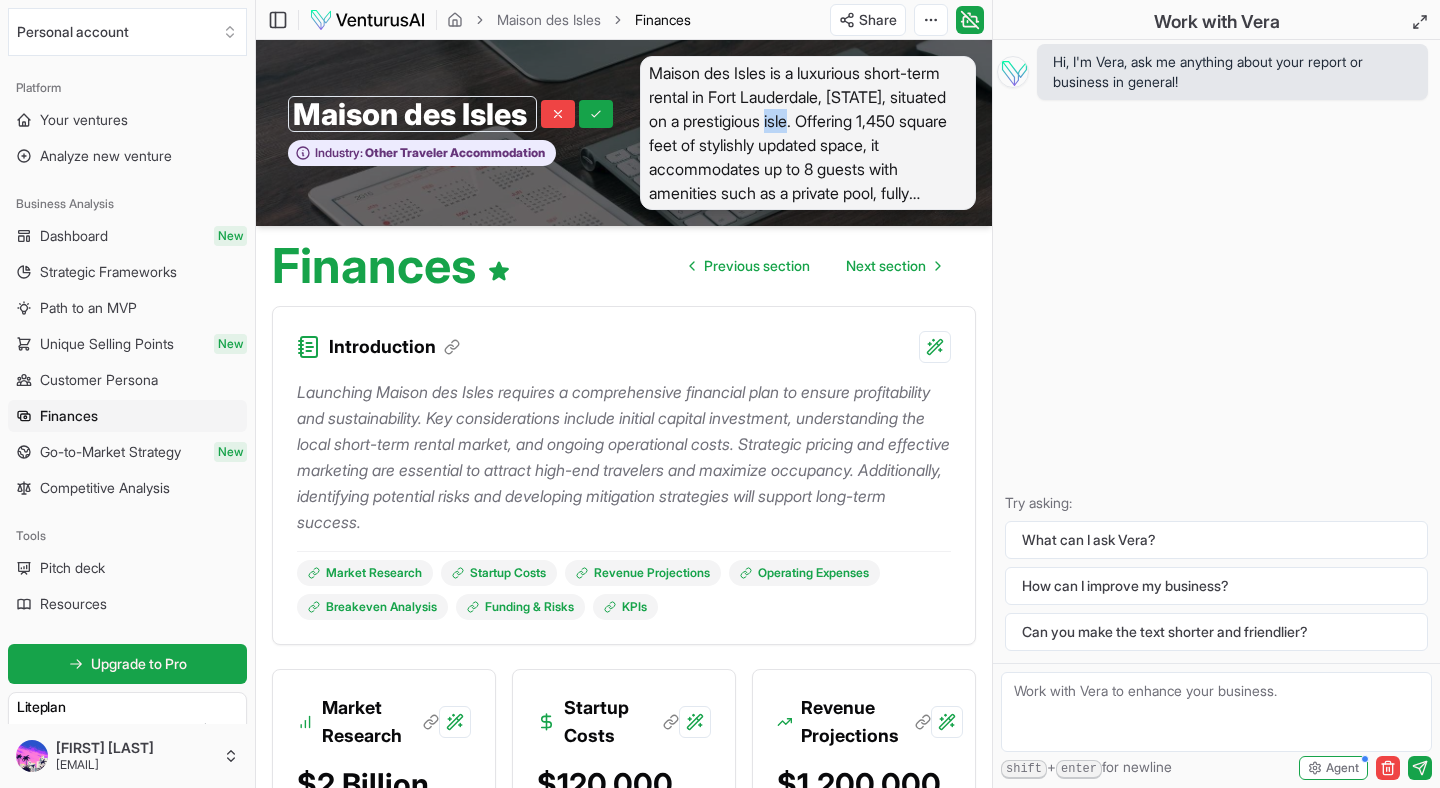 click on "Maison des Isles is a luxurious short-term rental in Fort Lauderdale, [STATE], situated on a prestigious isle. Offering 1,450 square feet of stylishly updated space, it accommodates up to 8 guests with amenities such as a private pool, fully stocked kitchen, smart home features, and pet-friendly options, all within walking distance to the beach and vibrant Las Olas Boulevard, making it an ideal retreat for families, couples, and professionals." at bounding box center (808, 133) 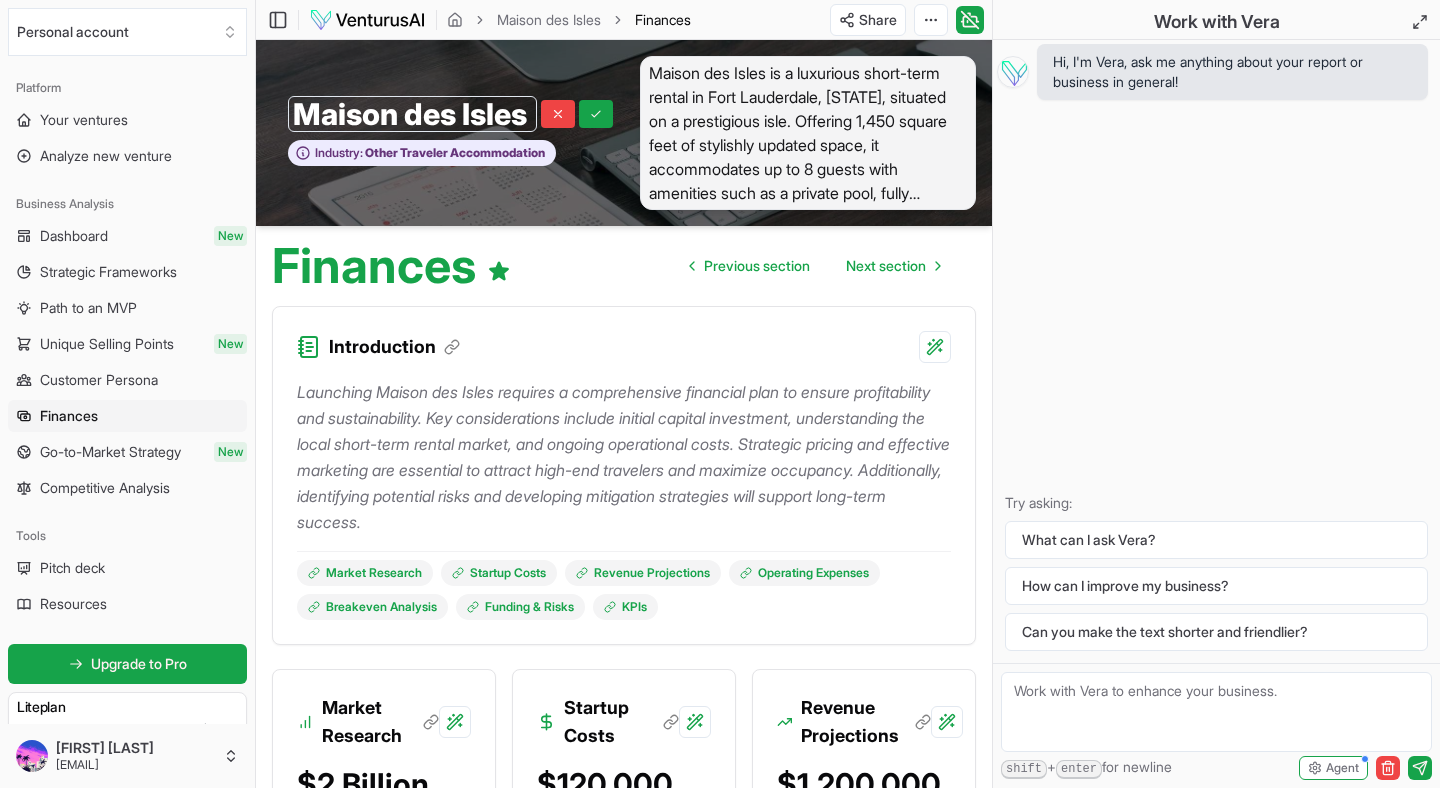 click on "Finances   Previous section Next section" at bounding box center [624, 258] 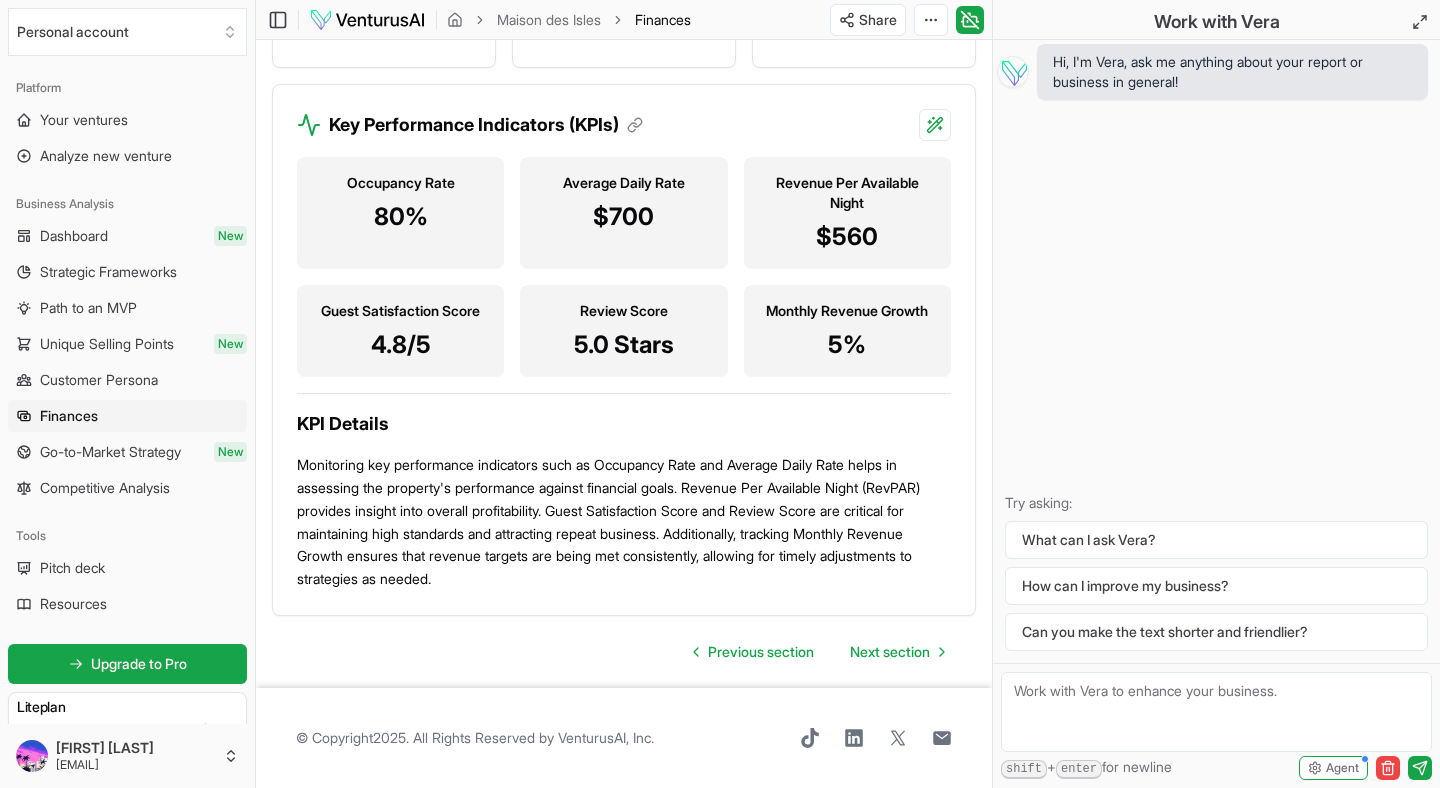 scroll, scrollTop: 2960, scrollLeft: 0, axis: vertical 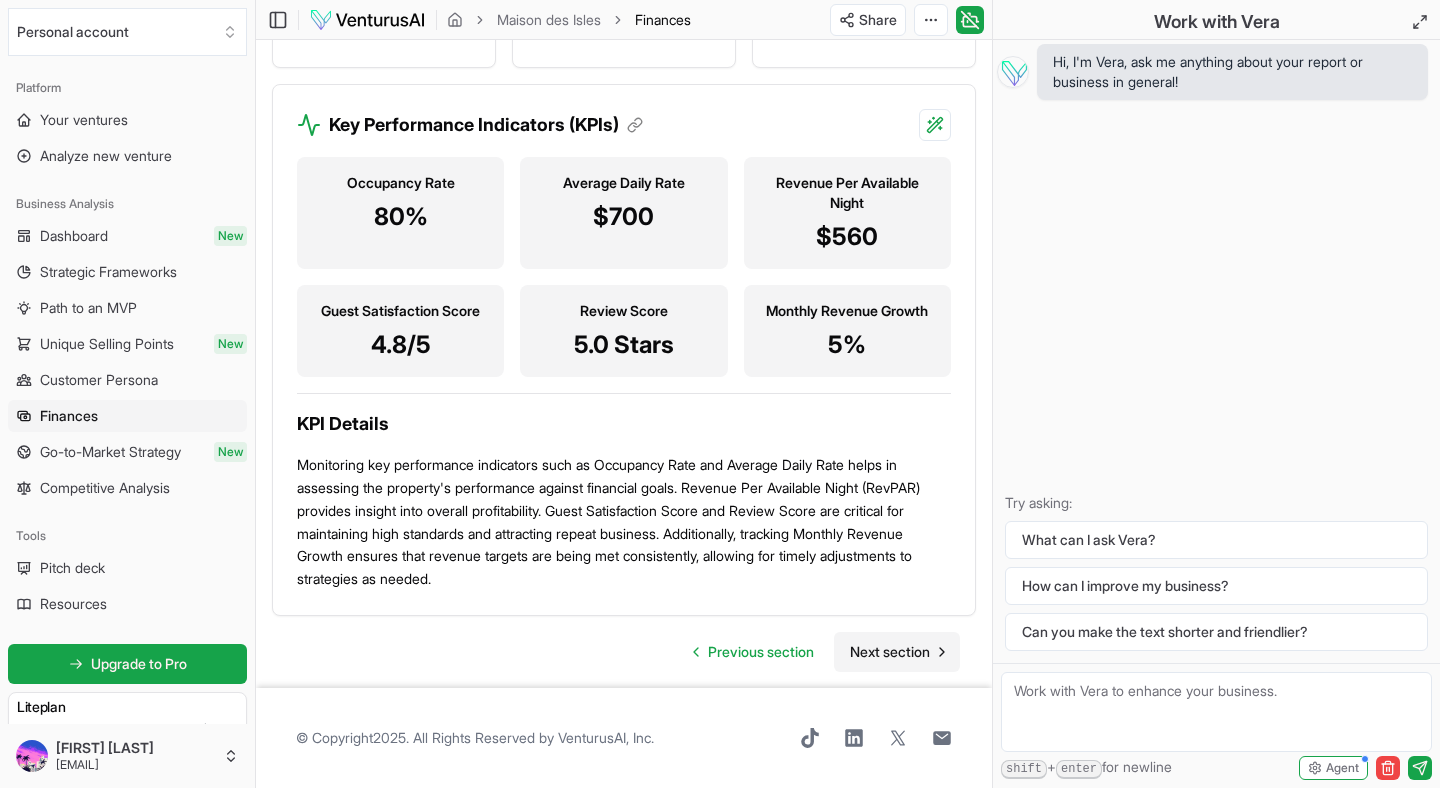click on "Next section" at bounding box center [890, 652] 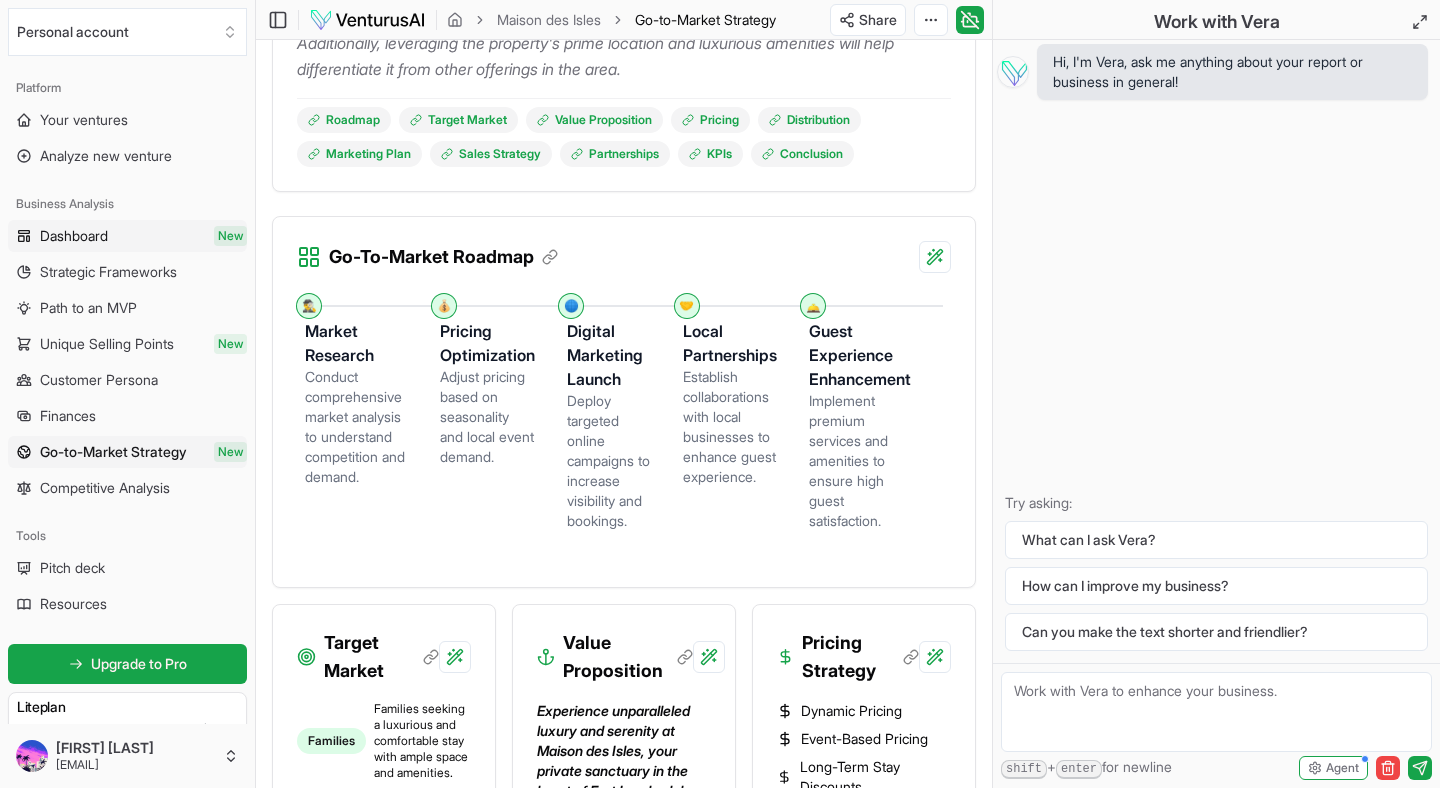 scroll, scrollTop: 0, scrollLeft: 0, axis: both 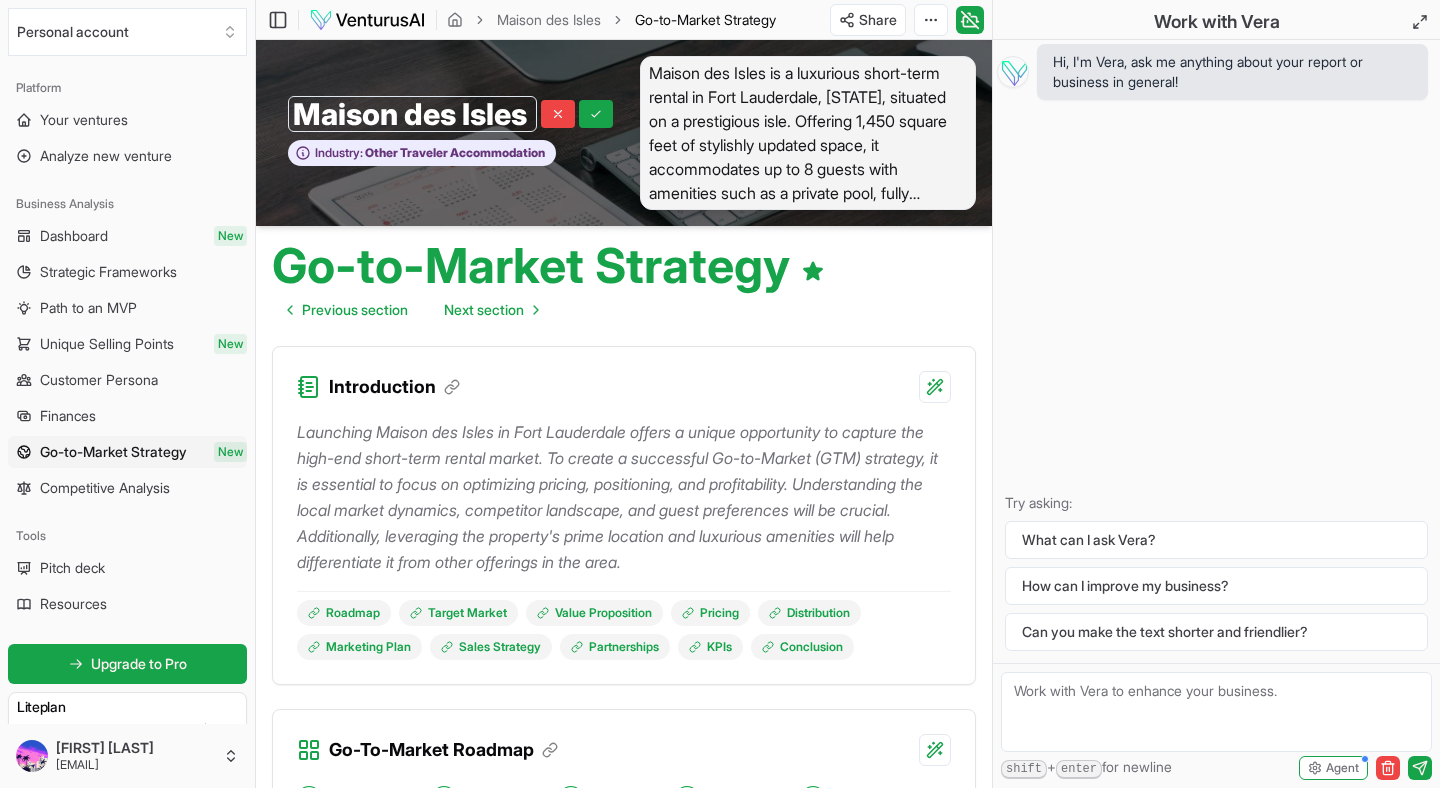 click on "Maison des Isles Maison des Isles Industry: Other Traveler Accommodation" at bounding box center [440, 133] 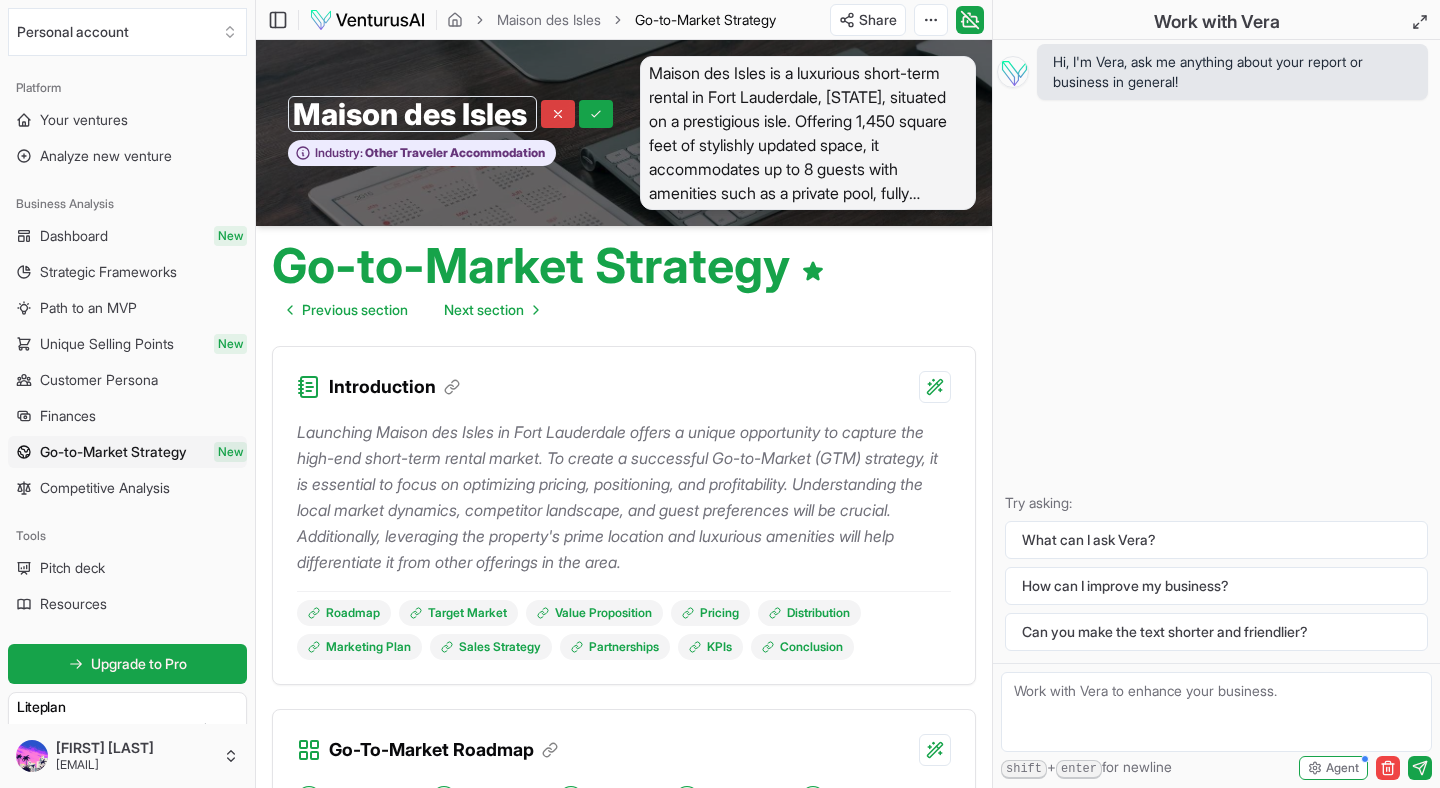 click 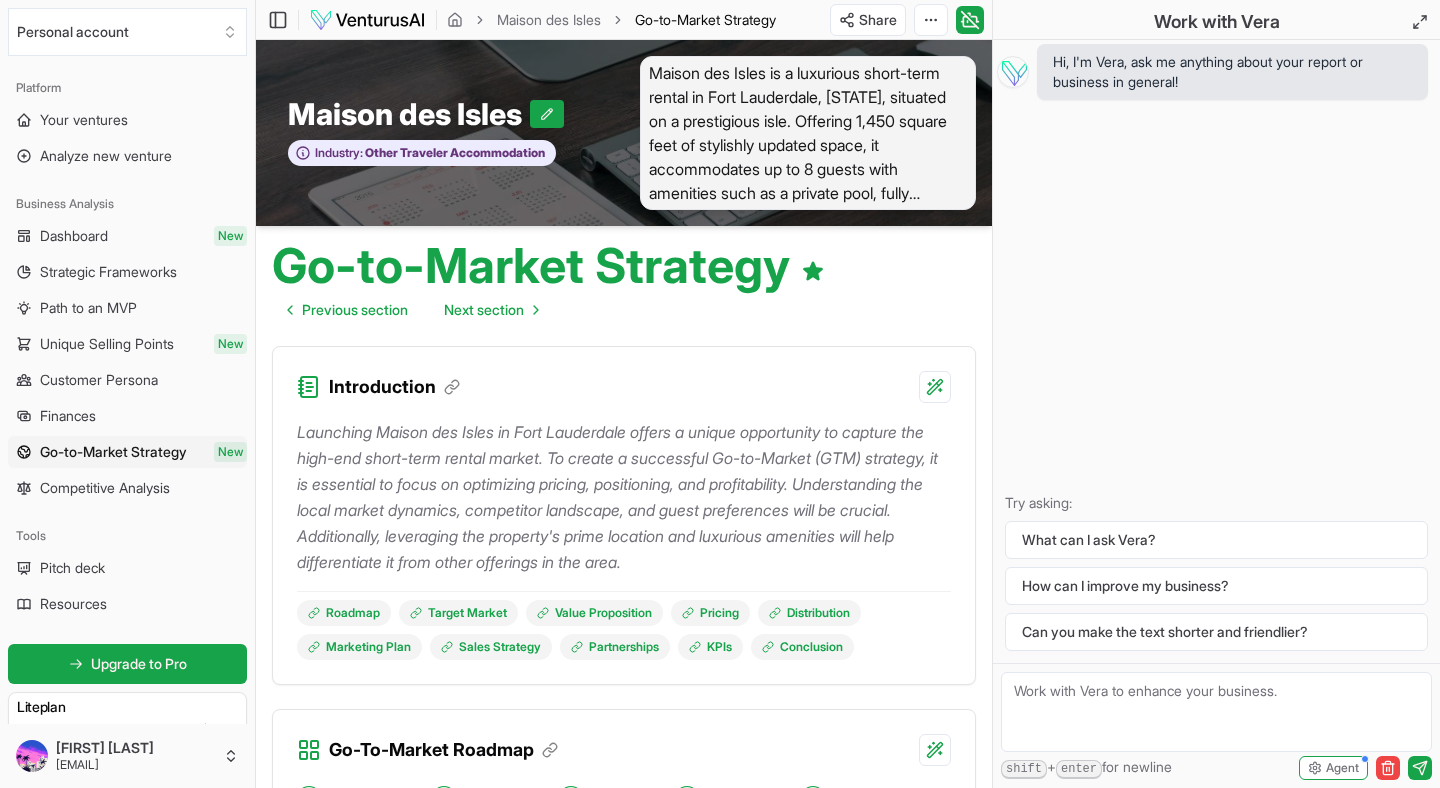 click on "Maison des Isles is a luxurious short-term rental in Fort Lauderdale, [STATE], situated on a prestigious isle. Offering 1,450 square feet of stylishly updated space, it accommodates up to 8 guests with amenities such as a private pool, fully stocked kitchen, smart home features, and pet-friendly options, all within walking distance to the beach and vibrant Las Olas Boulevard, making it an ideal retreat for families, couples, and professionals." at bounding box center (808, 133) 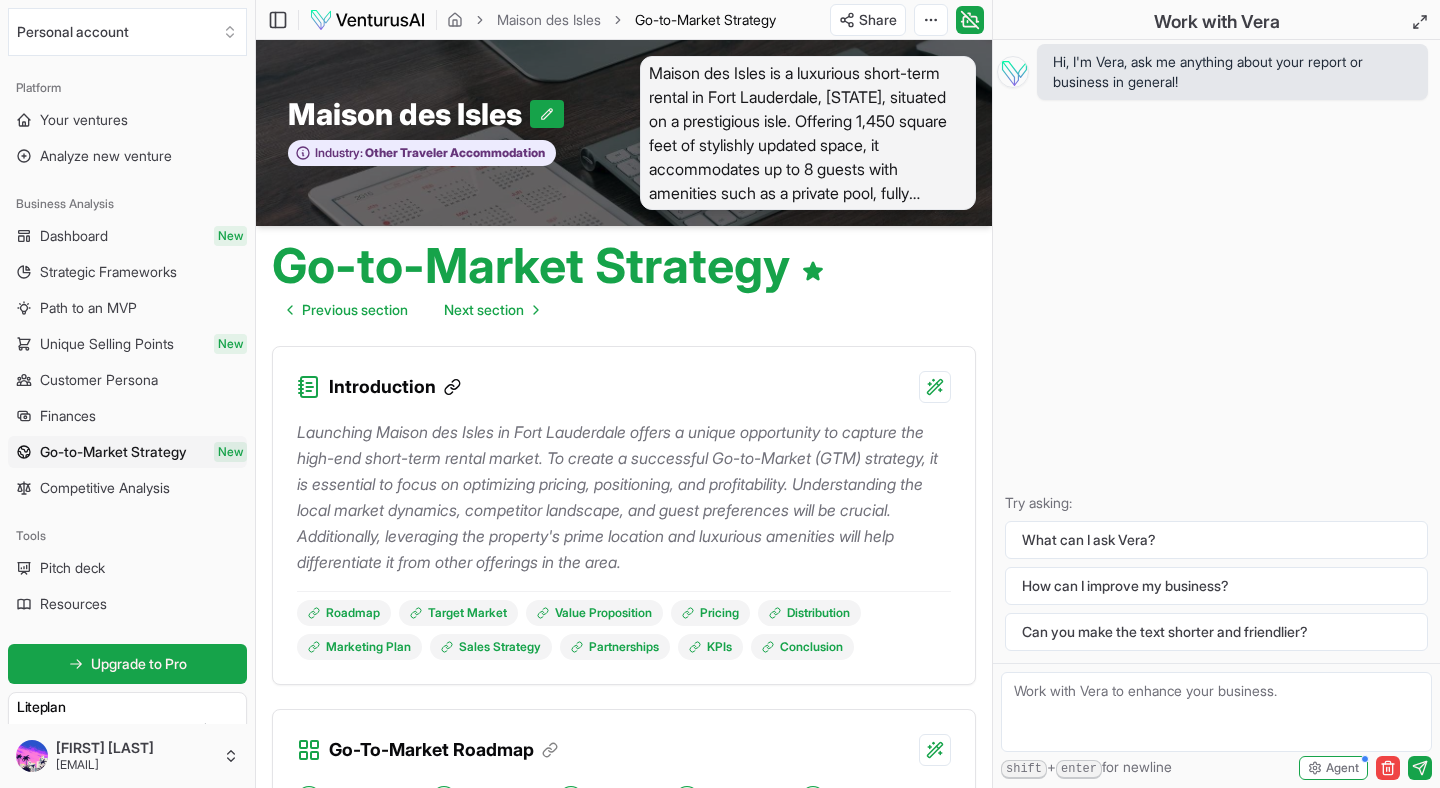 click 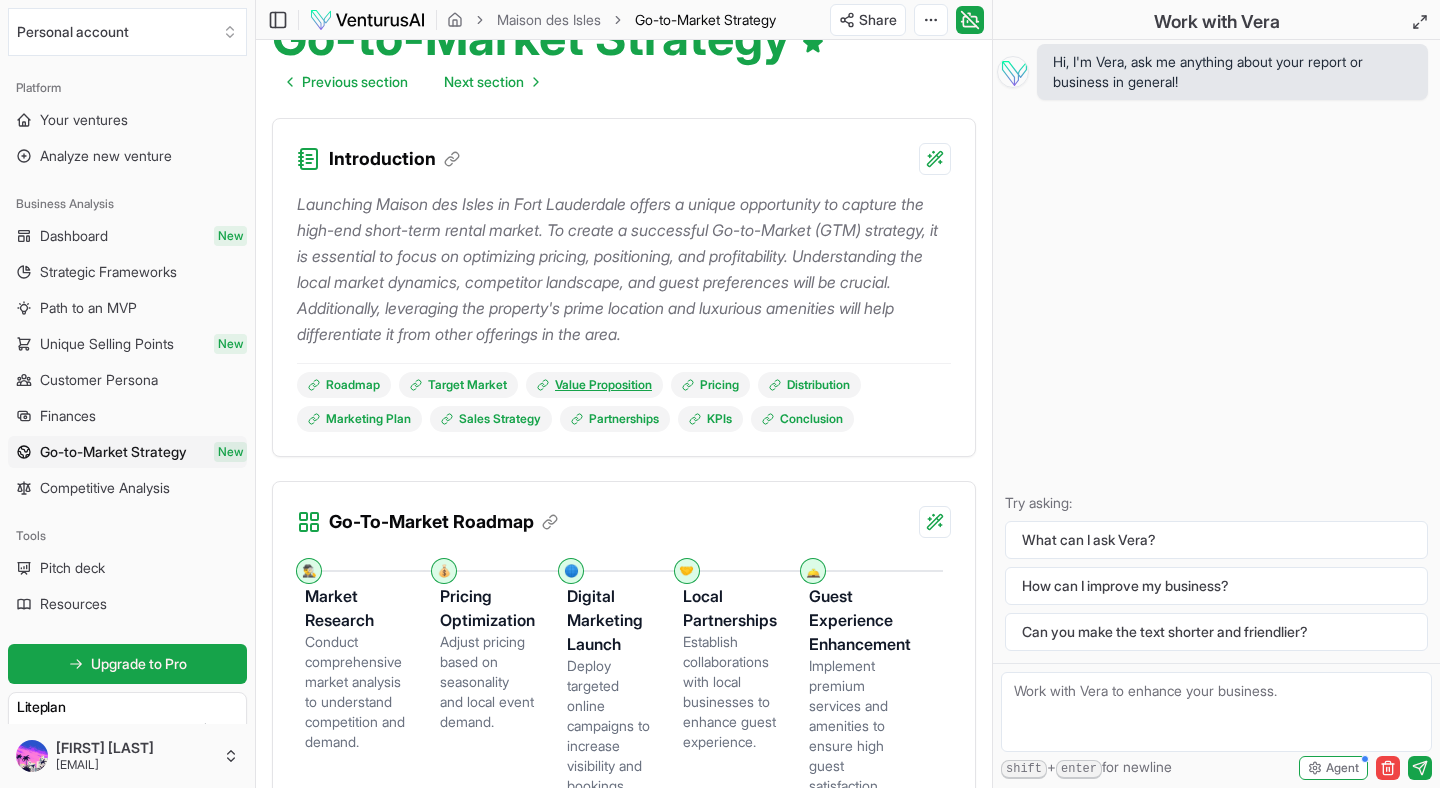 scroll, scrollTop: 0, scrollLeft: 0, axis: both 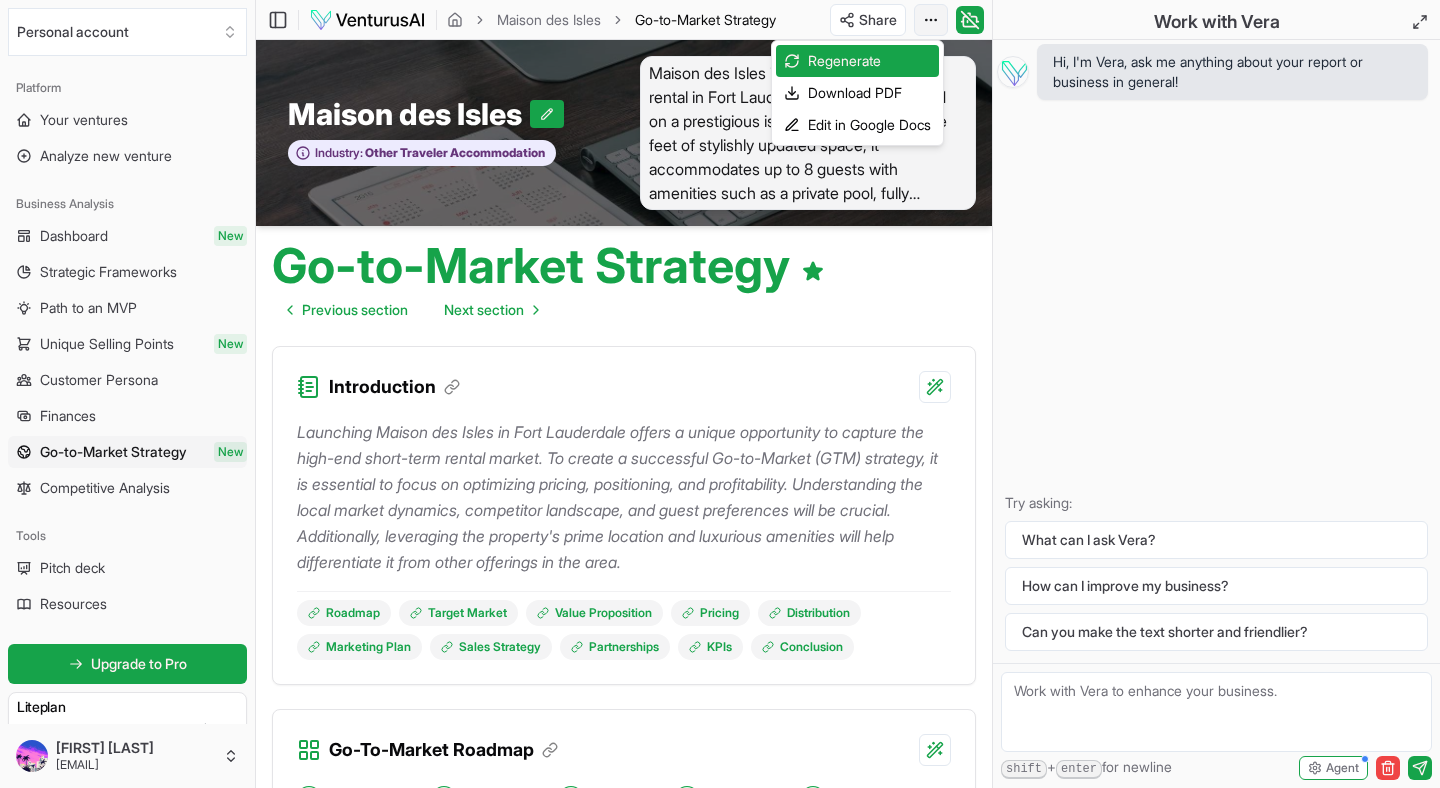 click on "Personal account Platform Your ventures Analyze new venture Business Analysis Dashboard New Strategic Frameworks Path to an MVP Unique Selling Points New Customer Persona Finances Go-to-Market Strategy New Competitive Analysis Tools Pitch deck Resources Get started for free Upgrade to Pro Lite plan Standard reports 9 / 10 left Premium reports 1 / 2 left Community New Example ventures Settings Help Valerie Paliwal valerie.paliwal@gmail.com Toggle Sidebar Maison des Isles Go-to-Market Strategy GTM Share Toggle Chat Sidebar Maison des Isles Go-to-Market Strategy GTM Maison des Isles Industry: Other Traveler Accommodation Go-to-Market Strategy Previous section Next section Introduction Roadmap Target Market Value Proposition Pricing Distribution Marketing Plan Sales Strategy Partnerships KPIs Conclusion Go-To-Market Roadmap 🕵️‍♂️ Market Research Conduct comprehensive market analysis to understand competition and demand. 💰 Pricing Optimization 🌐 Digital Marketing Launch 🤝 🛎️ Couples" at bounding box center [720, 394] 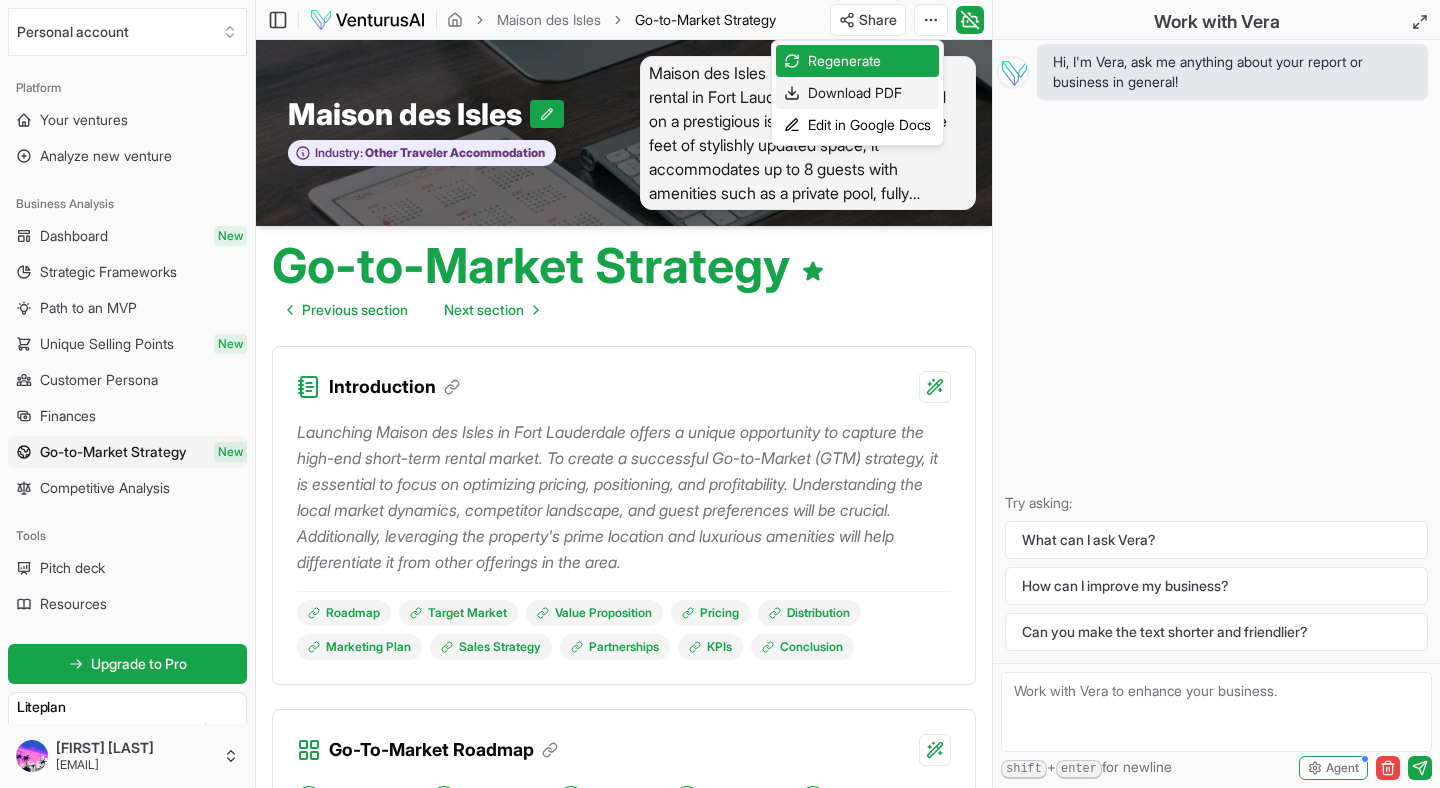 click on "Download PDF" at bounding box center [857, 93] 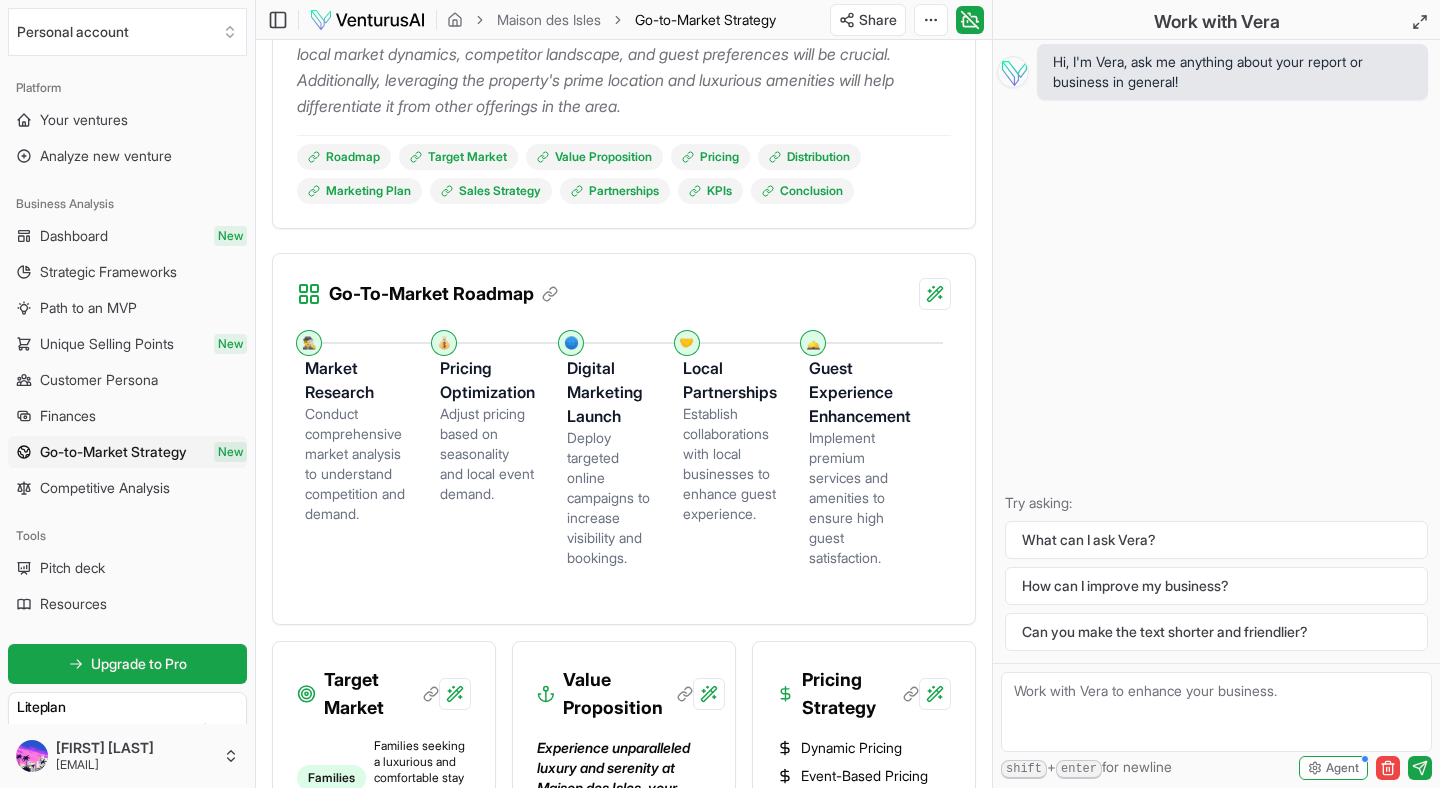 scroll, scrollTop: 460, scrollLeft: 0, axis: vertical 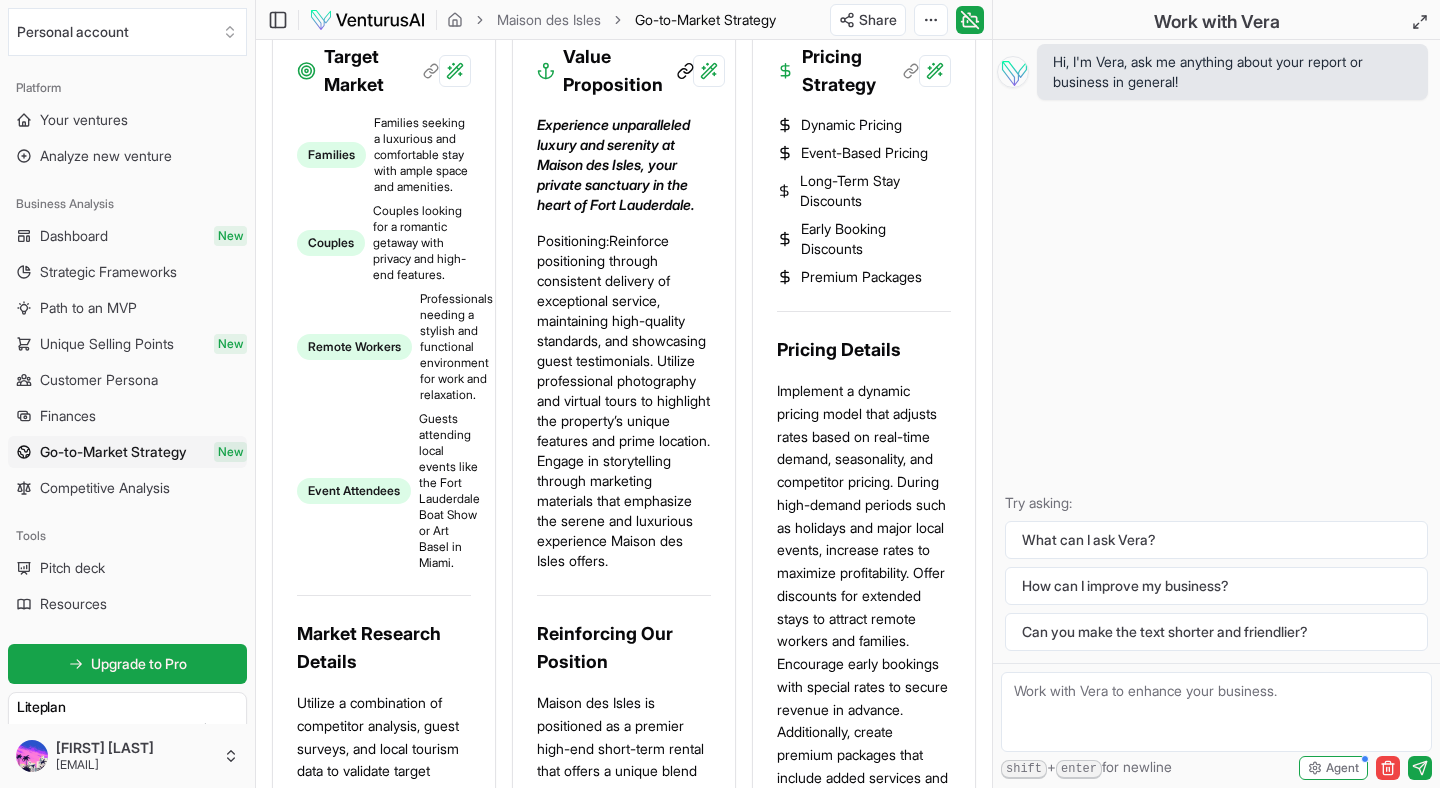 click 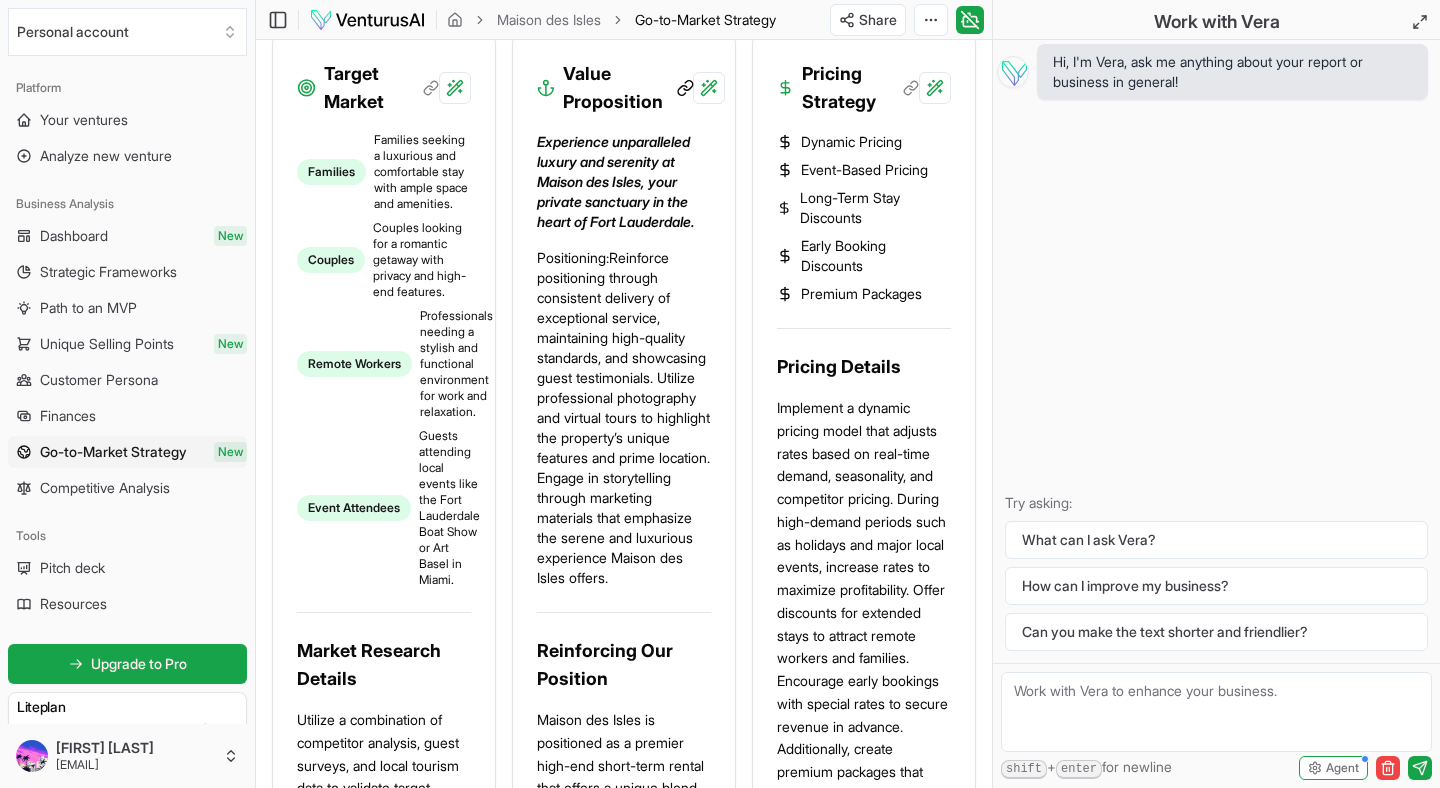 click 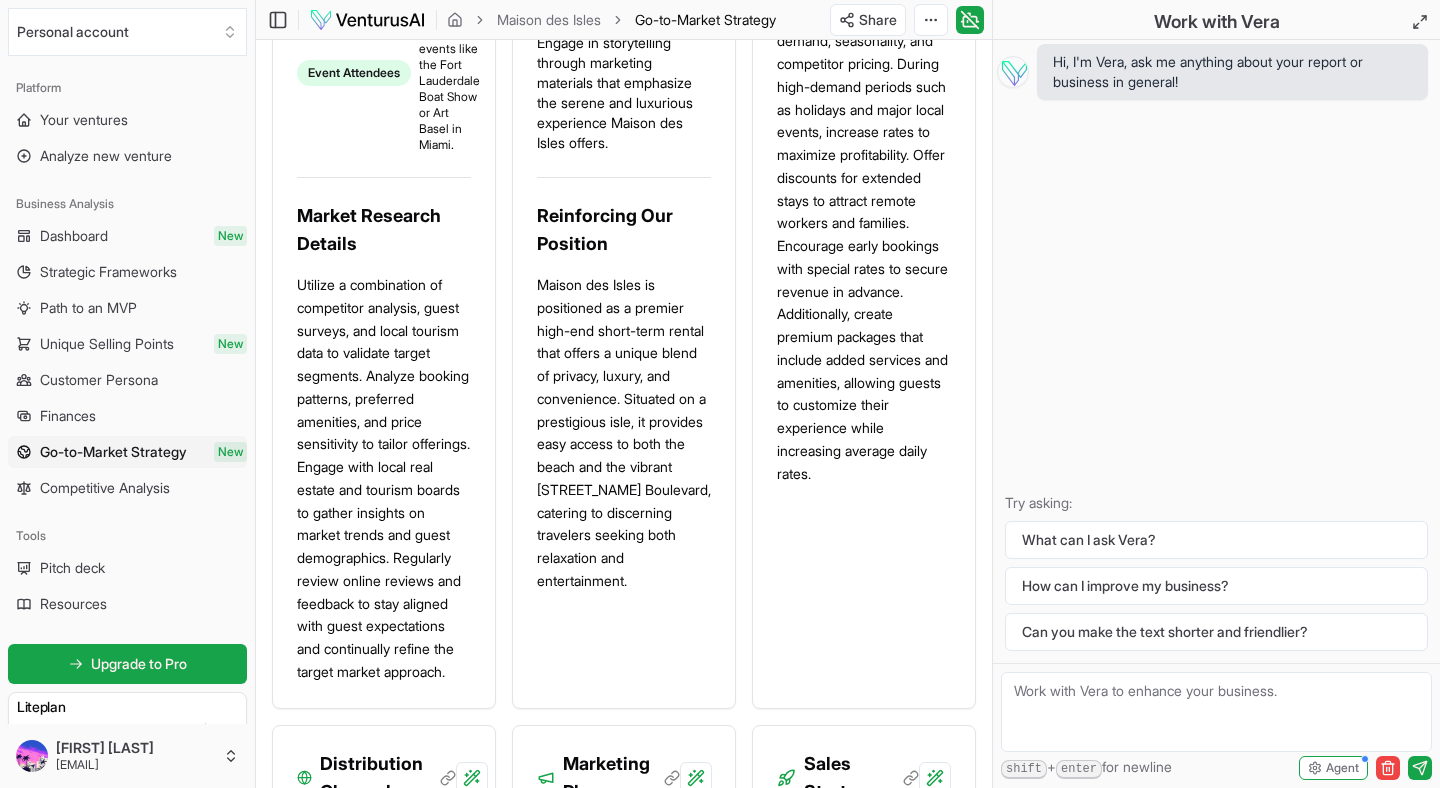 scroll, scrollTop: 1516, scrollLeft: 0, axis: vertical 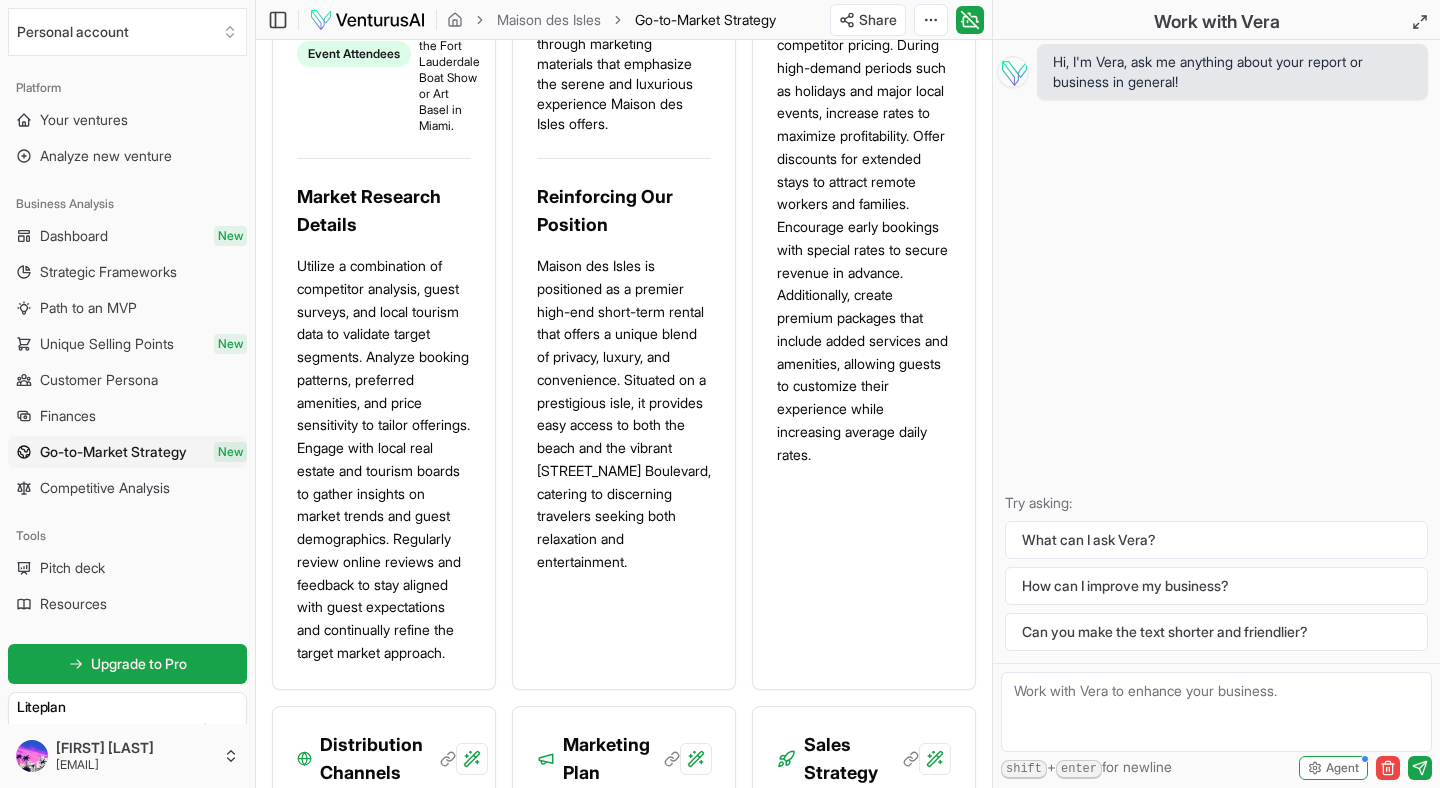 click on "Maison des Isles is positioned as a premier high-end short-term rental that offers a unique blend of privacy, luxury, and convenience. Situated on a prestigious isle, it provides easy access to both the beach and the vibrant [STREET_NAME] Boulevard, catering to discerning travelers seeking both relaxation and entertainment." at bounding box center (624, 414) 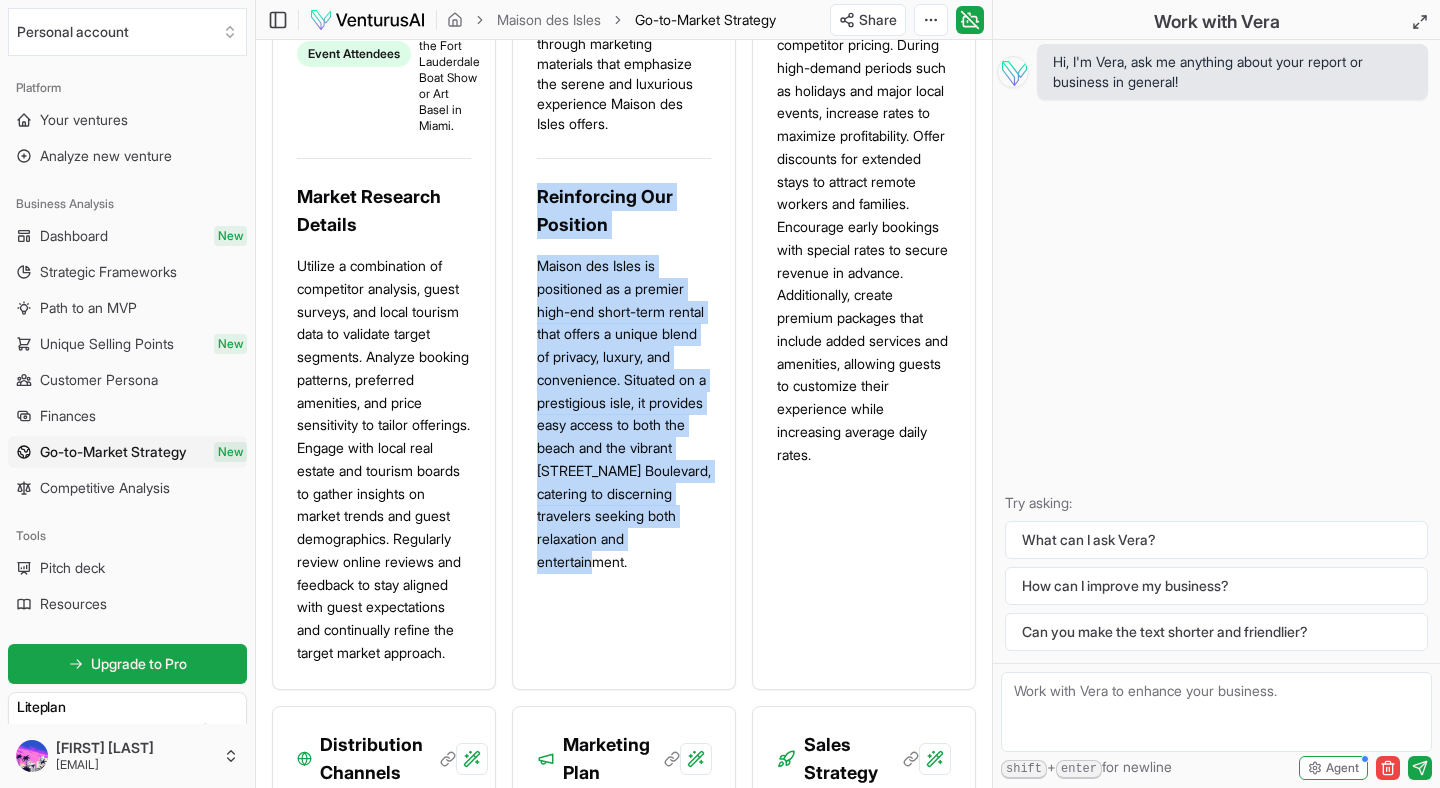 drag, startPoint x: 676, startPoint y: 600, endPoint x: 527, endPoint y: 248, distance: 382.23685 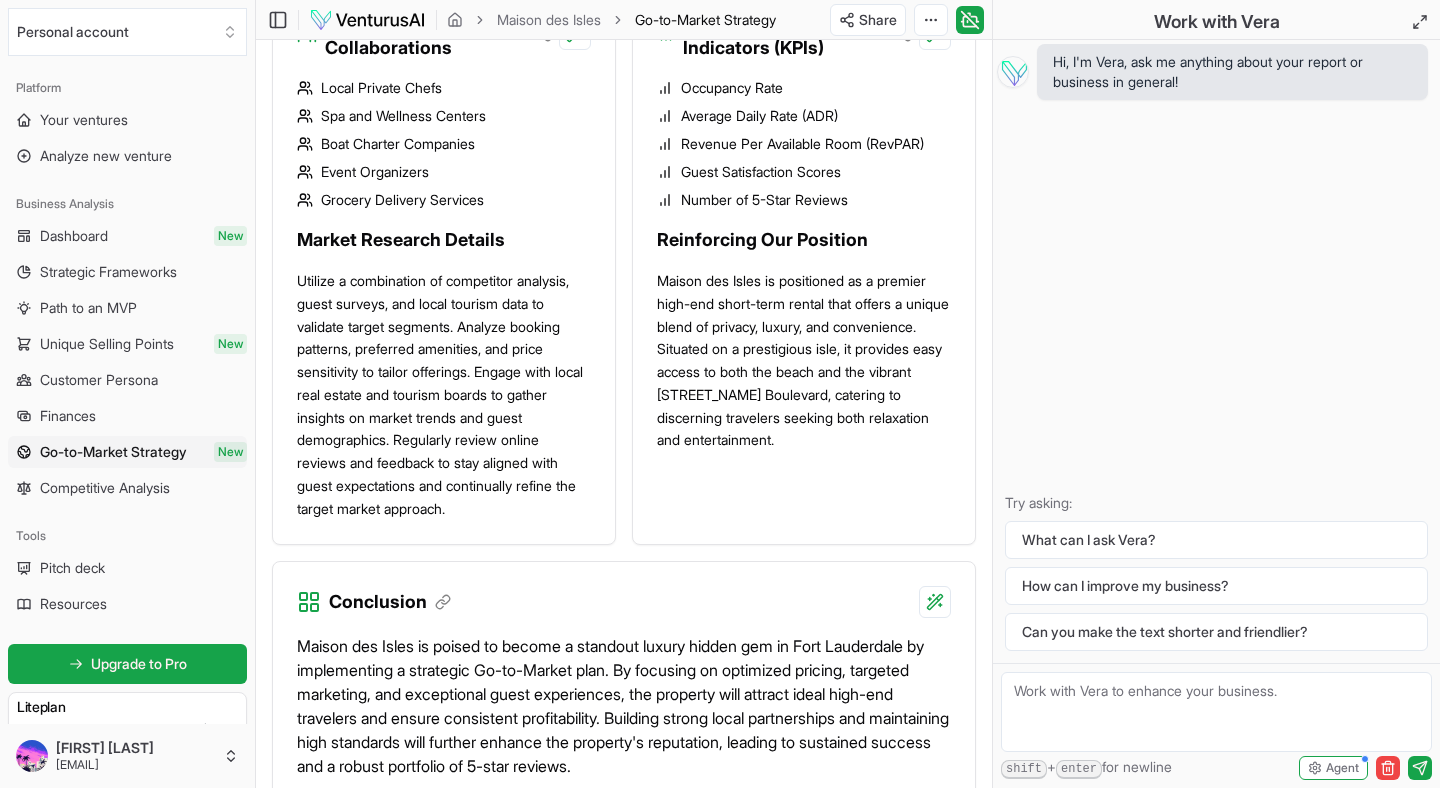 scroll, scrollTop: 3276, scrollLeft: 0, axis: vertical 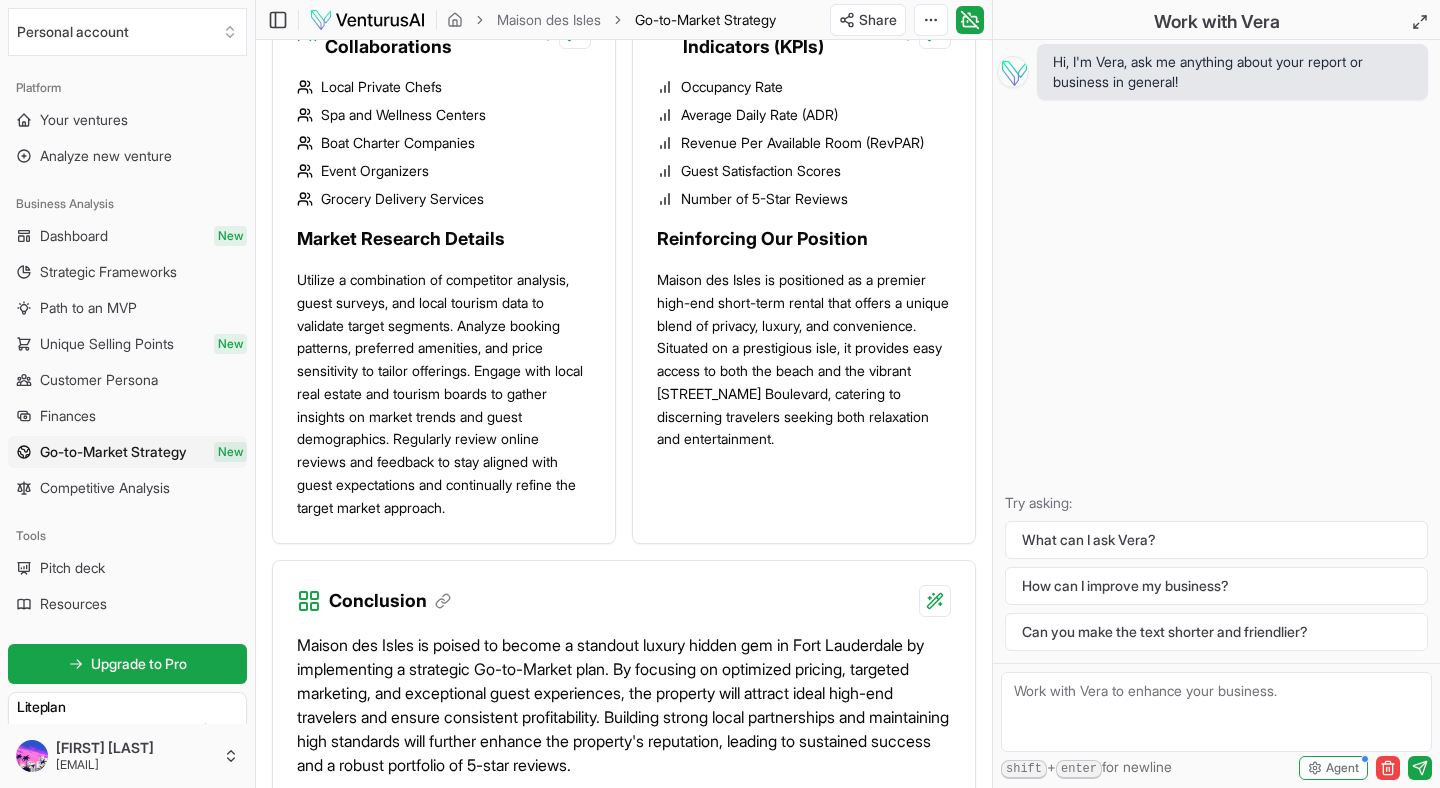 click on "Occupancy Rate" at bounding box center (804, 87) 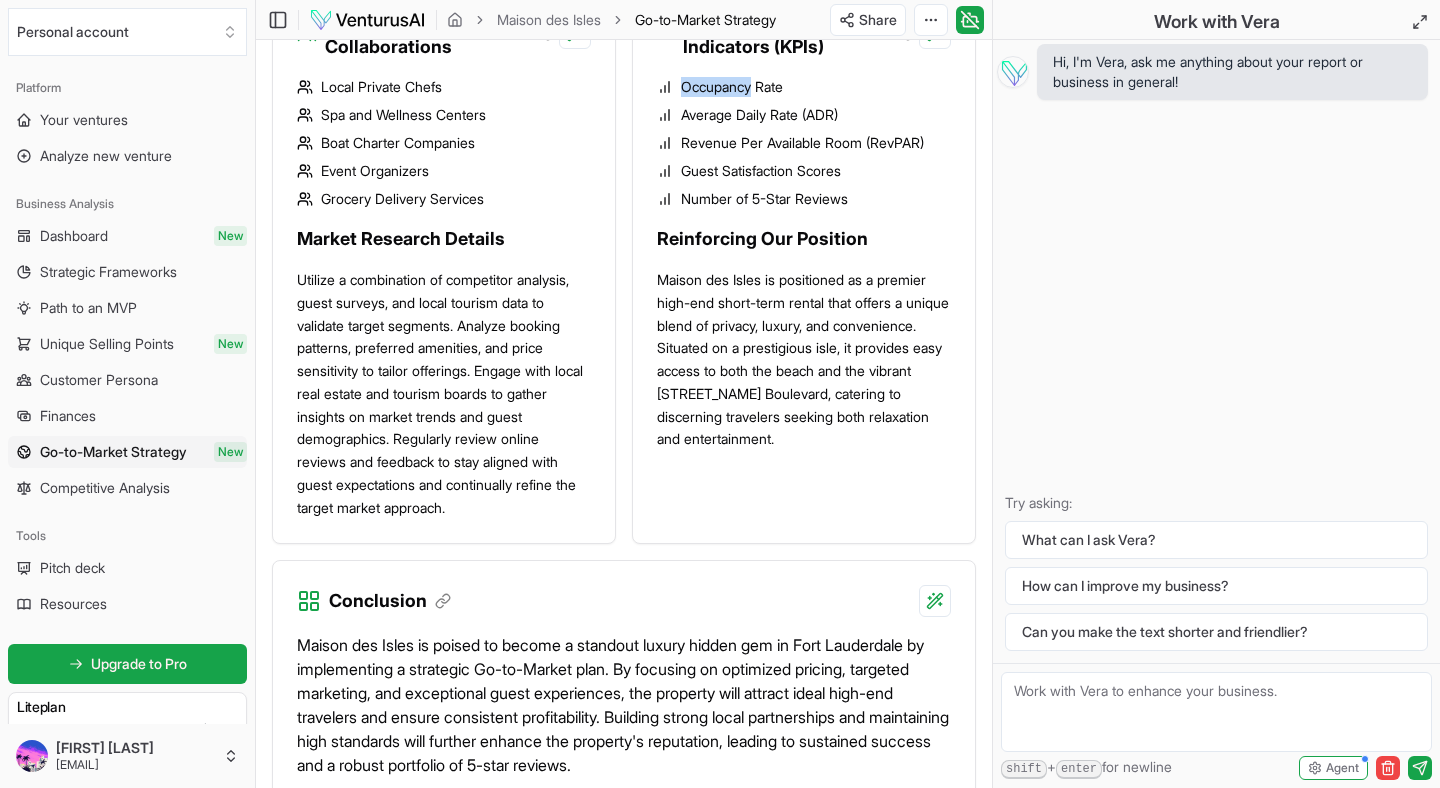 click on "Occupancy Rate" at bounding box center (804, 87) 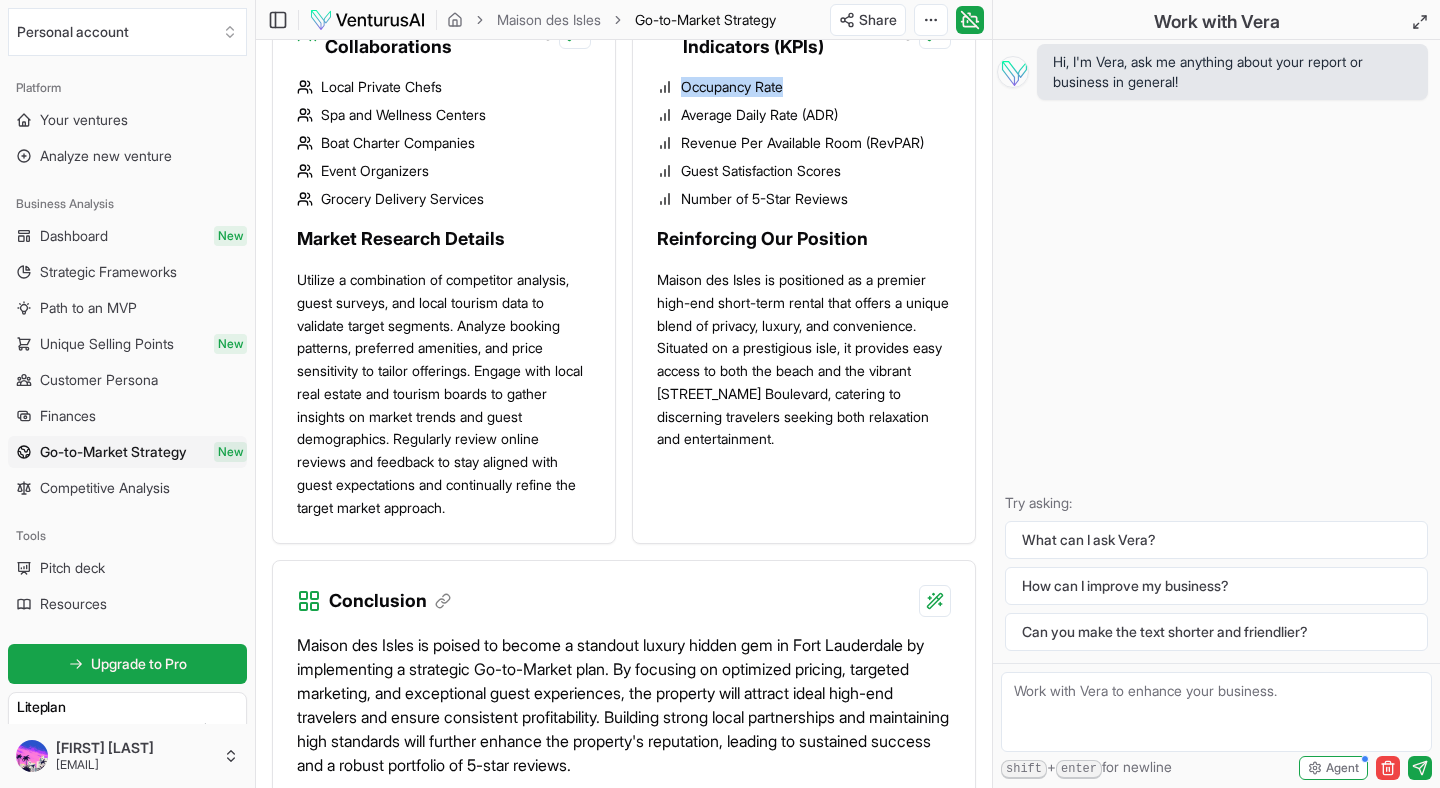 click on "Occupancy Rate" at bounding box center (804, 87) 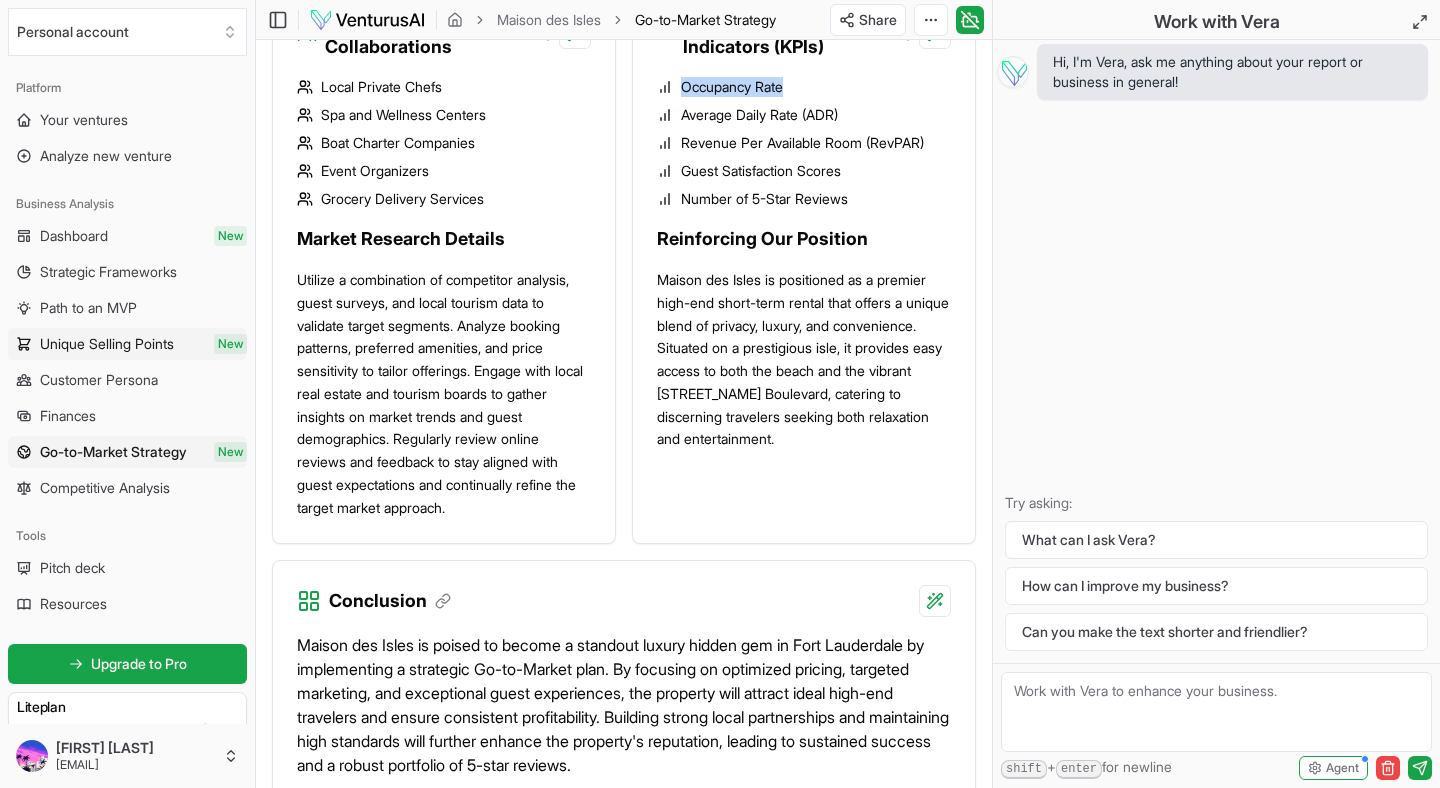 copy on "Occupancy Rate" 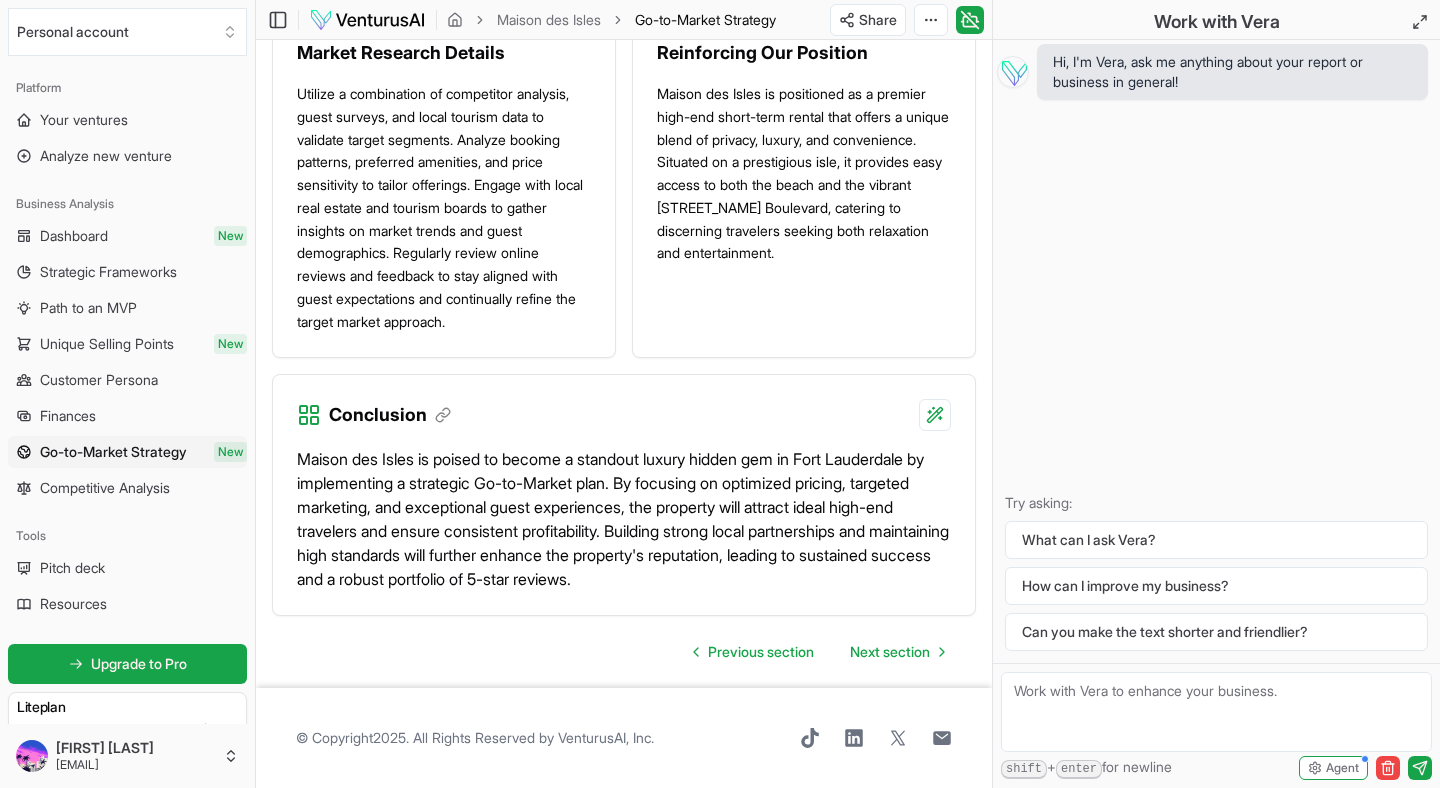 scroll, scrollTop: 3585, scrollLeft: 0, axis: vertical 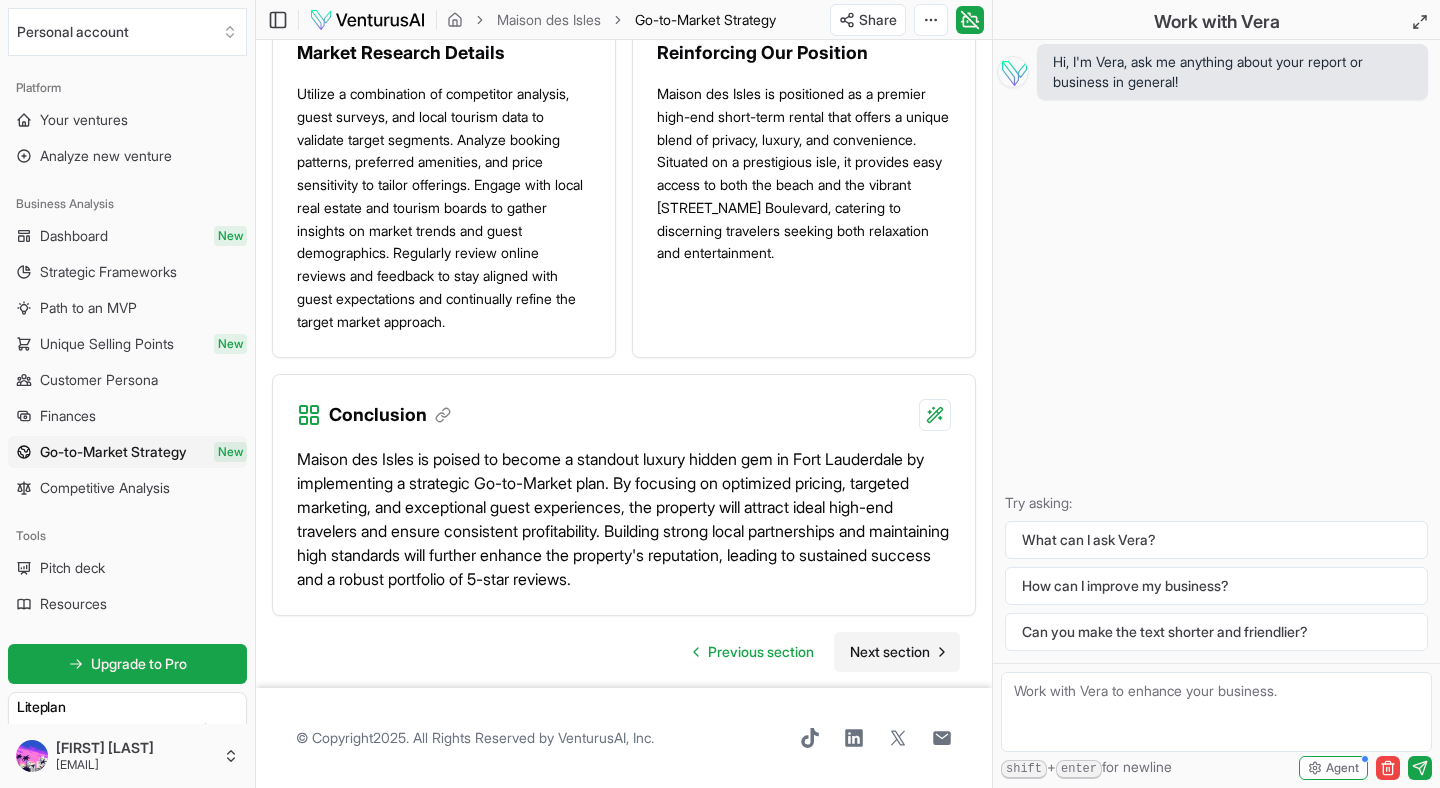 click on "Next section" at bounding box center (890, 652) 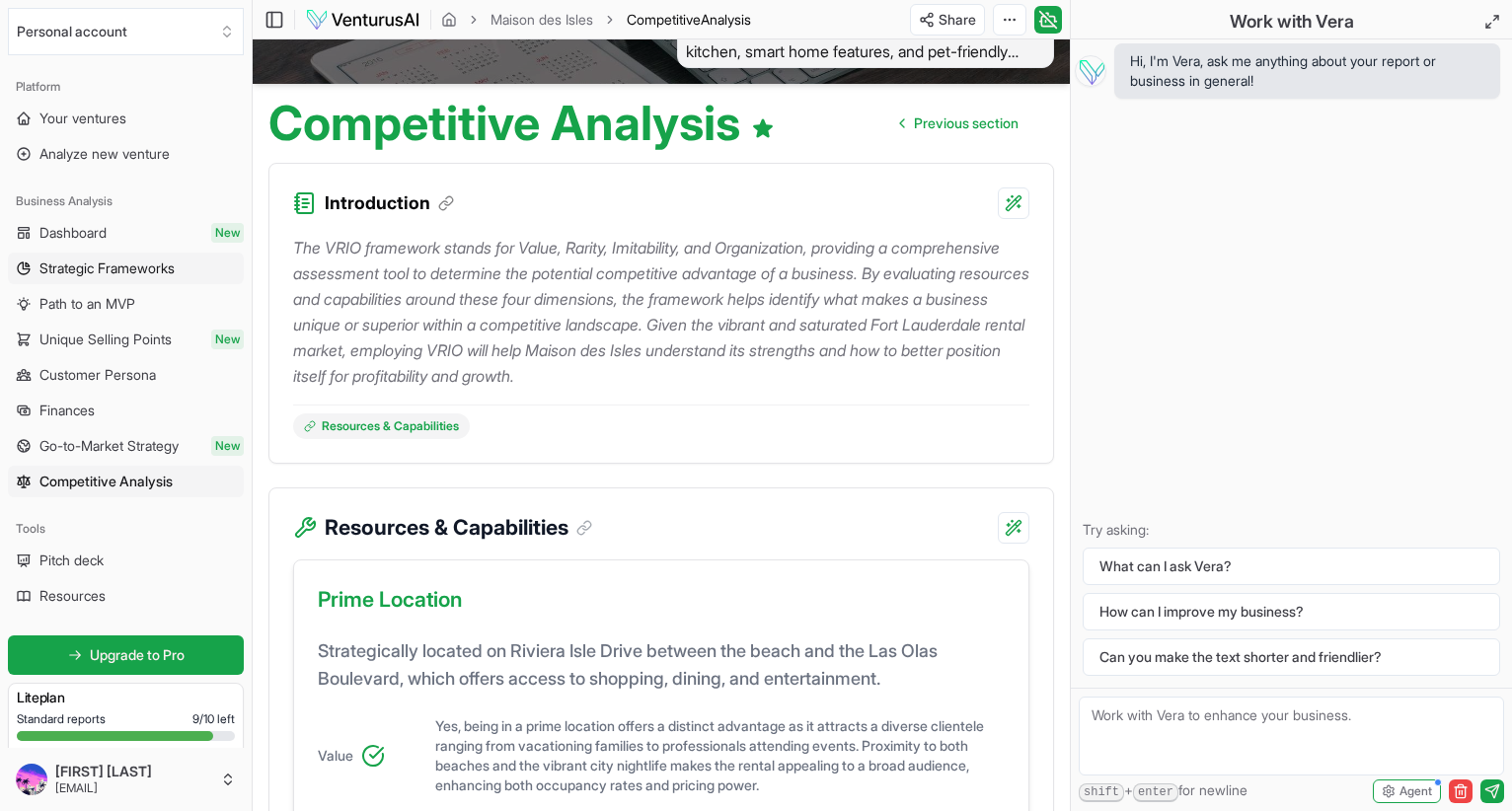 scroll, scrollTop: 0, scrollLeft: 0, axis: both 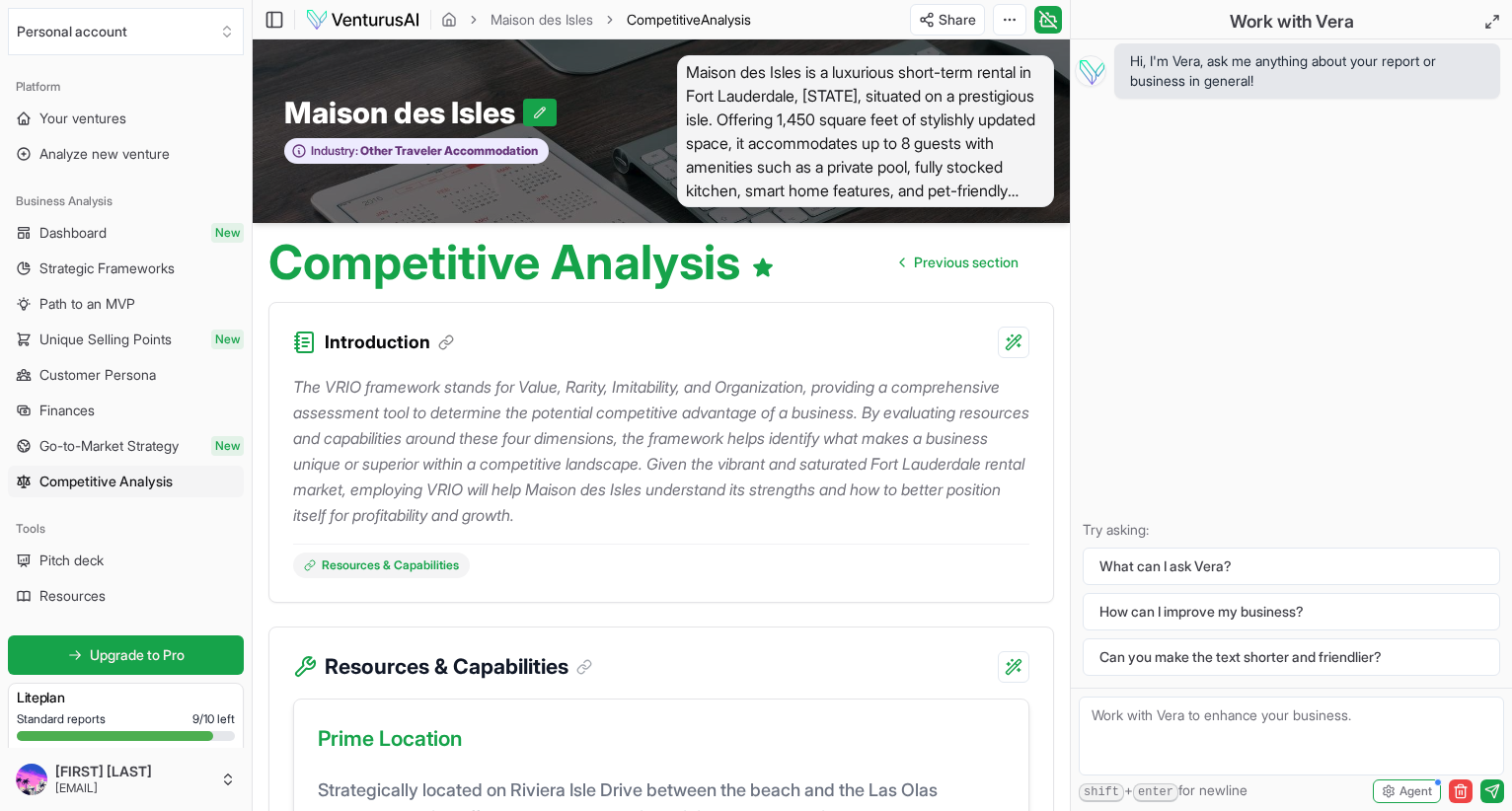 click on "Maison des Isles is a luxurious short-term rental in Fort Lauderdale, [STATE], situated on a prestigious isle. Offering 1,450 square feet of stylishly updated space, it accommodates up to 8 guests with amenities such as a private pool, fully stocked kitchen, smart home features, and pet-friendly options, all within walking distance to the beach and vibrant Las Olas Boulevard, making it an ideal retreat for families, couples, and professionals." at bounding box center [866, 131] 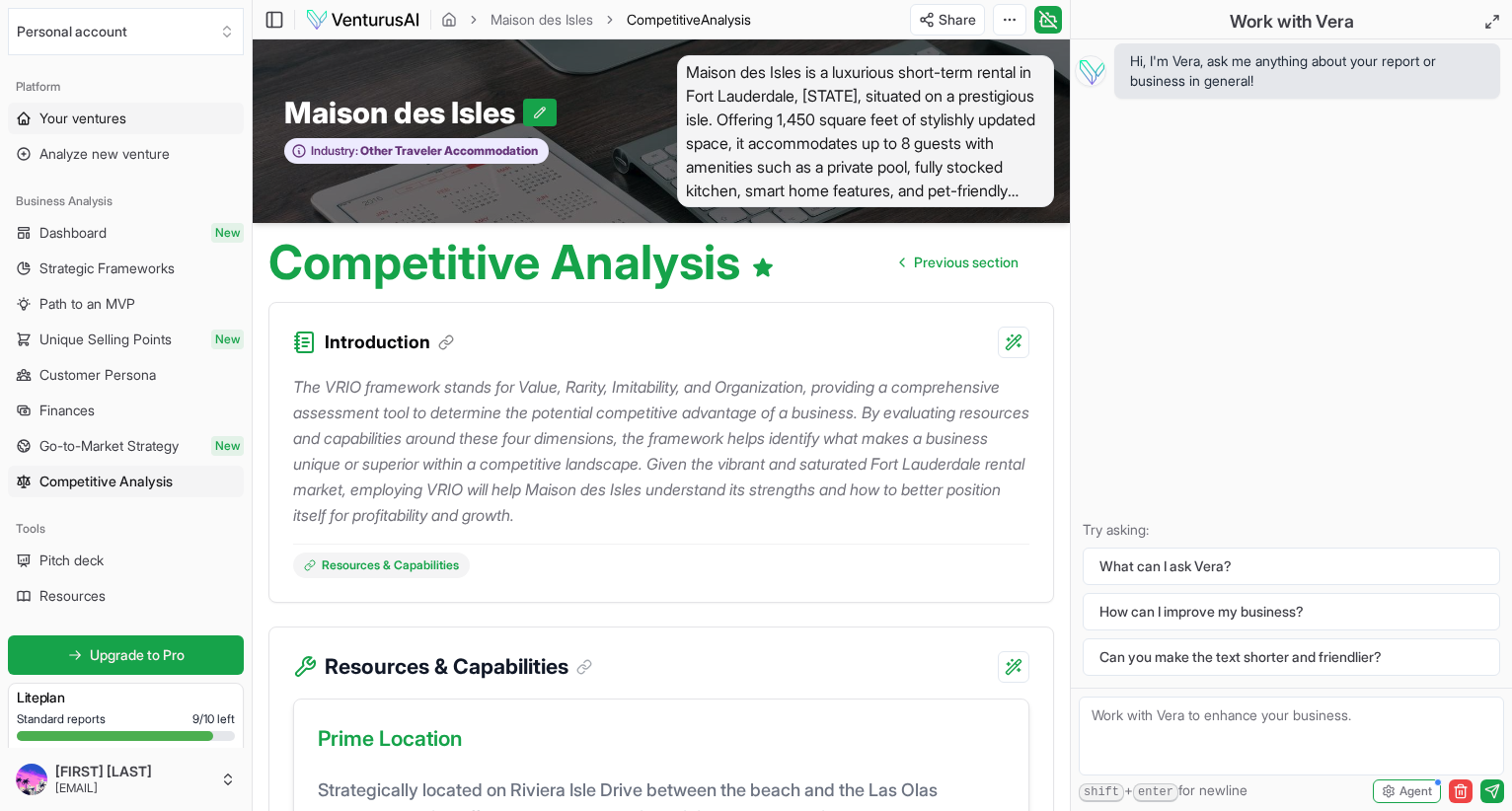click on "Your ventures" at bounding box center (83, 118) 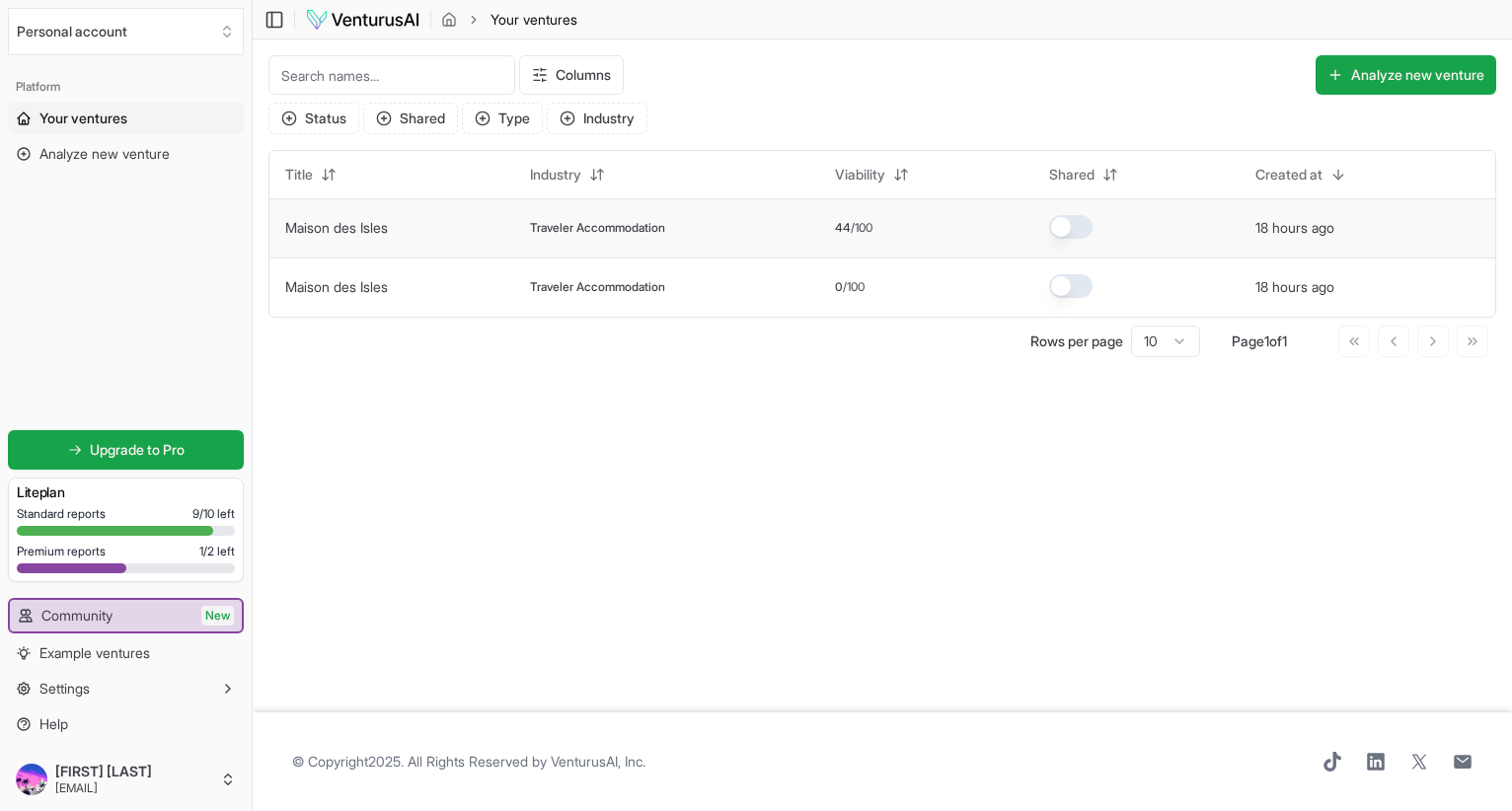 click on "Maison des Isles" at bounding box center (392, 228) 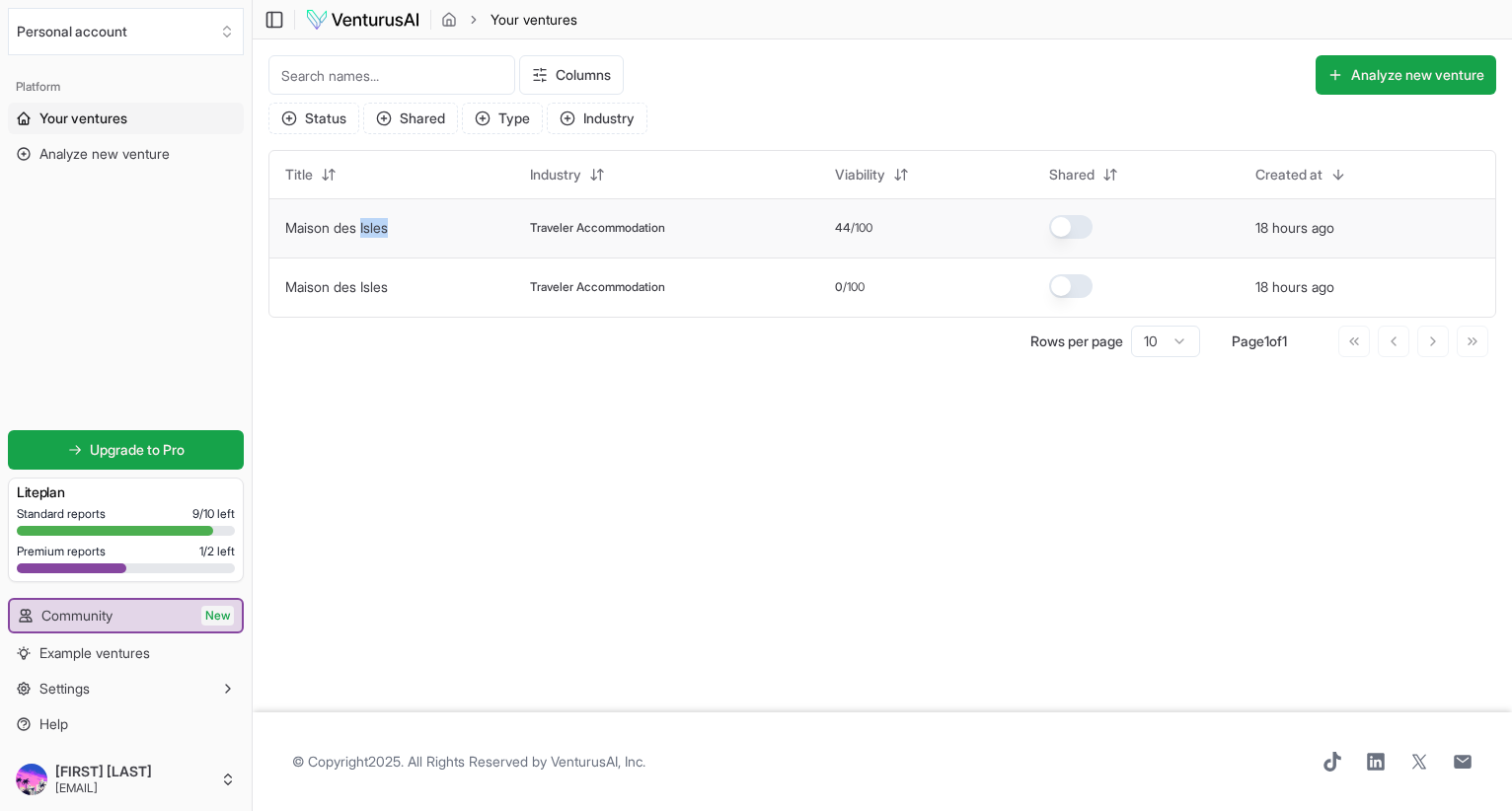 click on "Maison des Isles" at bounding box center [392, 228] 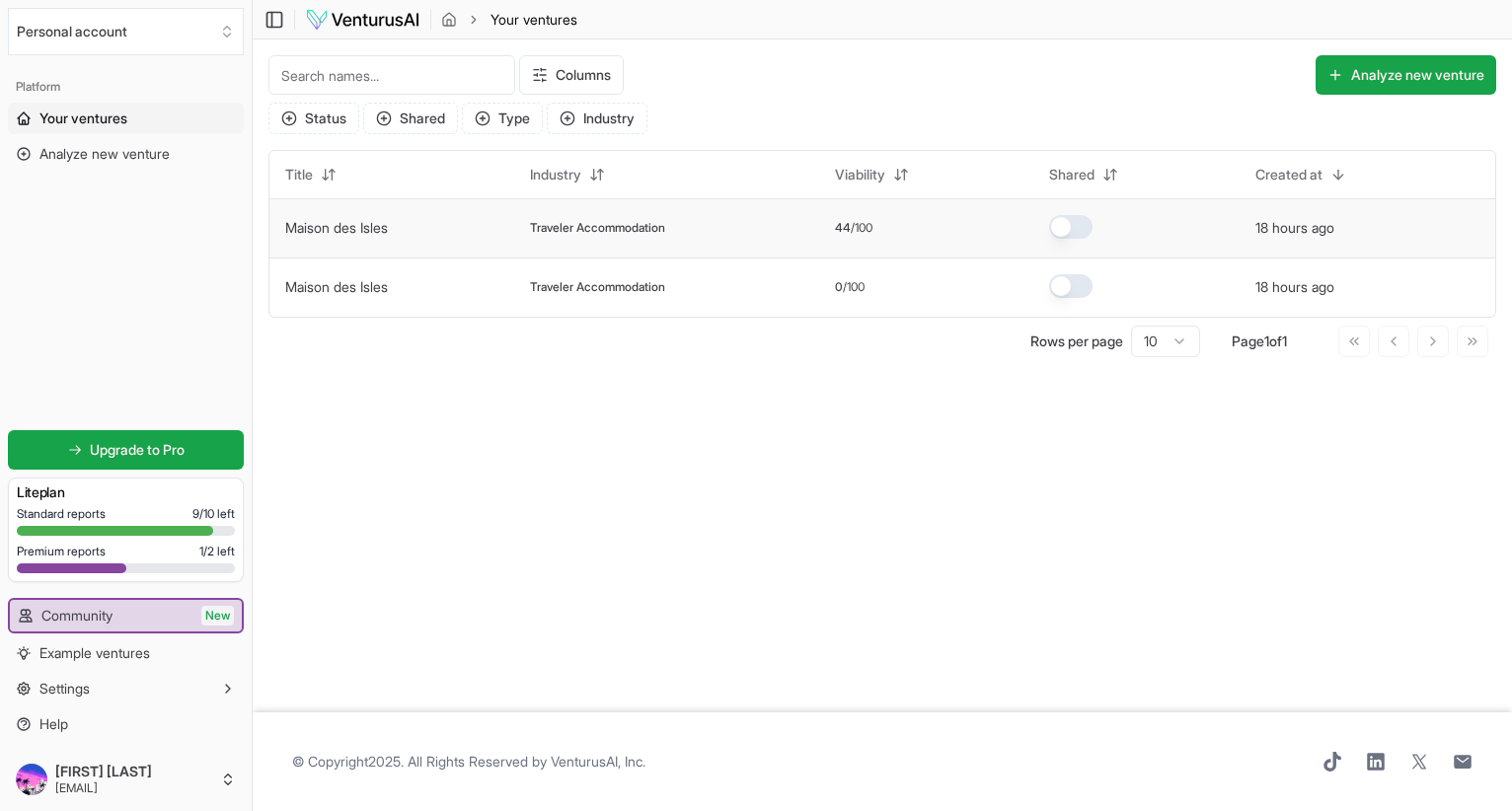 click on "Traveler Accommodation" at bounding box center [666, 228] 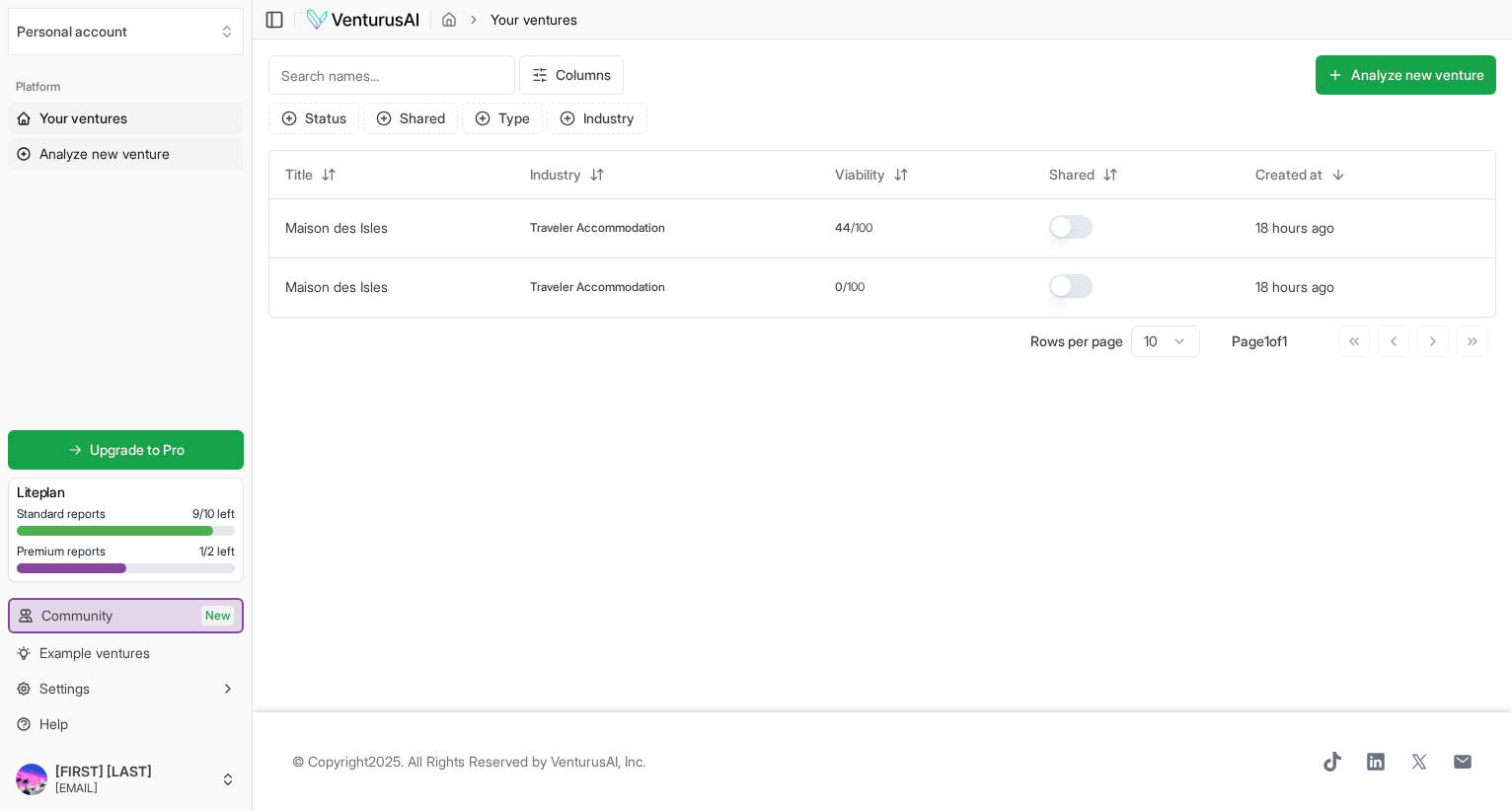 click on "Analyze new venture" at bounding box center (105, 154) 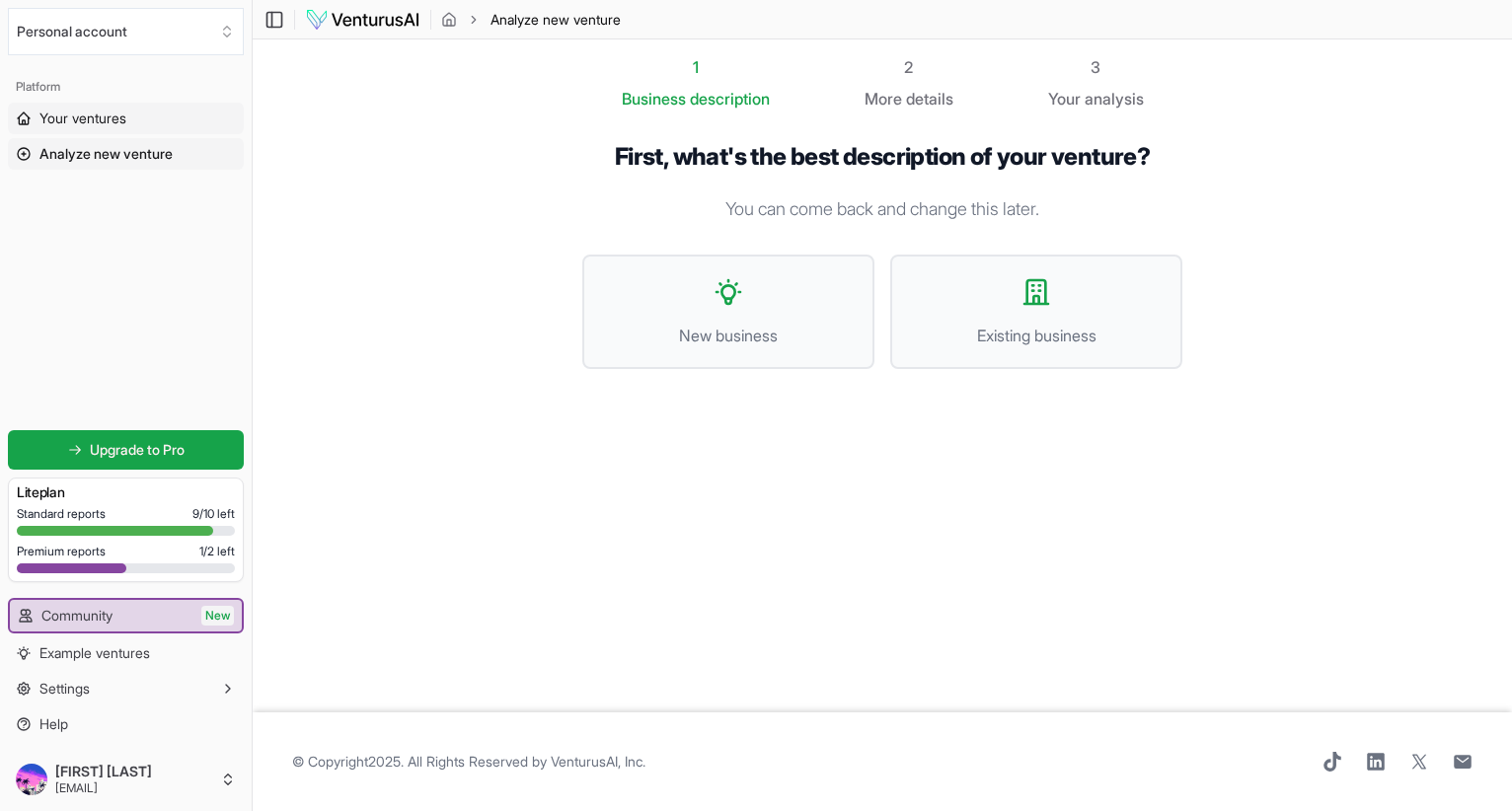 click 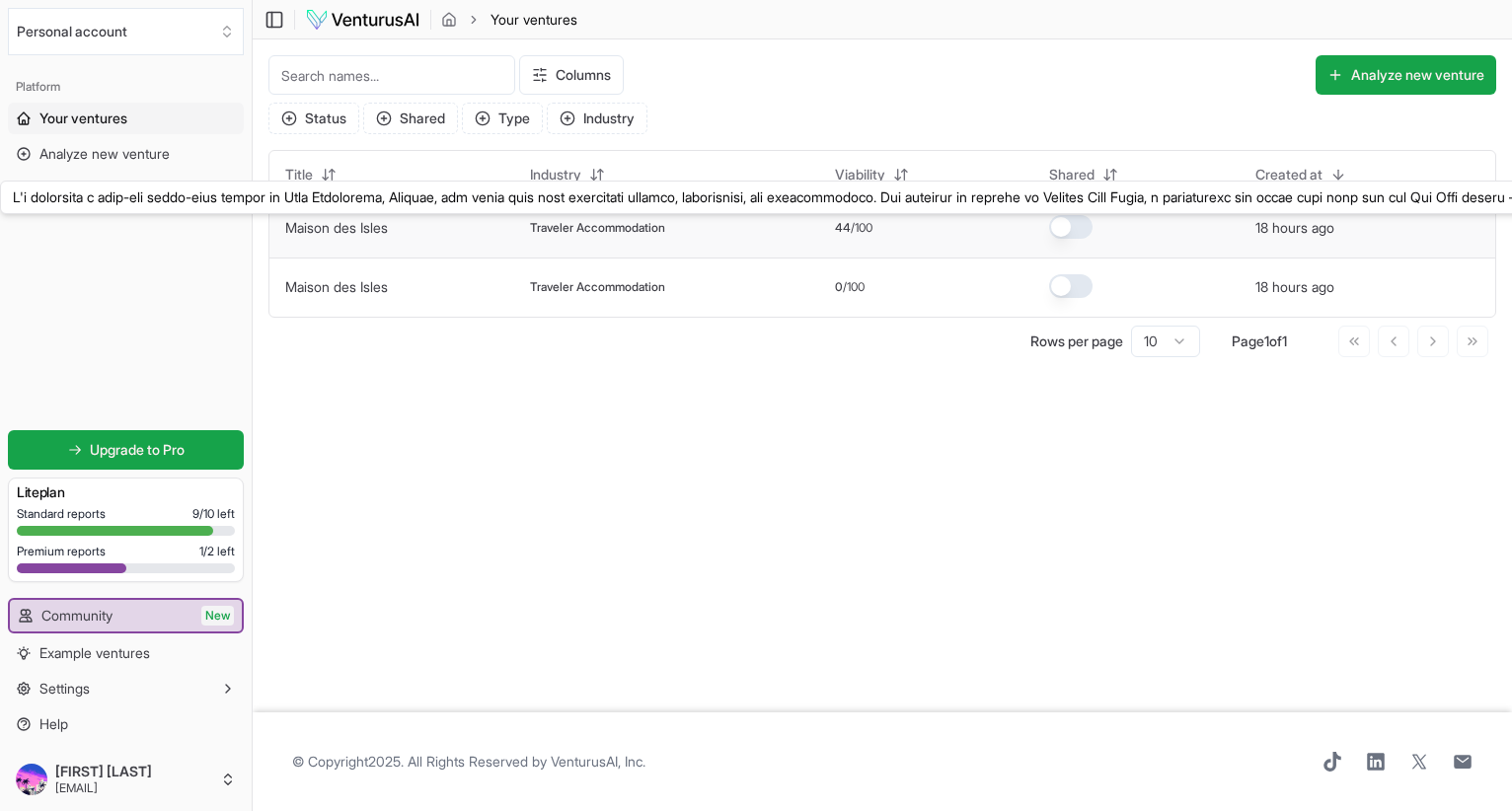 click on "Maison des Isles" at bounding box center (337, 227) 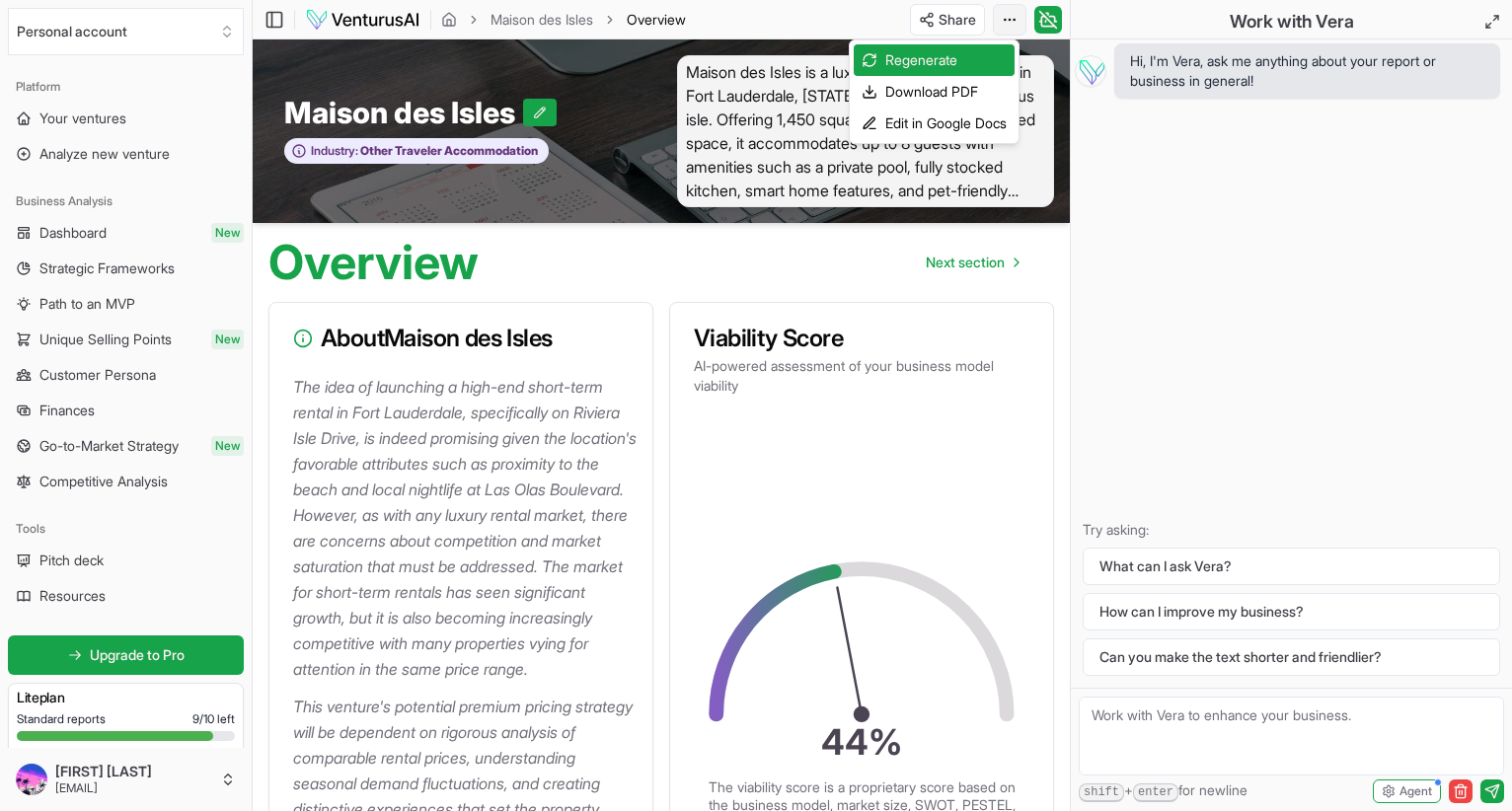 click on "Personal account Platform Your ventures Analyze new venture Business Analysis Dashboard New Strategic Frameworks Path to an MVP Unique Selling Points New Customer Persona Finances Go-to-Market Strategy New Competitive Analysis Tools Pitch deck Resources Get started for free Upgrade to Pro Lite  plan Standard reports 9 / 10   left Premium reports 1 / 2   left Community New Example ventures Settings Help [FIRST] [LAST] [EMAIL] Toggle Sidebar Maison des Isles Overview Share Toggle Chat Sidebar Maison des Isles Overview Maison des Isles Industry: Other Traveler Accommodation Overview   Next section About  Maison des Isles View Path to MVP Viability Score AI-powered assessment of your business model viability 44 % The viability score is a proprietary score based on the business model, market size, SWOT, PESTEL, Porter's Five Forces, and other factors. View Go-to-Market Strategy Latest News Recent industry news and updates Social Media Recent social media content related to   Maison des Isles 80" at bounding box center (756, 406) 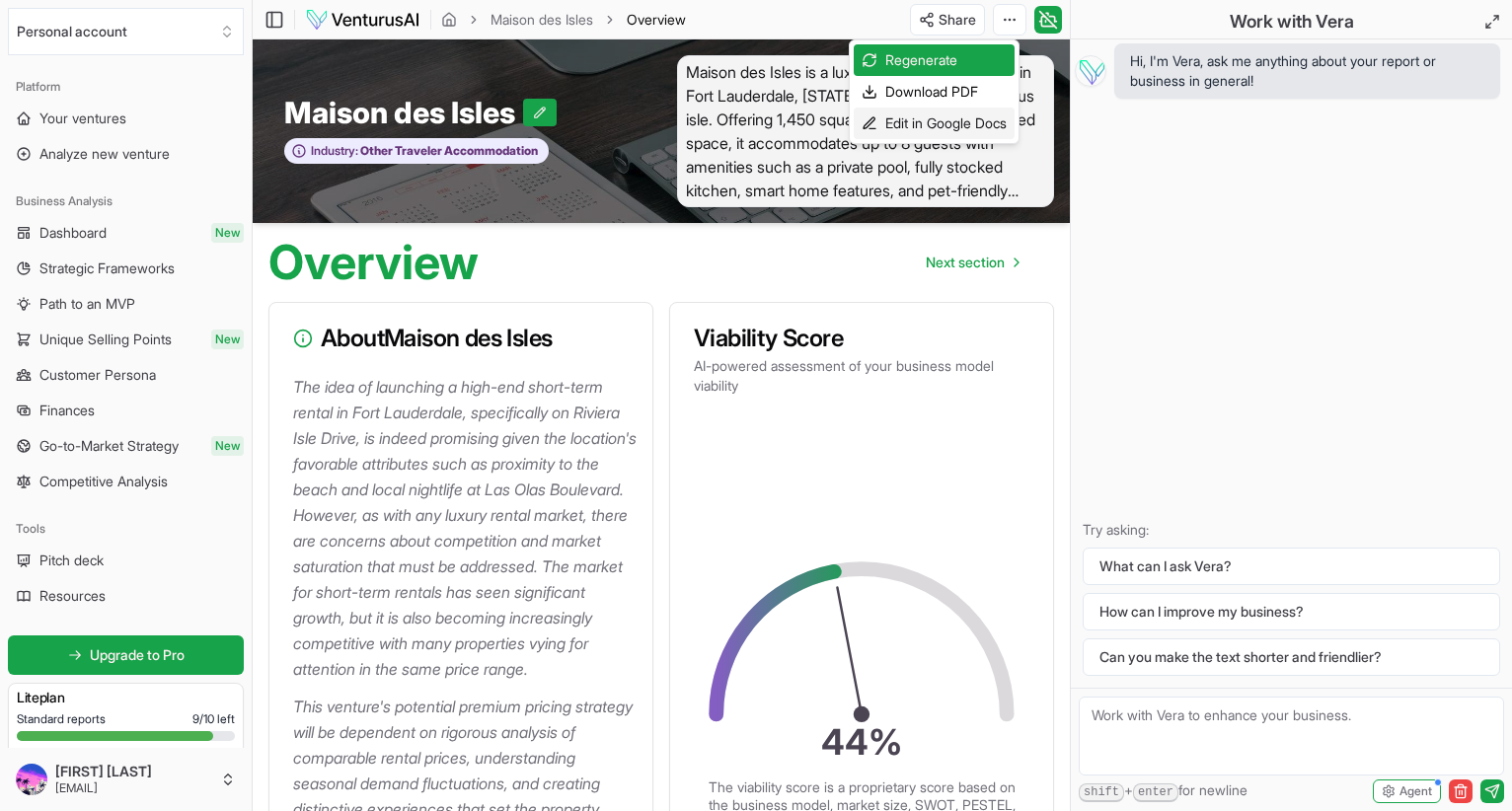 click on "Edit in Google Docs" at bounding box center [934, 123] 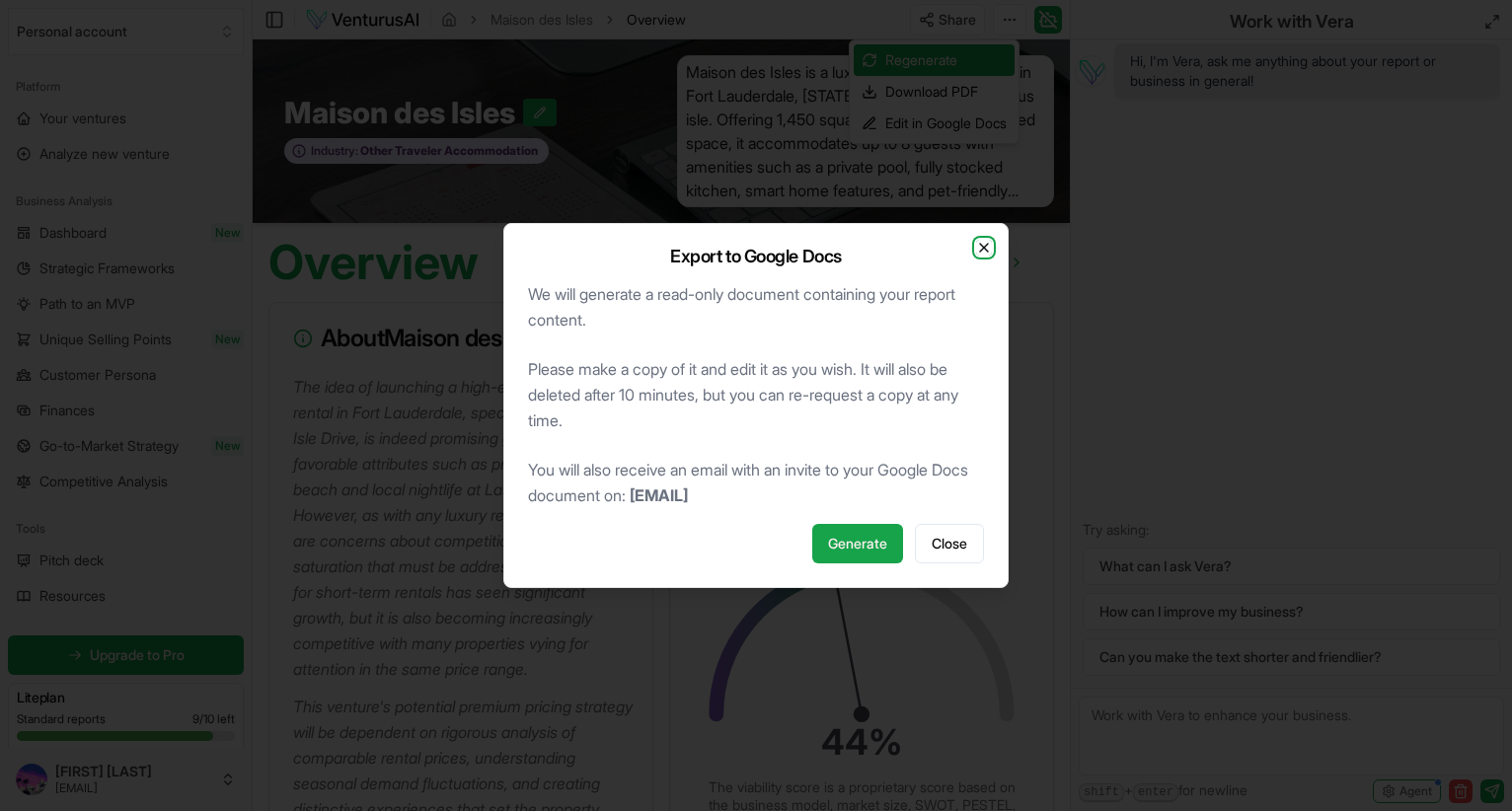 click 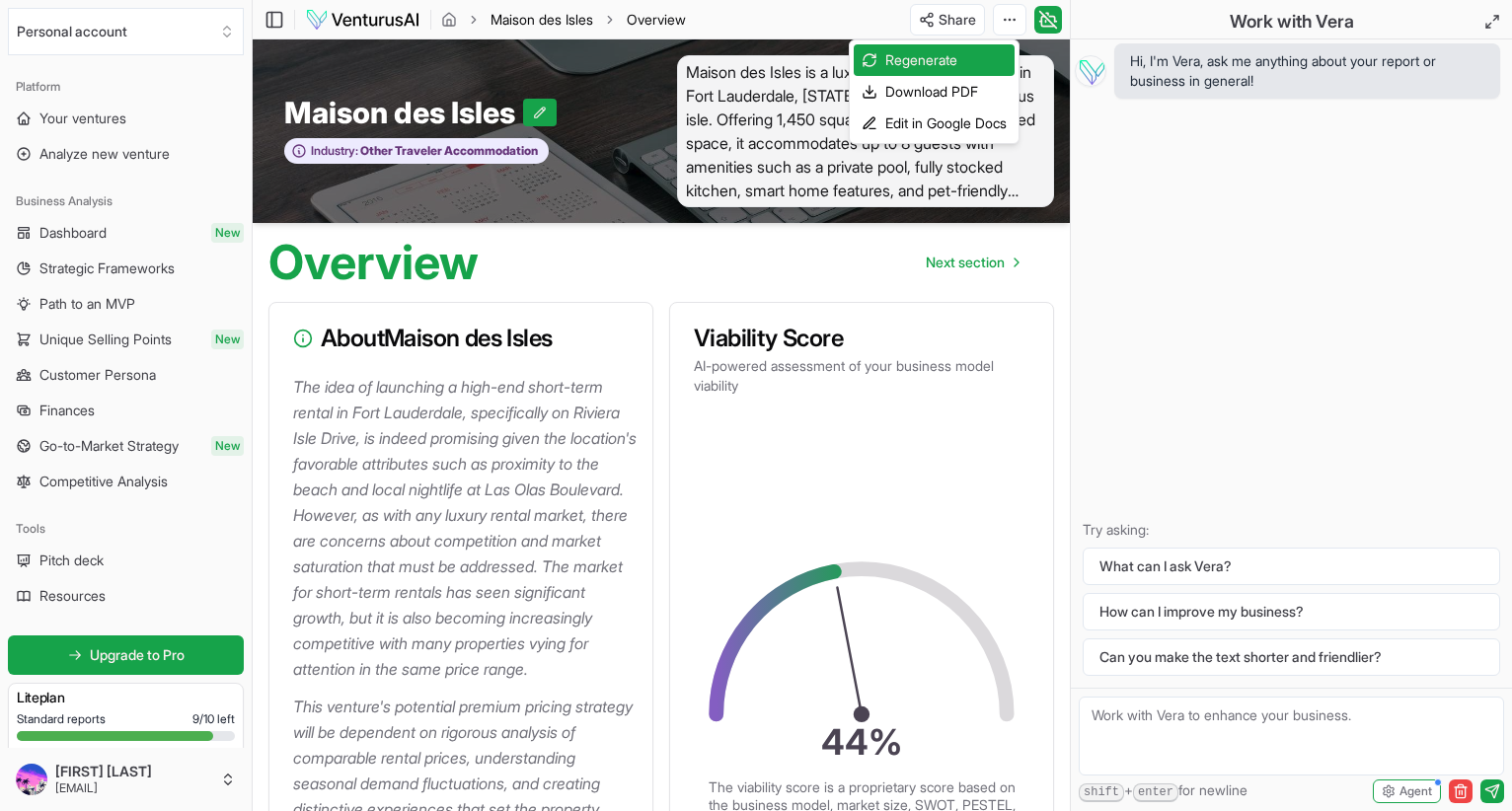 click on "Personal account Platform Your ventures Analyze new venture Business Analysis Dashboard New Strategic Frameworks Path to an MVP Unique Selling Points New Customer Persona Finances Go-to-Market Strategy New Competitive Analysis Tools Pitch deck Resources Get started for free Upgrade to Pro Lite  plan Standard reports 9 / 10   left Premium reports 1 / 2   left Community New Example ventures Settings Help [EMAIL] Toggle Sidebar Maison des Isles Overview Share Toggle Chat Sidebar Maison des Isles Overview Maison des Isles Industry: Other Traveler Accommodation Overview   Next section About  Maison des Isles View Path to MVP Viability Score AI-powered assessment of your business model viability 44 % The viability score is a proprietary score based on the business model, market size, SWOT, PESTEL, Porter's Five Forces, and other factors. View Go-to-Market Strategy Latest News Recent industry news and updates Khaleej Times • 7 hours ago The Patriot Ledger • May 13, 2025 IndyStar" at bounding box center [756, 406] 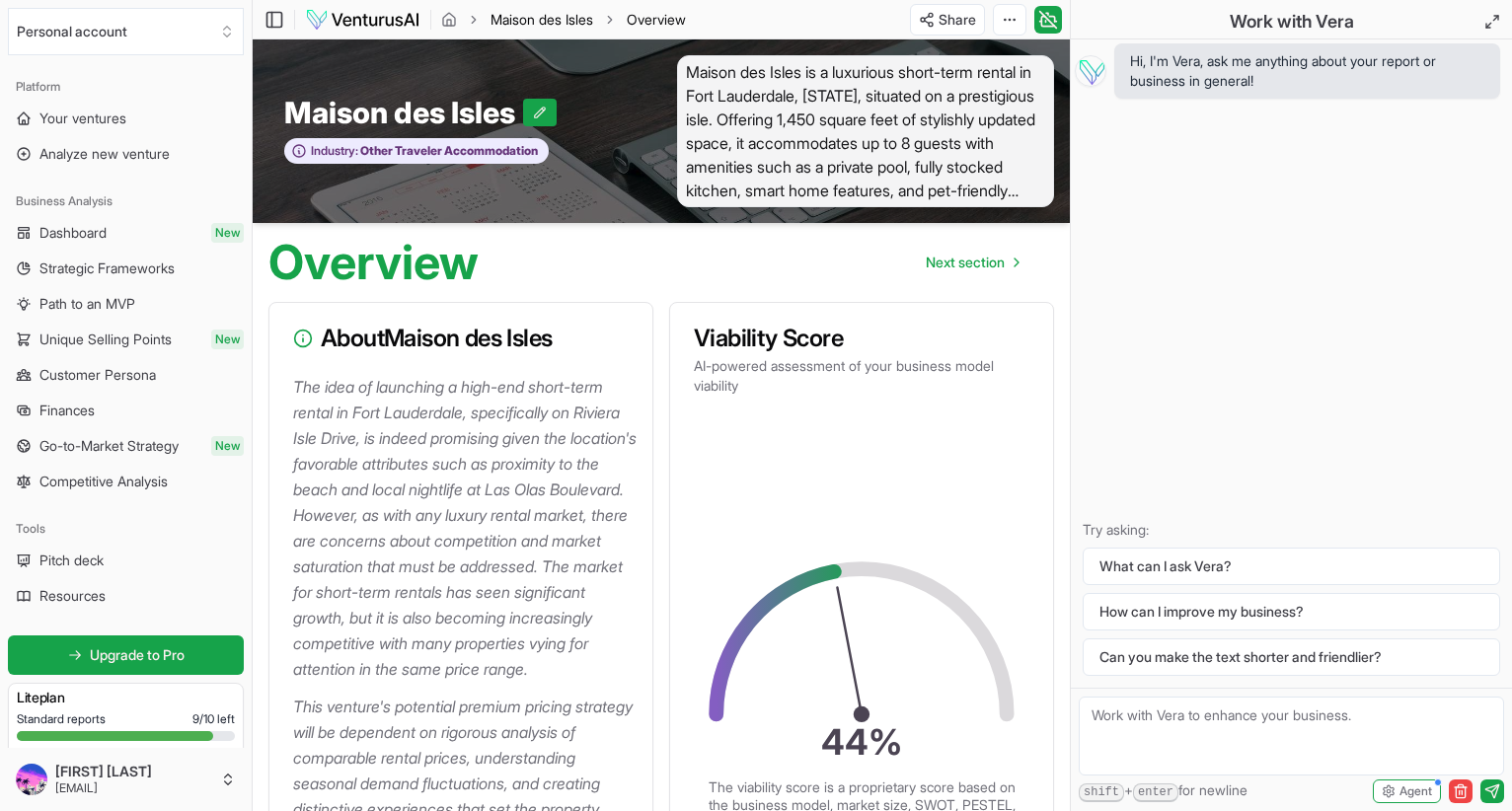 click on "Maison des Isles" at bounding box center [542, 20] 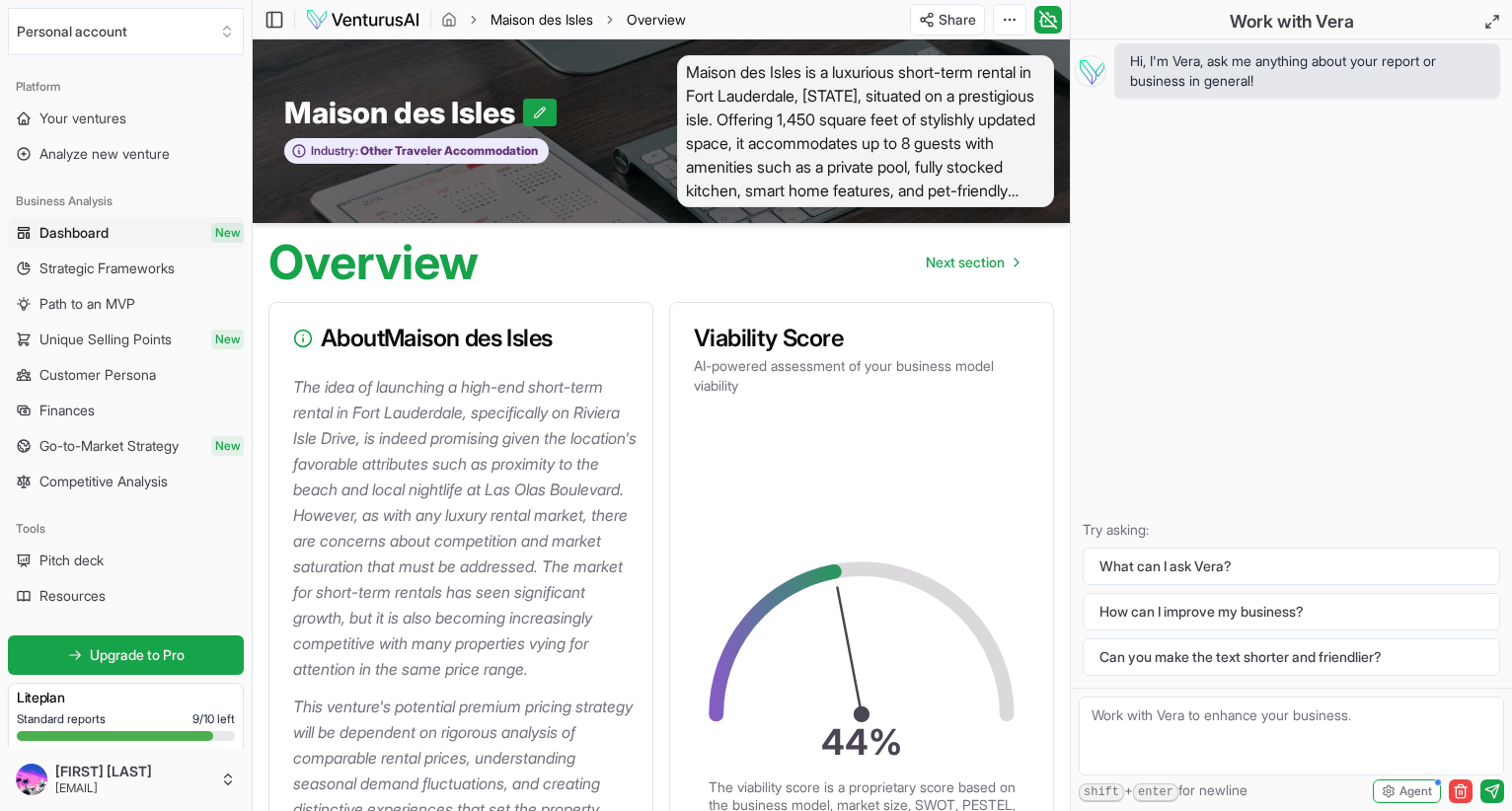 click on "Maison des Isles" at bounding box center (542, 20) 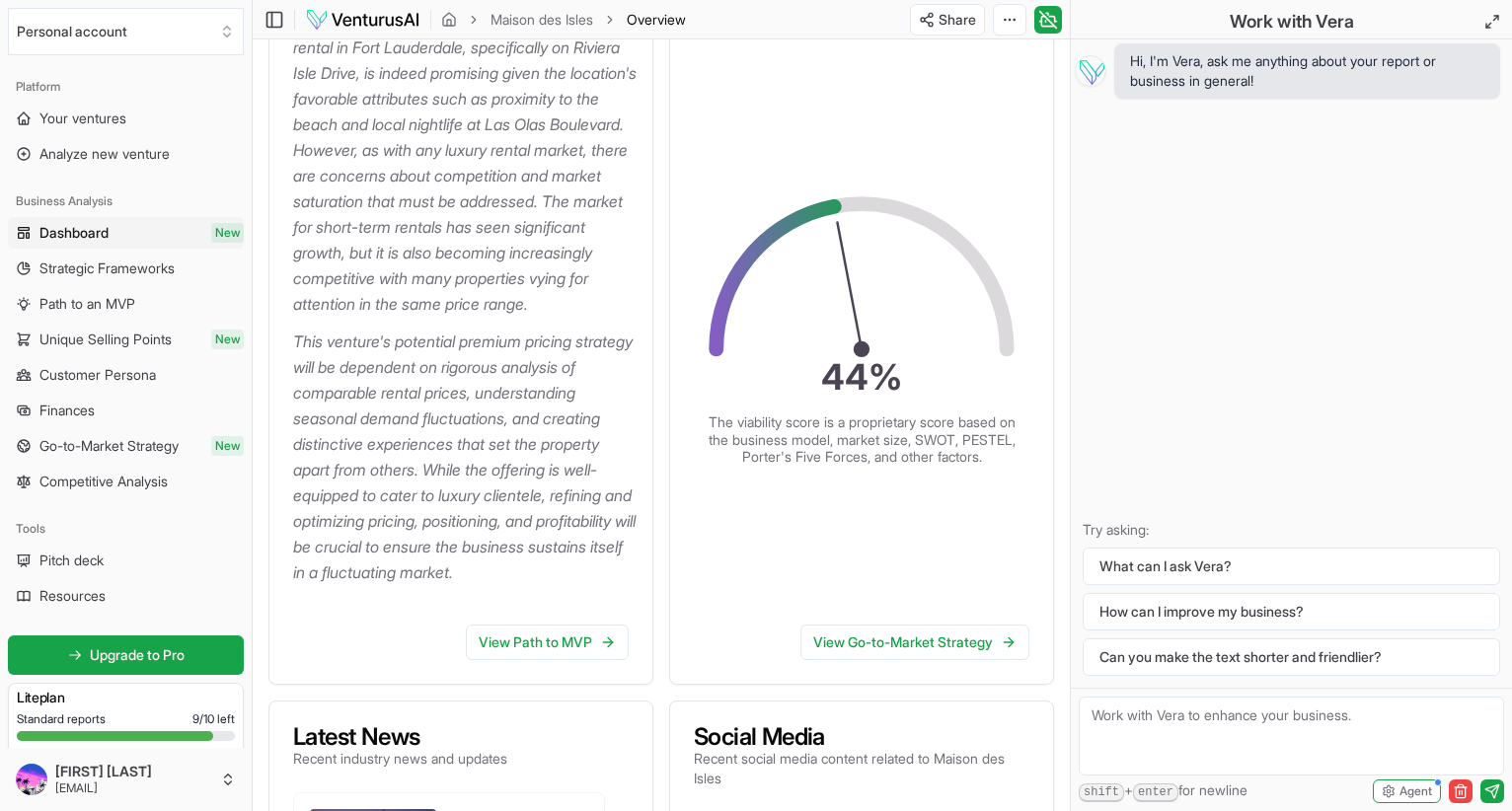 scroll, scrollTop: 416, scrollLeft: 0, axis: vertical 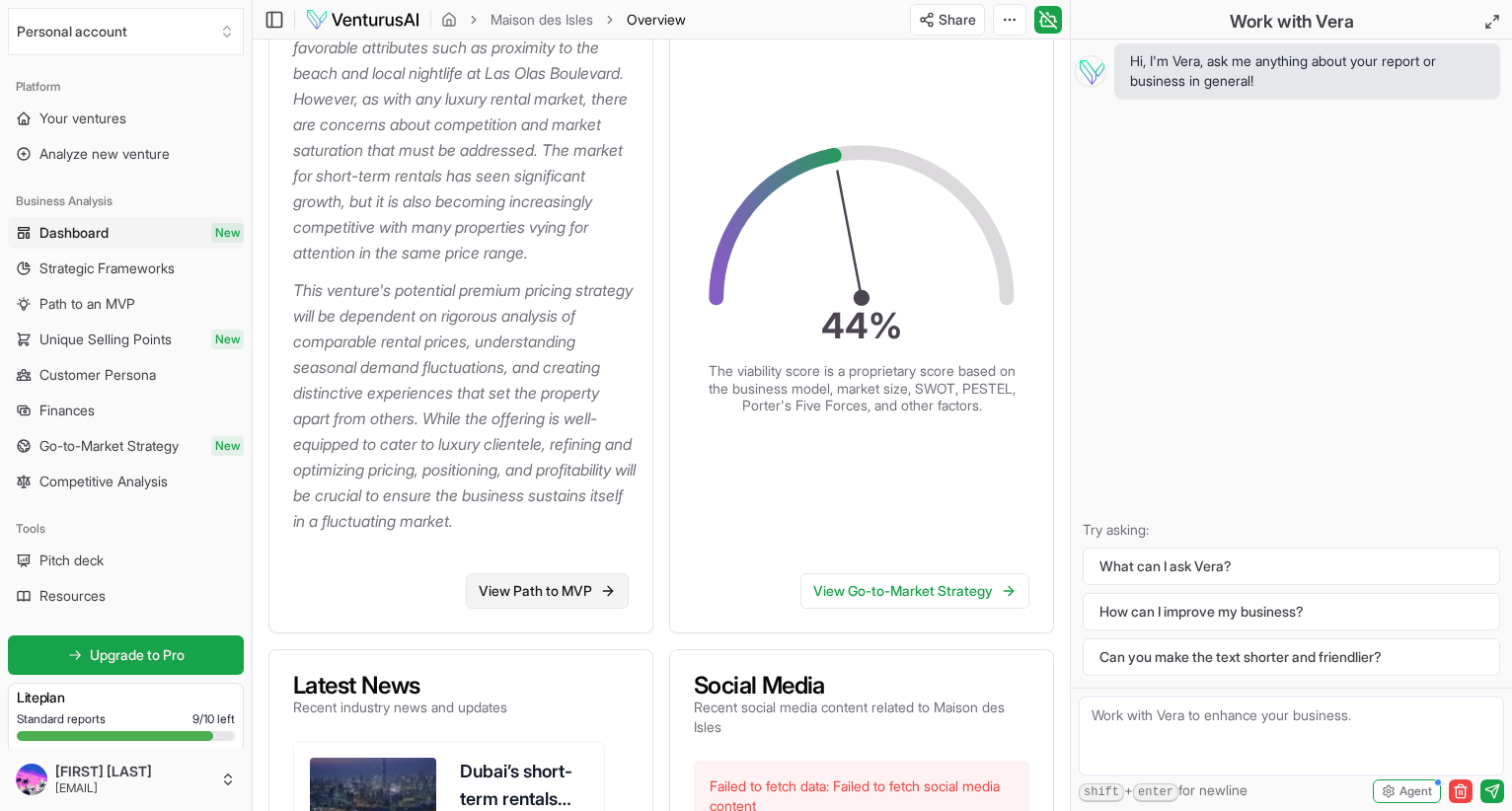 click on "View Path to MVP" at bounding box center [547, 591] 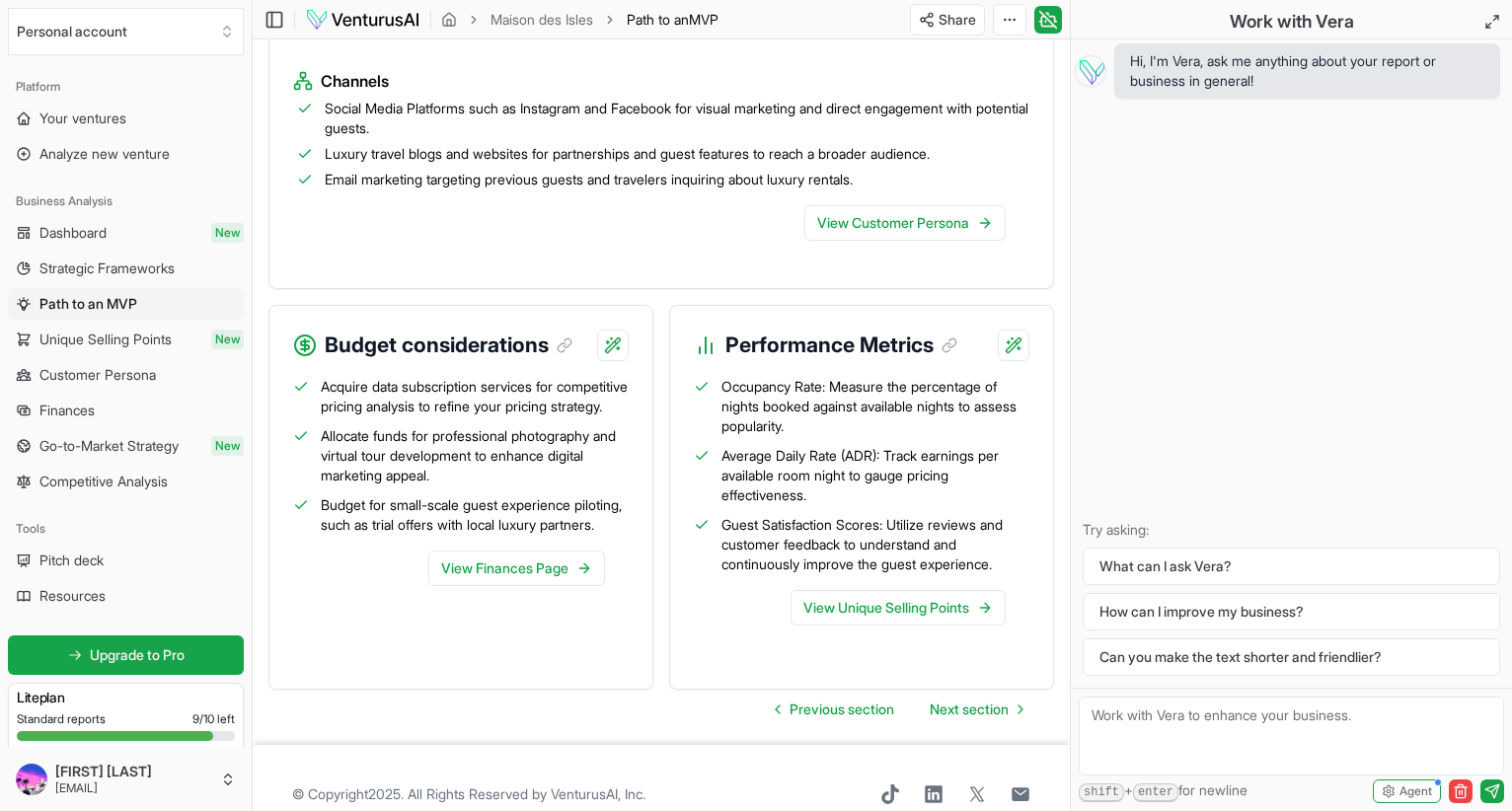 scroll, scrollTop: 2223, scrollLeft: 0, axis: vertical 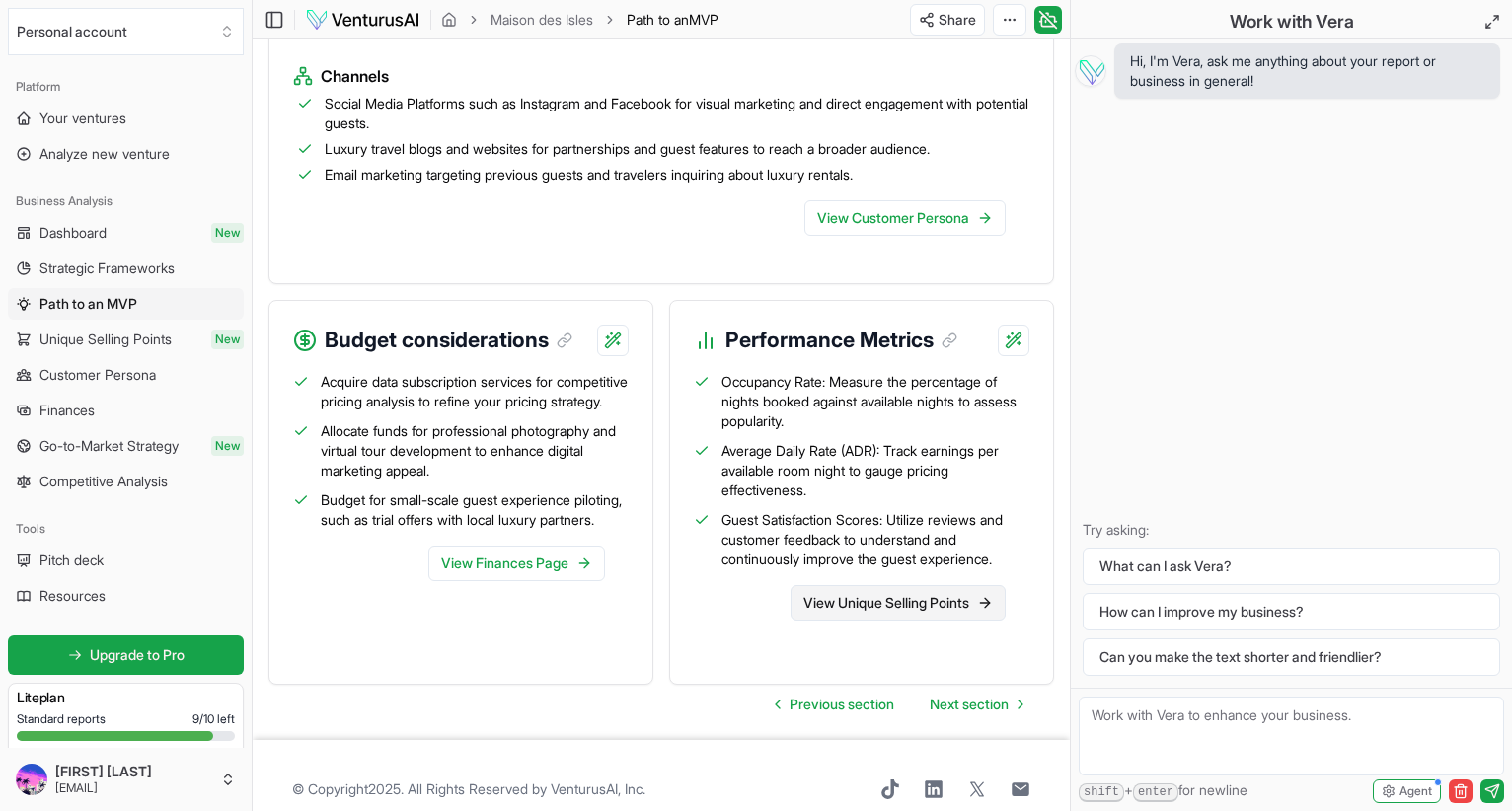 click on "View Unique Selling Points" at bounding box center (898, 603) 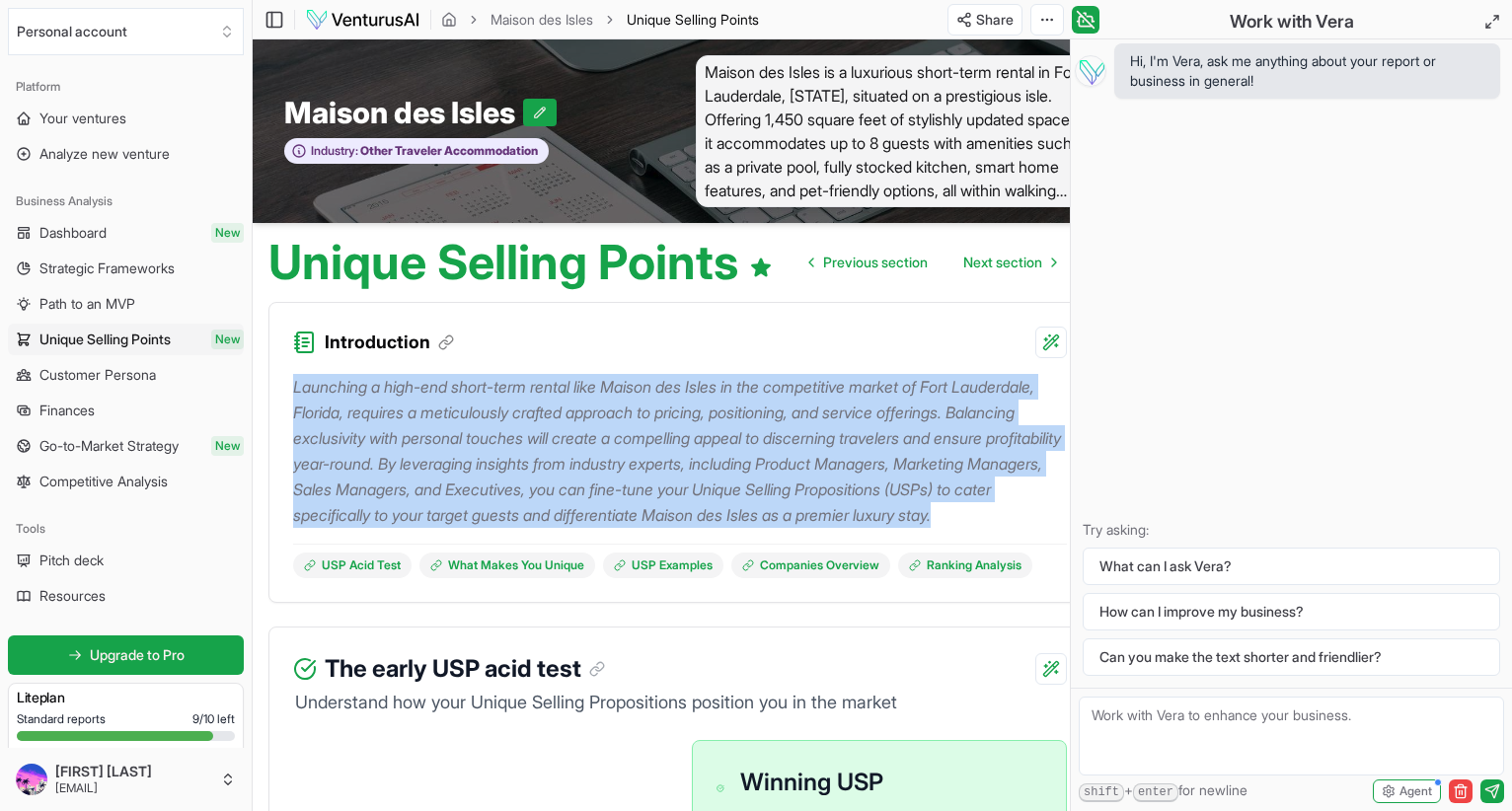 drag, startPoint x: 296, startPoint y: 387, endPoint x: 555, endPoint y: 549, distance: 305.49141 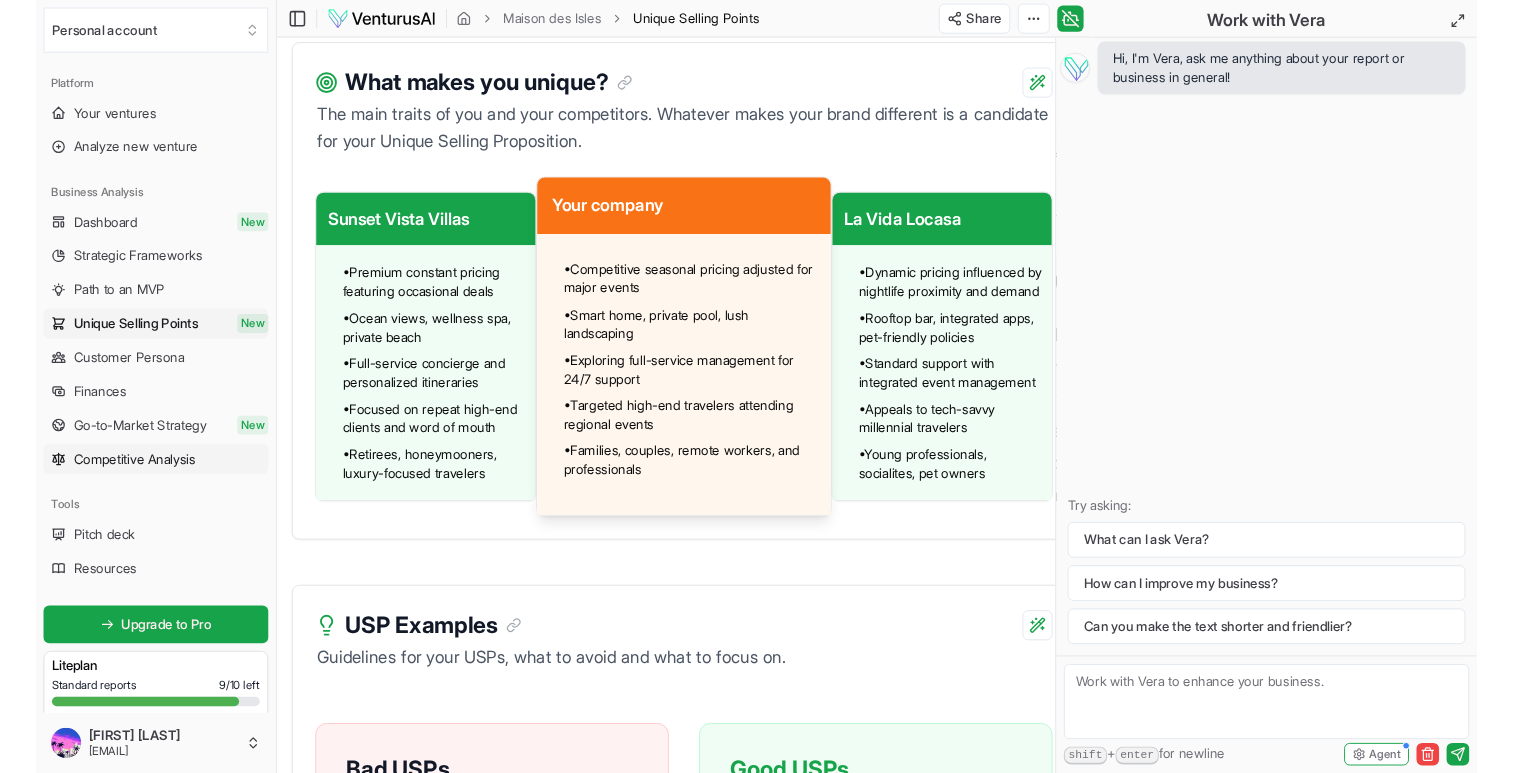 scroll, scrollTop: 1769, scrollLeft: 0, axis: vertical 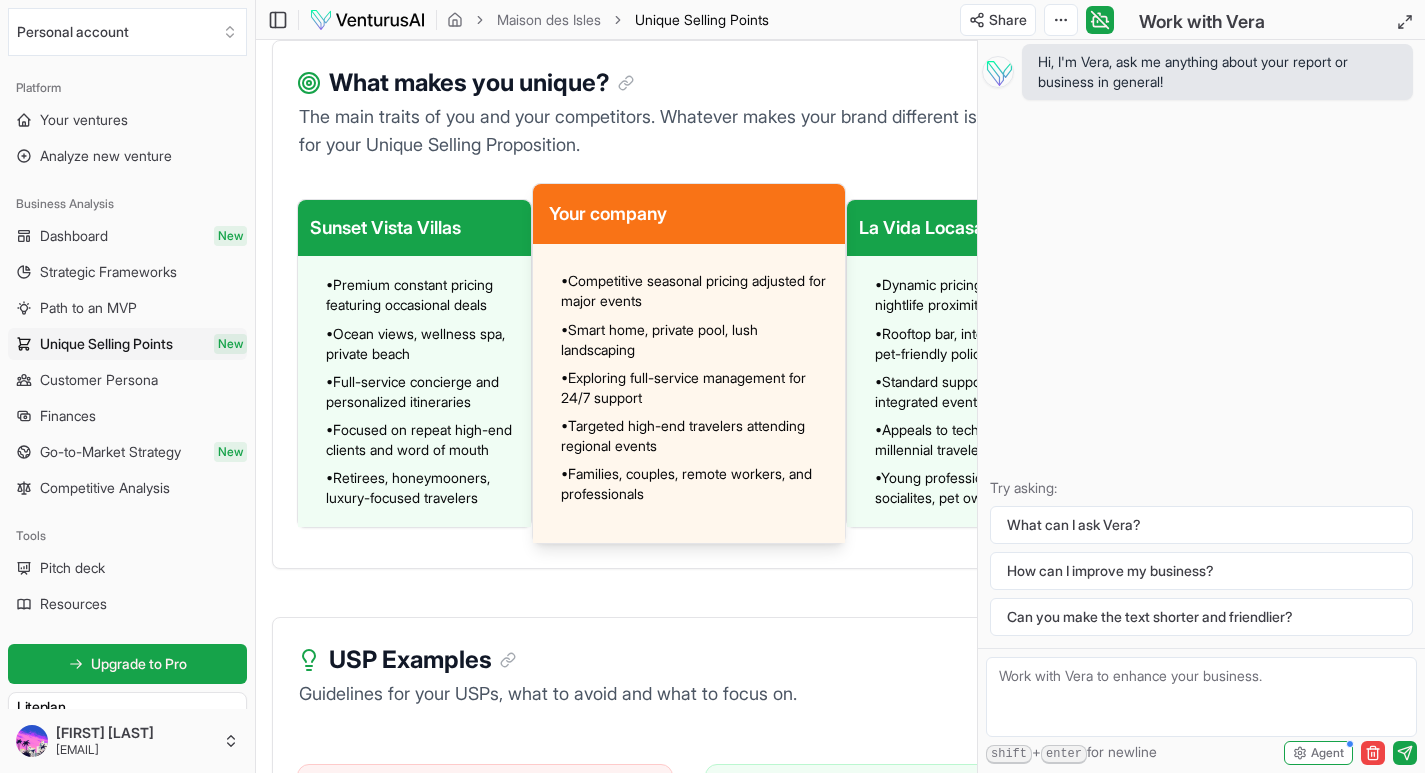 click on "The main traits of you and your competitors. Whatever makes your brand different is a candidate for your Unique Selling Proposition. Sunset Vista Villas • Premium constant pricing featuring occasional deals • Ocean views, wellness spa, private beach • Full-service concierge and personalized itineraries • Focused on repeat high-end clients and word of mouth • Retirees, honeymooners, luxury-focused travelers Your company • Competitive seasonal pricing adjusted for major events • Smart home, private pool, lush landscaping • Exploring full-service management for 24/7 support • Targeted high-end travelers attending regional events • Families, couples, remote workers, and professionals La Vida Locasa • Dynamic pricing influenced by nightlife proximity and demand • Rooftop bar, integrated apps, pet-friendly policies • Standard support with integrated event management • Appeals to tech-savvy millennial travelers • Young professionals, socialites, pet owners" at bounding box center [689, 335] 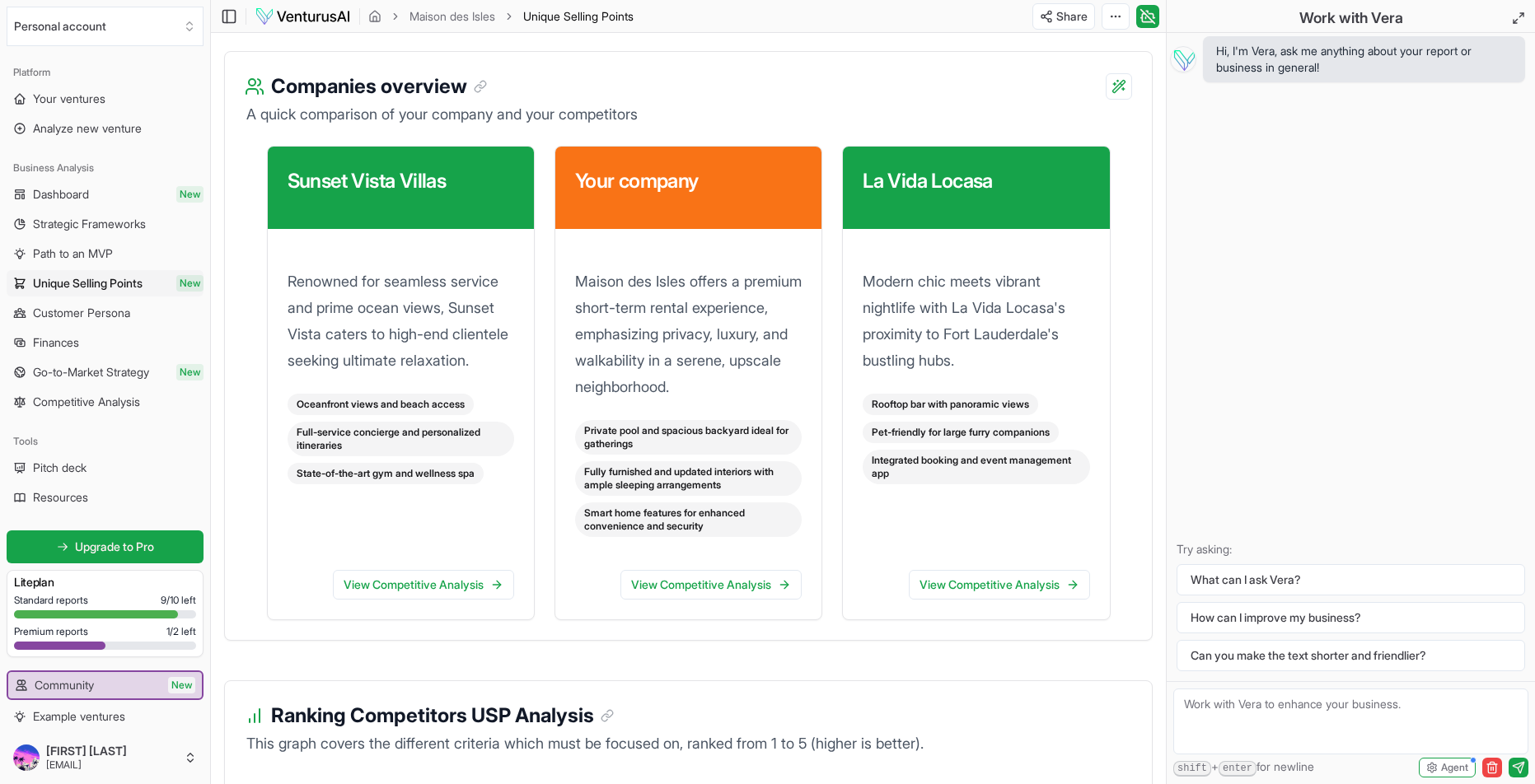 scroll, scrollTop: 2176, scrollLeft: 0, axis: vertical 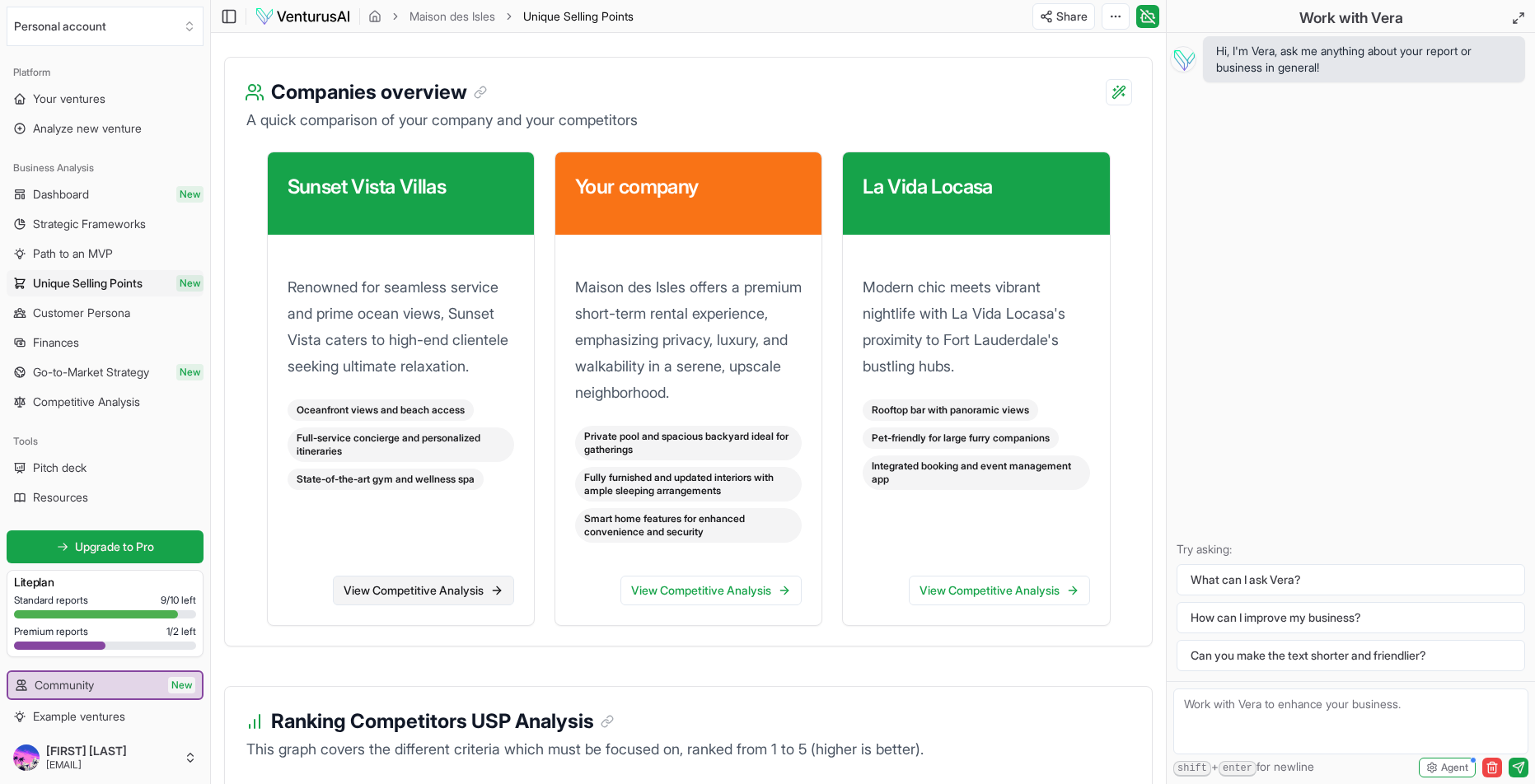 click on "View Competitive Analysis" at bounding box center (424, 590) 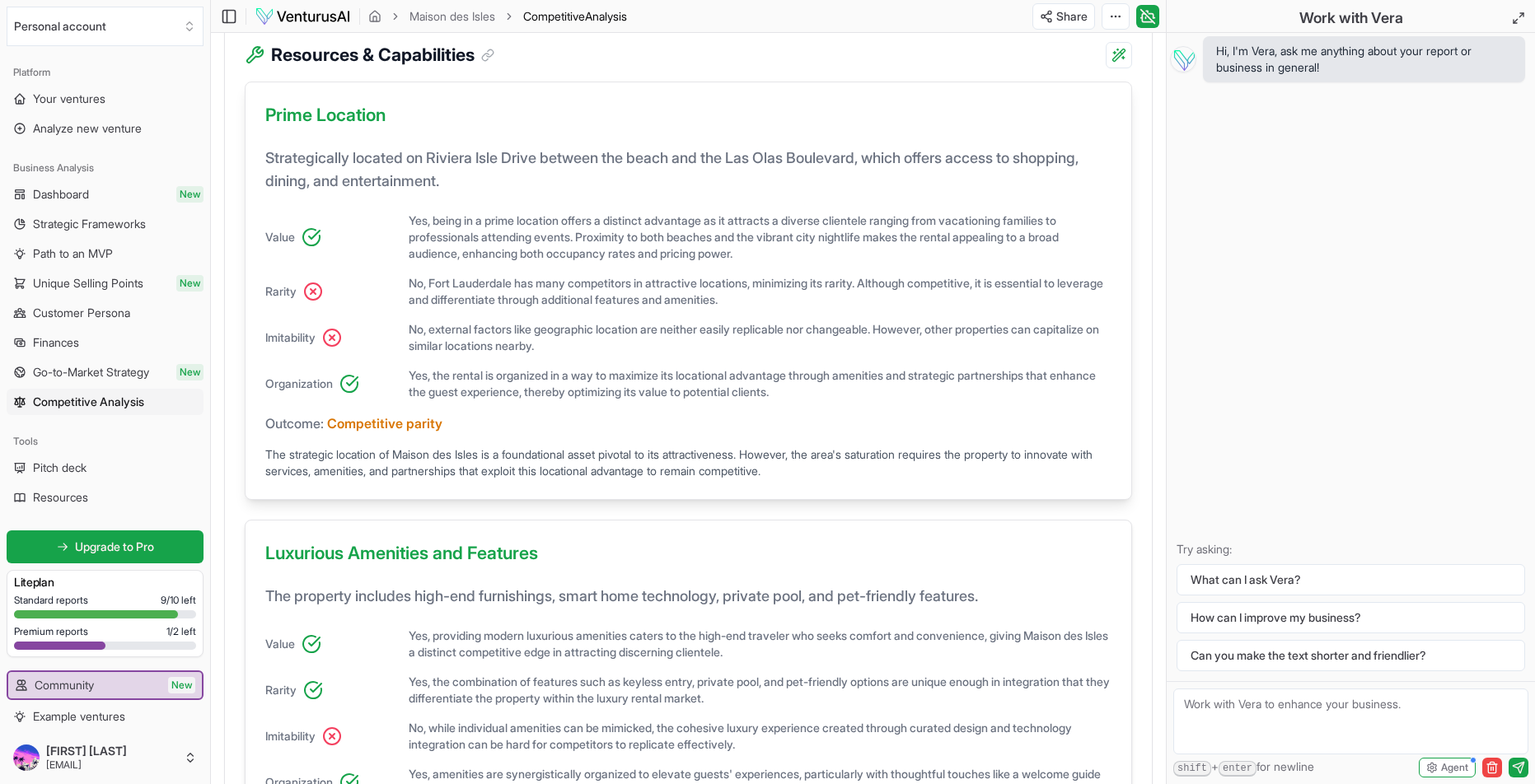 scroll, scrollTop: 495, scrollLeft: 0, axis: vertical 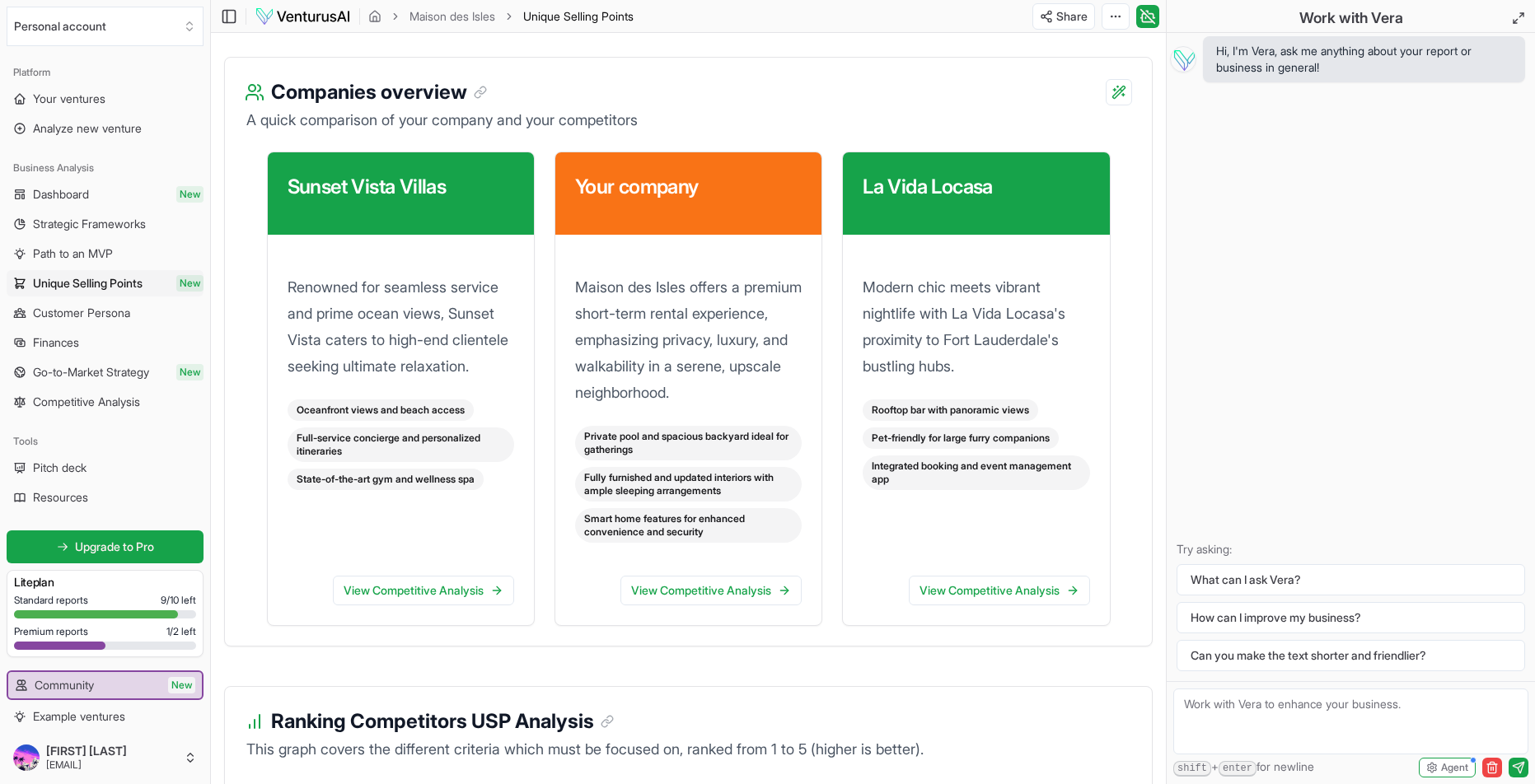 click on "Sunset Vista Villas" at bounding box center (400, 187) 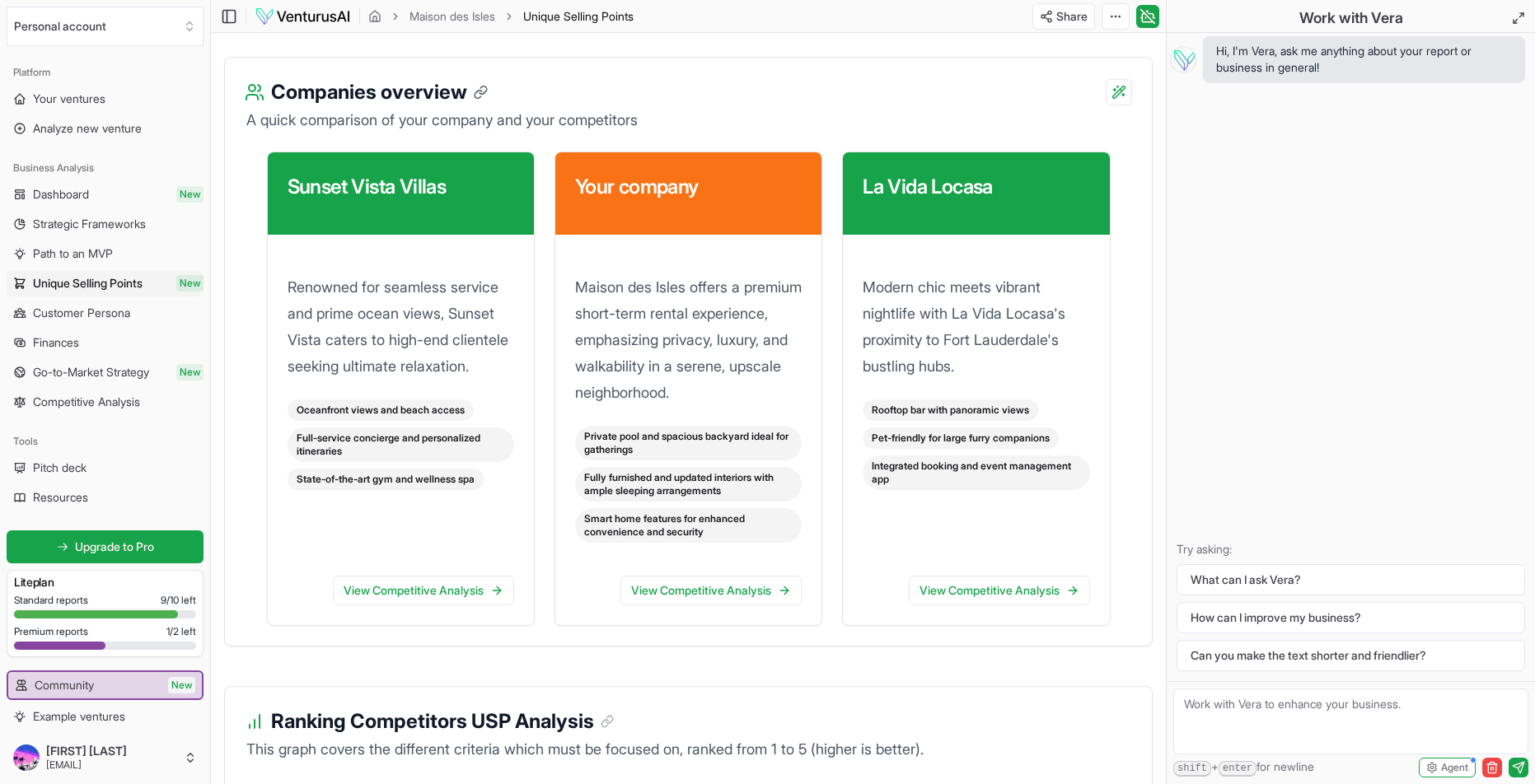 click 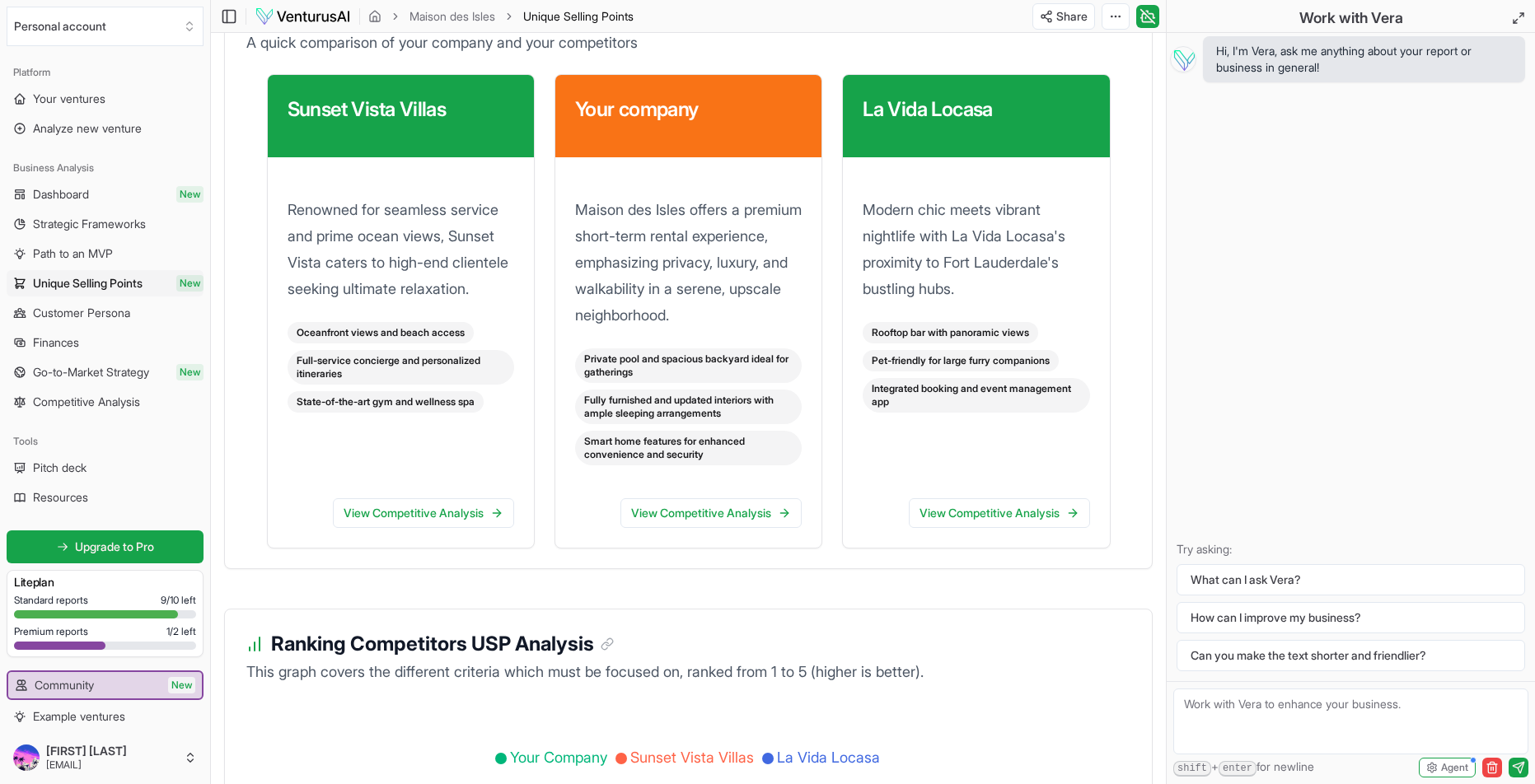 click on "Personal account Platform Your ventures Analyze new venture Business Analysis Dashboard New Strategic Frameworks Path to an MVP Unique Selling Points New Customer Persona Finances Go-to-Market Strategy New Competitive Analysis Tools Pitch deck Resources Get started for free Upgrade to Pro Lite plan Standard reports 9 / 10 left Premium reports 1 / 2 left Community New Example ventures Settings Help Valerie Paliwal valerie.paliwal@gmail.com Toggle Sidebar Maison des Isles USPs Unique Selling Points Share Toggle Chat Sidebar Maison des Isles USPs Unique Selling Points Maison des Isles Industry: Other Traveler Accommodation Unique Selling Points Previous section Next section Introduction USP Acid Test What Makes You Unique USP Examples Companies Overview Ranking Analysis The early USP acid test Understand how your Unique Selling Propositions position you in the market Your Company Competitors Target Audience Winning USP Risky USP Losing USP What makes you unique? Sunset Vista Villas • • • • " "" at bounding box center (767, -1861) 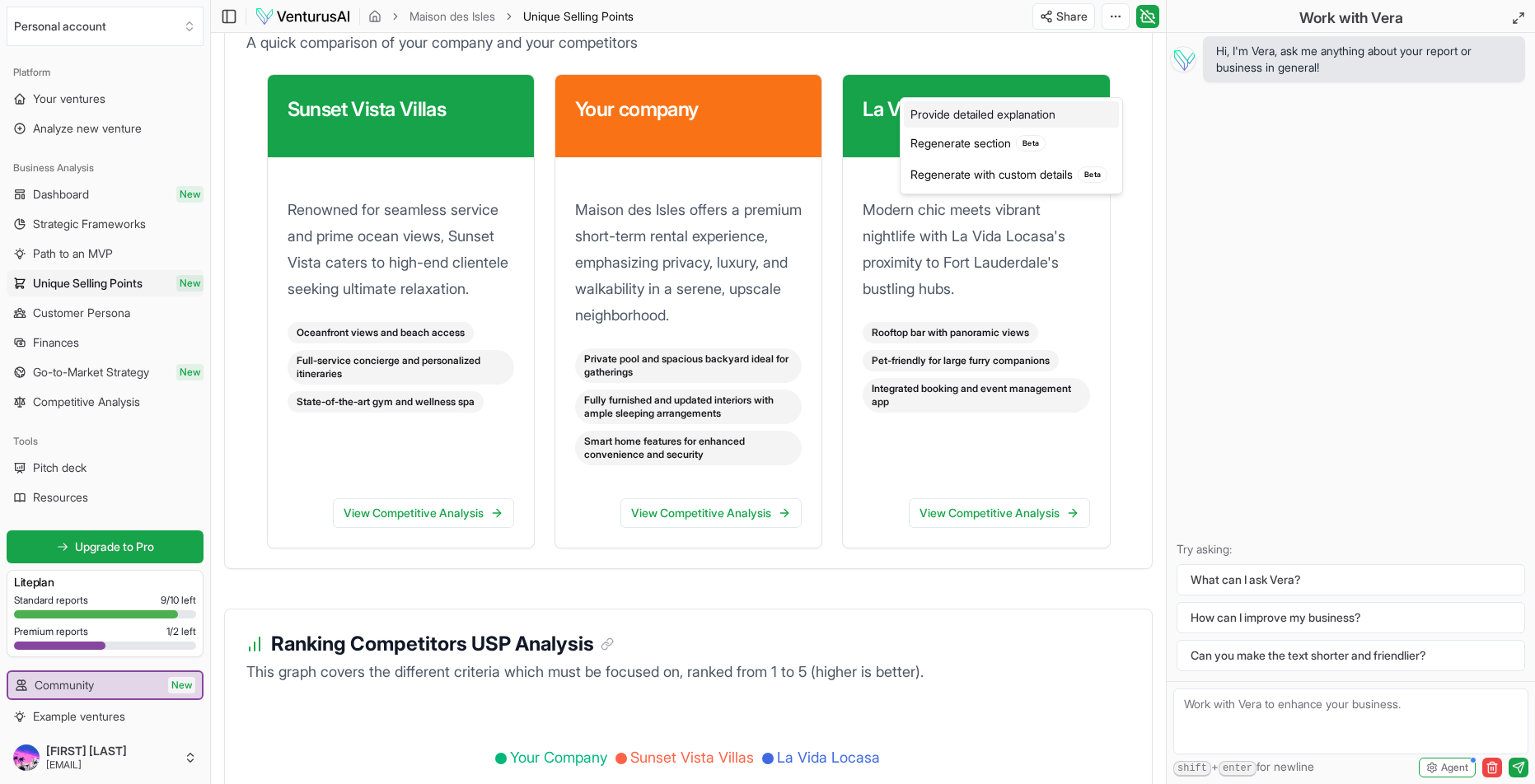 click on "Provide detailed explanation" at bounding box center [1011, 114] 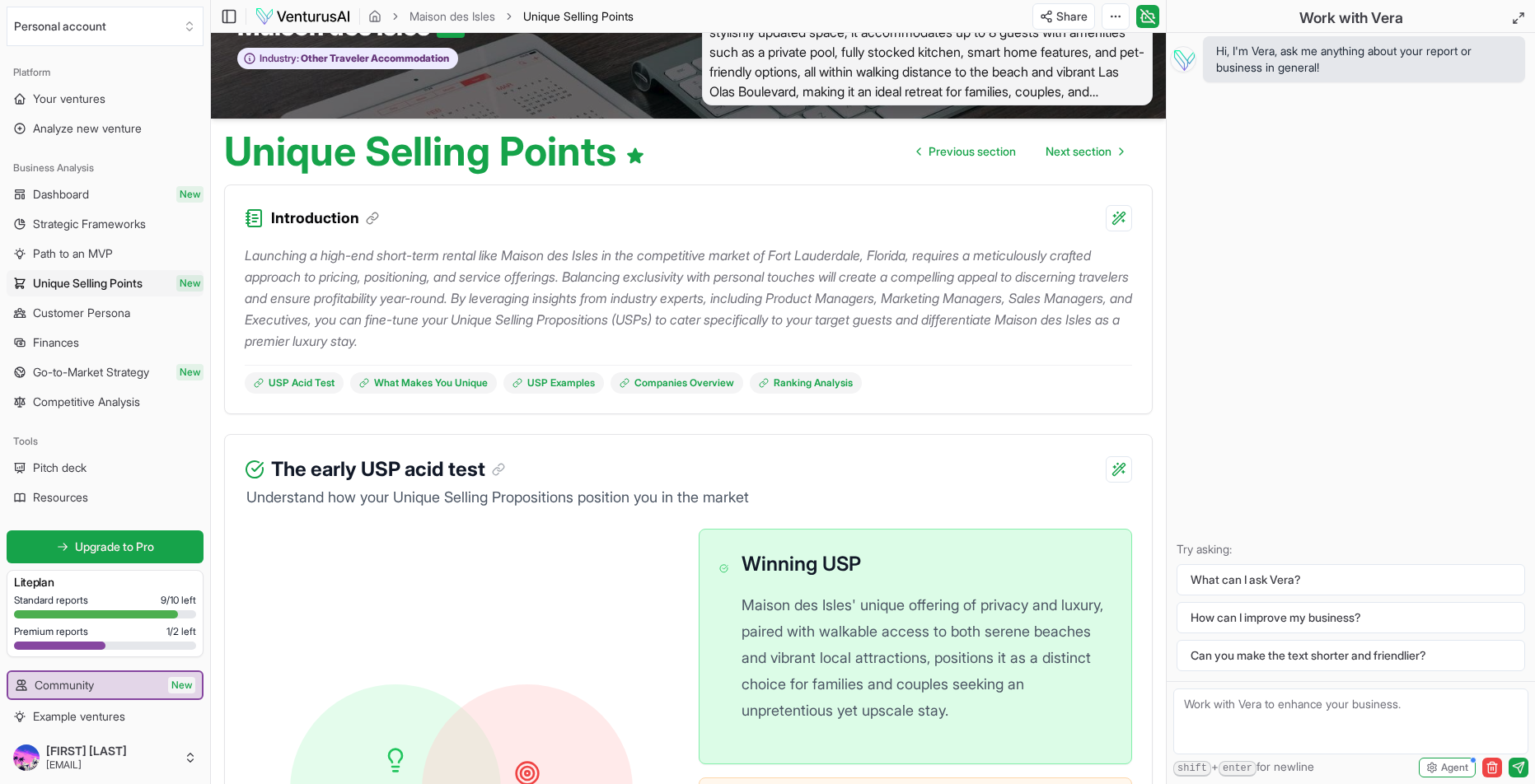 scroll, scrollTop: 66, scrollLeft: 0, axis: vertical 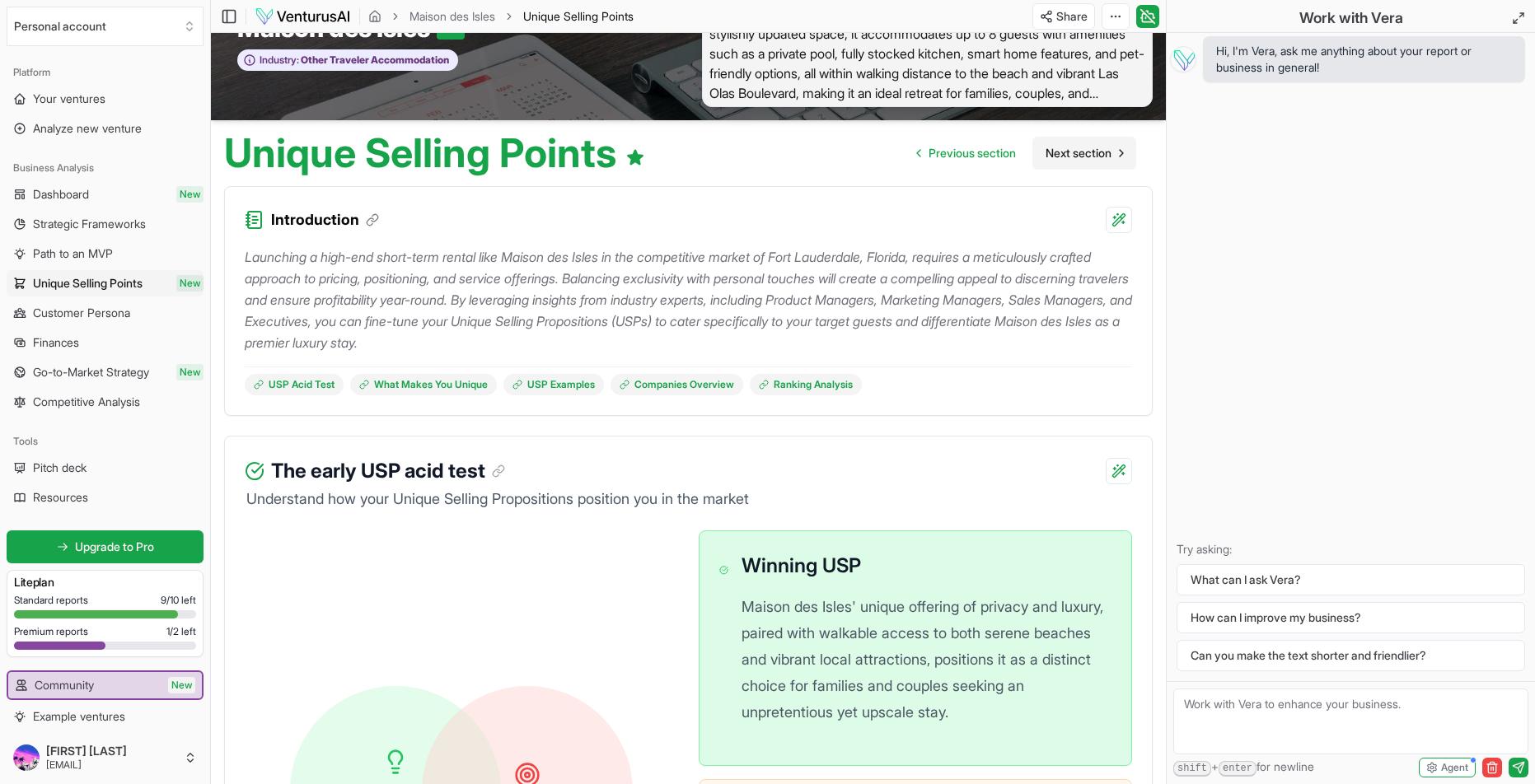 click on "Next section" at bounding box center [1079, 153] 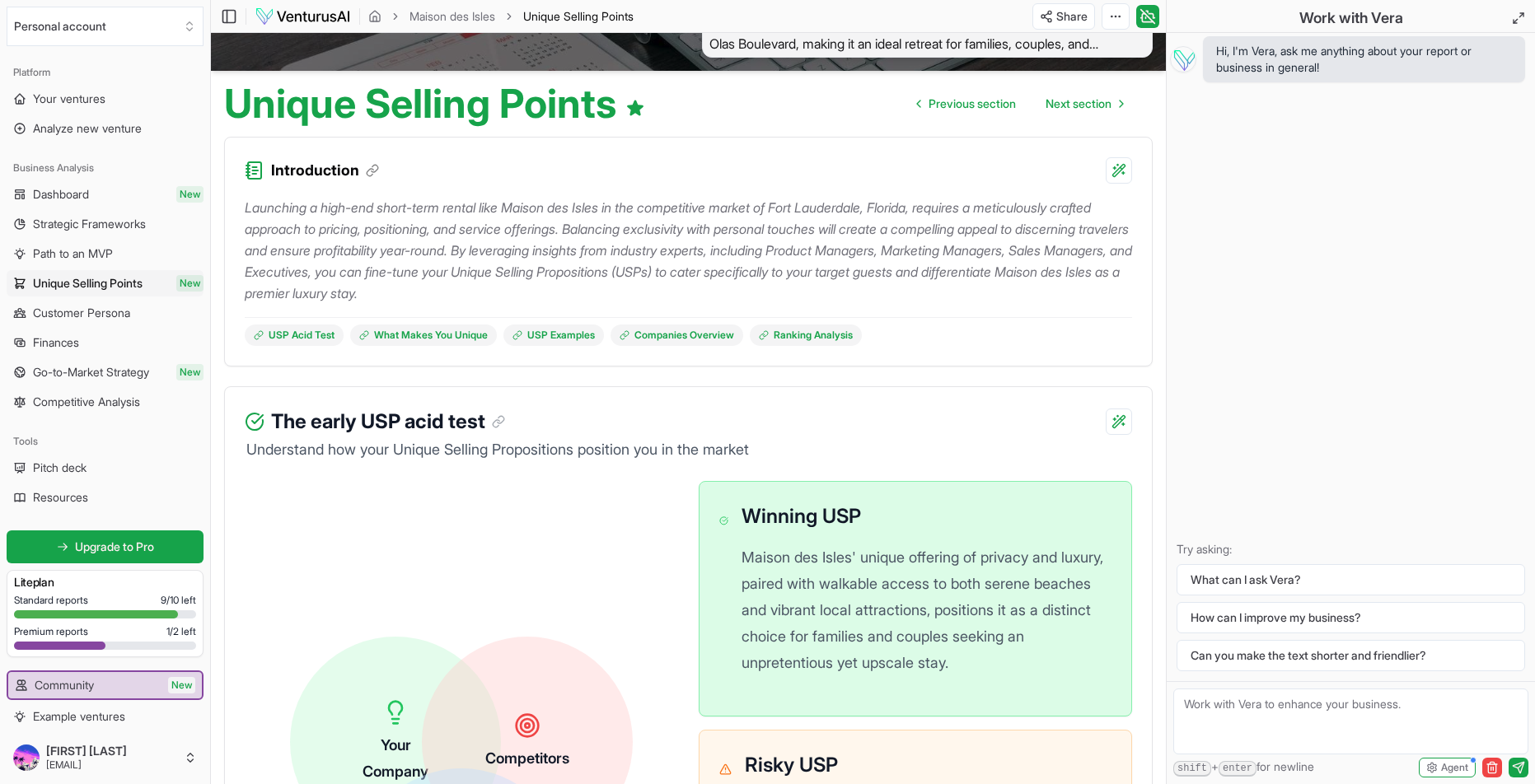 scroll, scrollTop: 117, scrollLeft: 0, axis: vertical 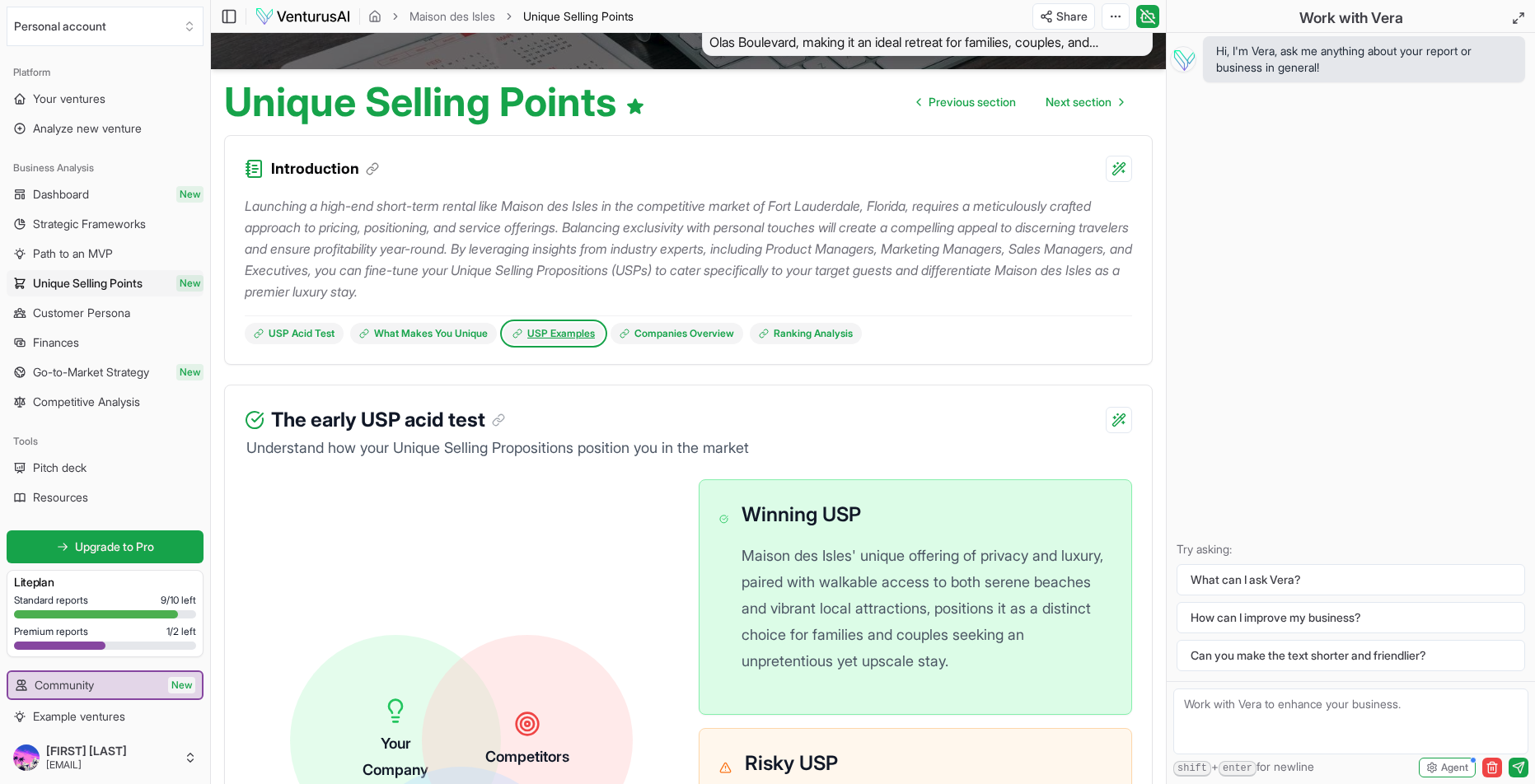 click on "USP Examples" at bounding box center [554, 334] 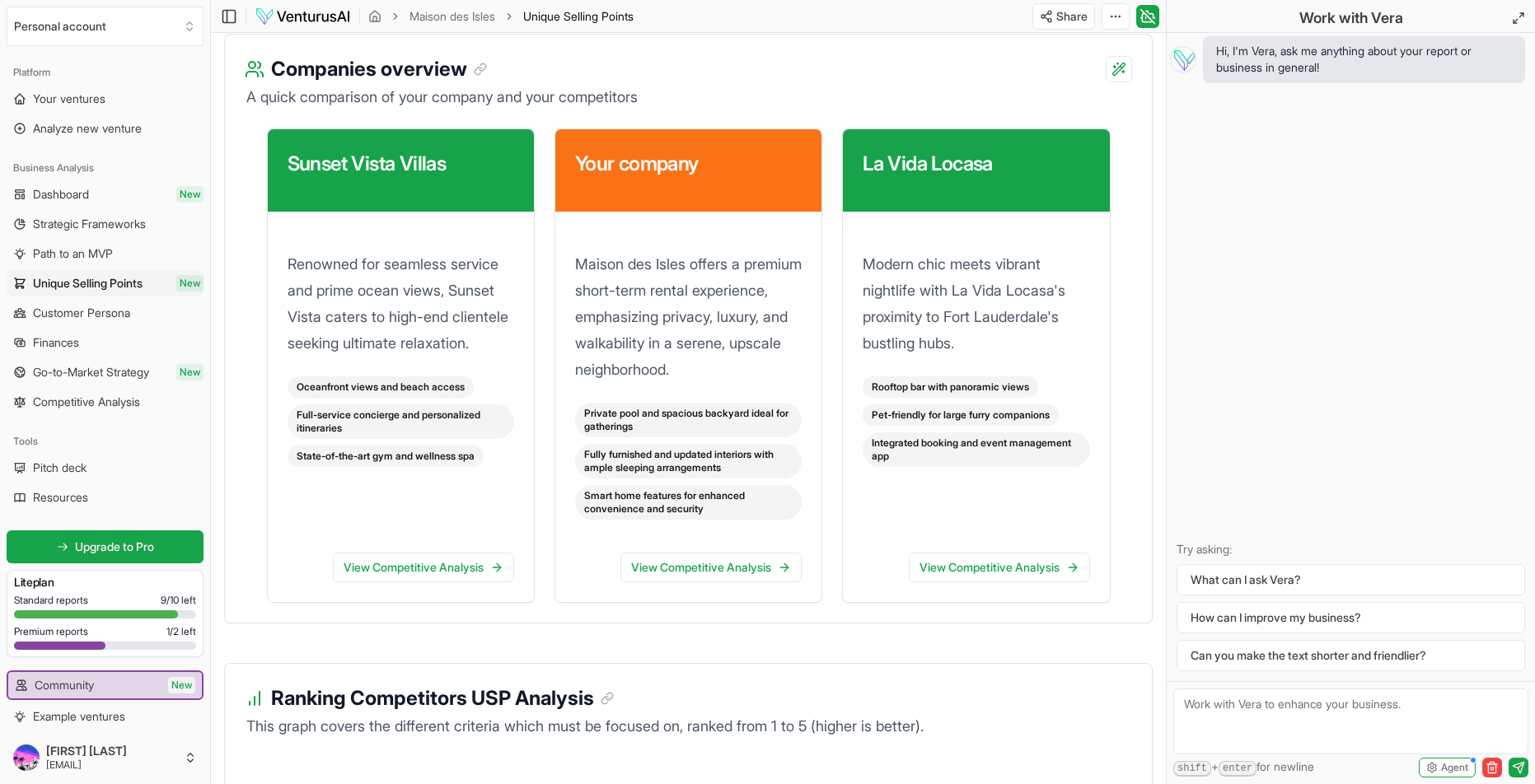 scroll, scrollTop: 2192, scrollLeft: 0, axis: vertical 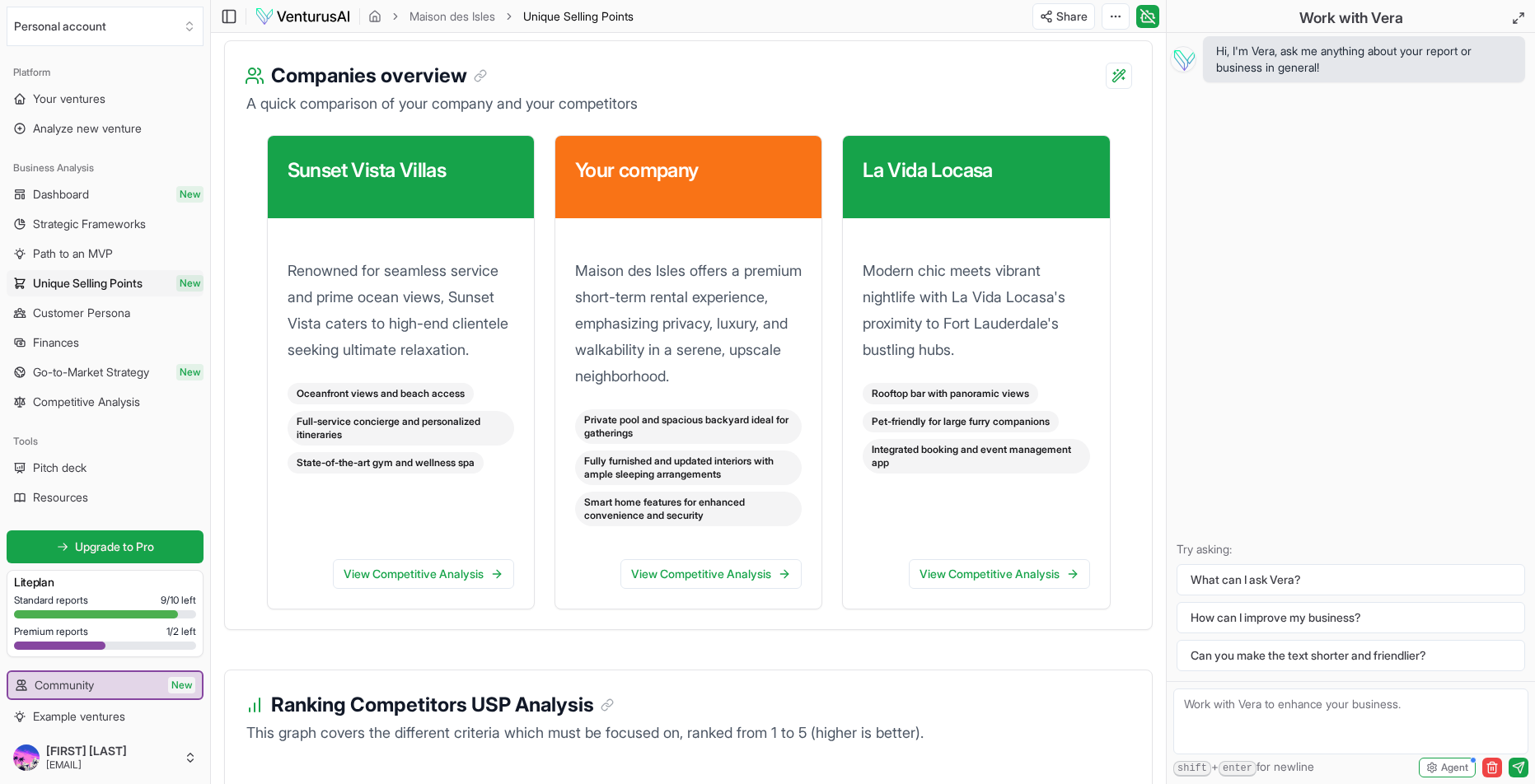click on "Sunset Vista Villas" at bounding box center (400, 170) 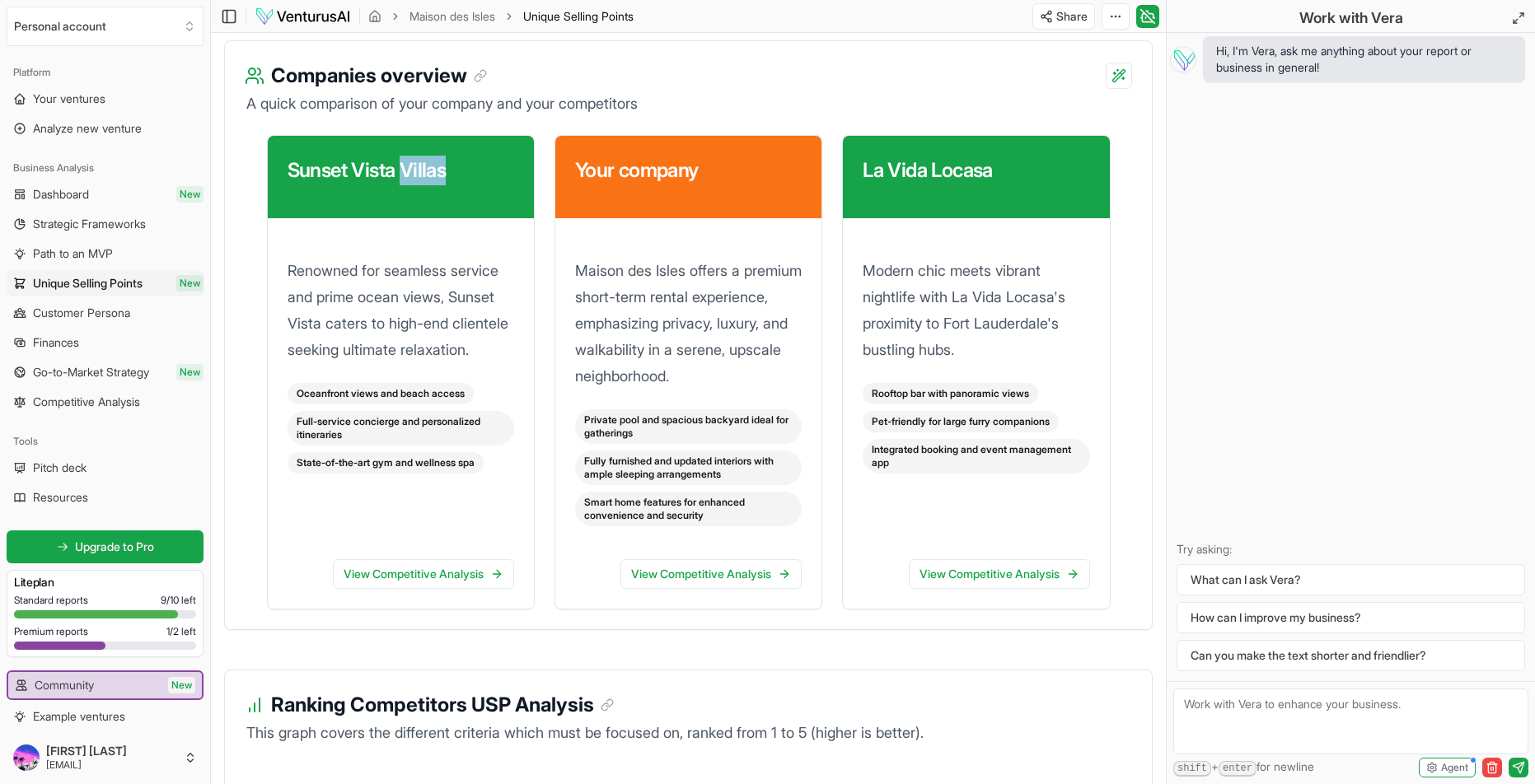 click on "Sunset Vista Villas" at bounding box center [400, 170] 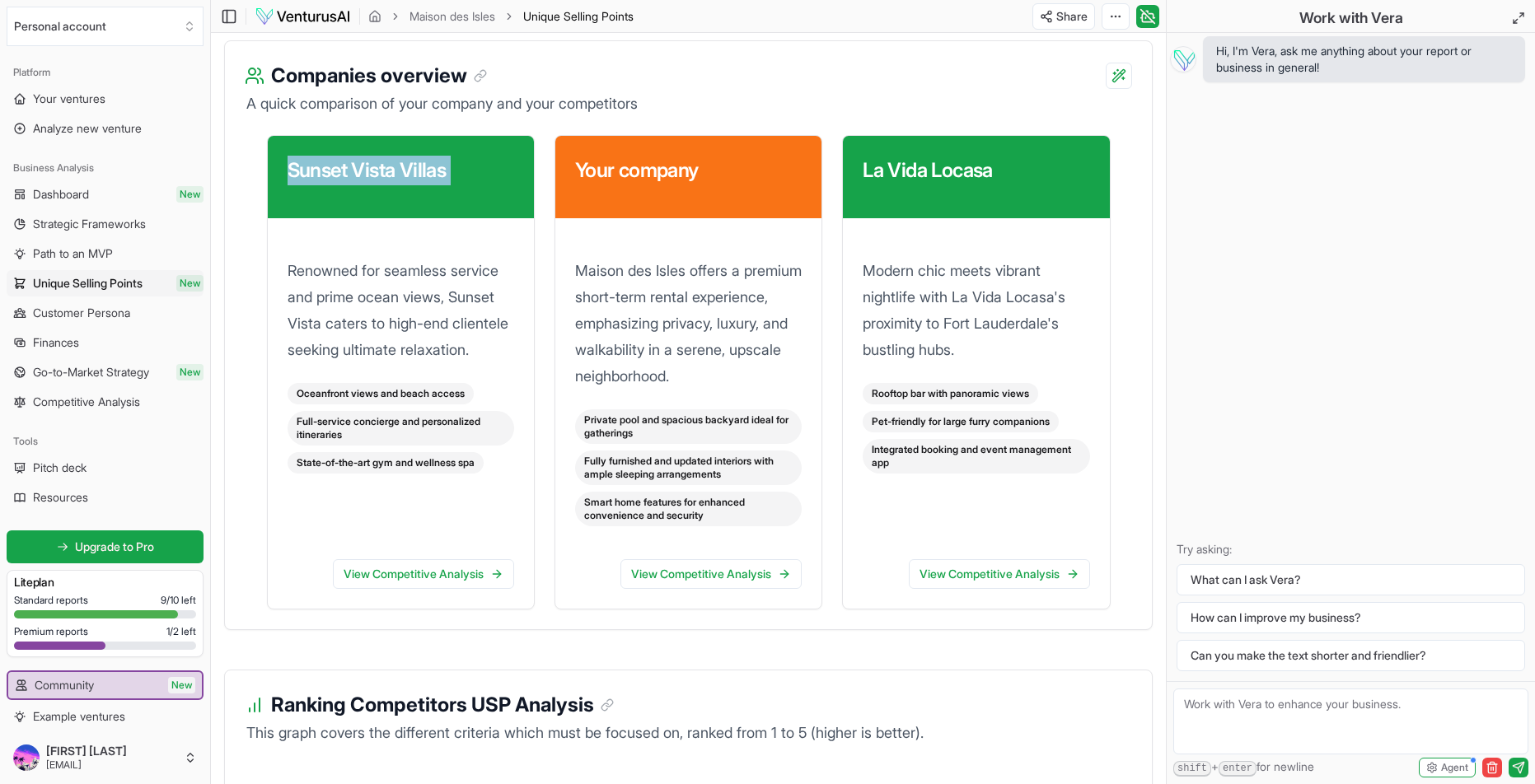 click on "Sunset Vista Villas" at bounding box center (400, 170) 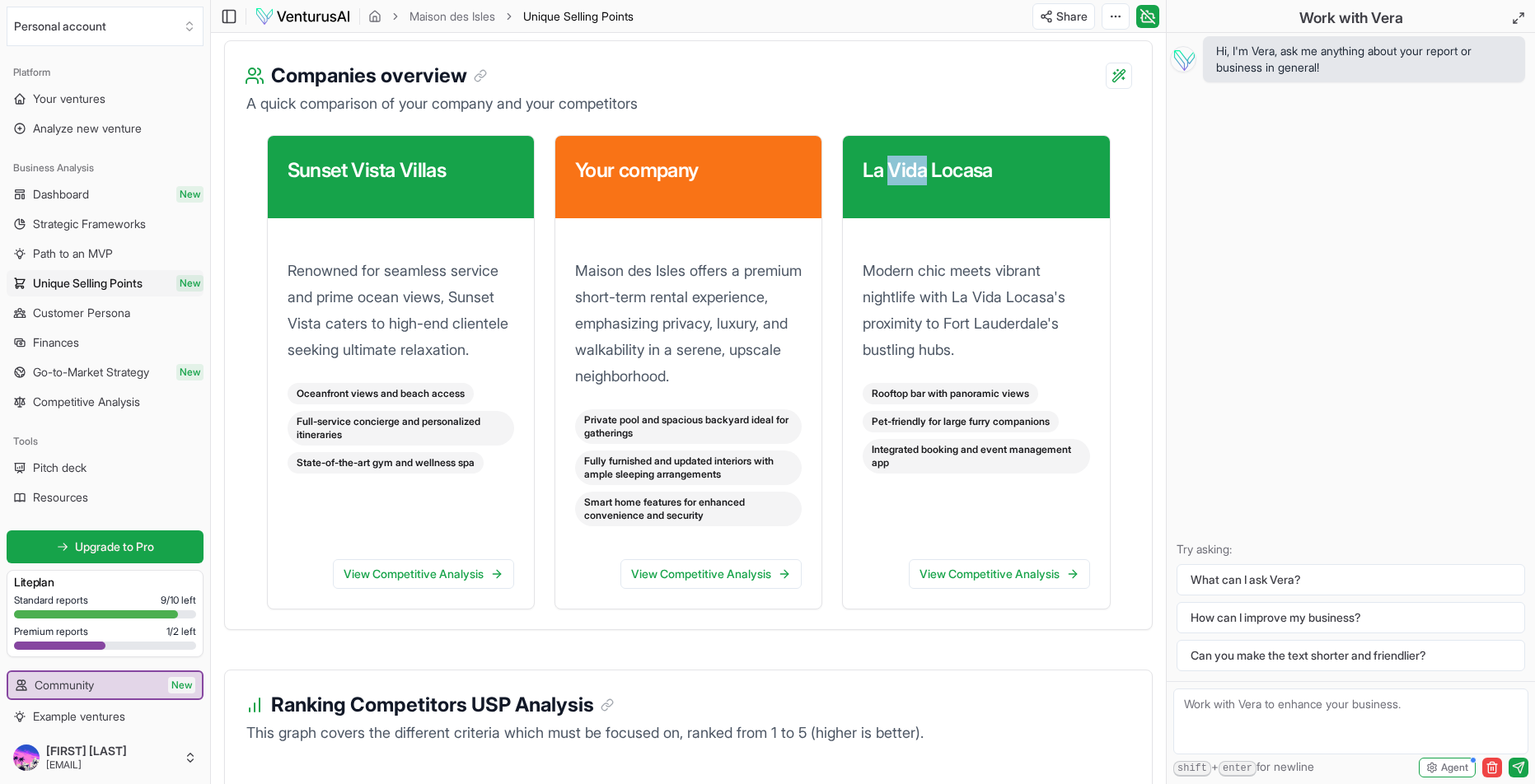 click on "La Vida Locasa" at bounding box center [976, 170] 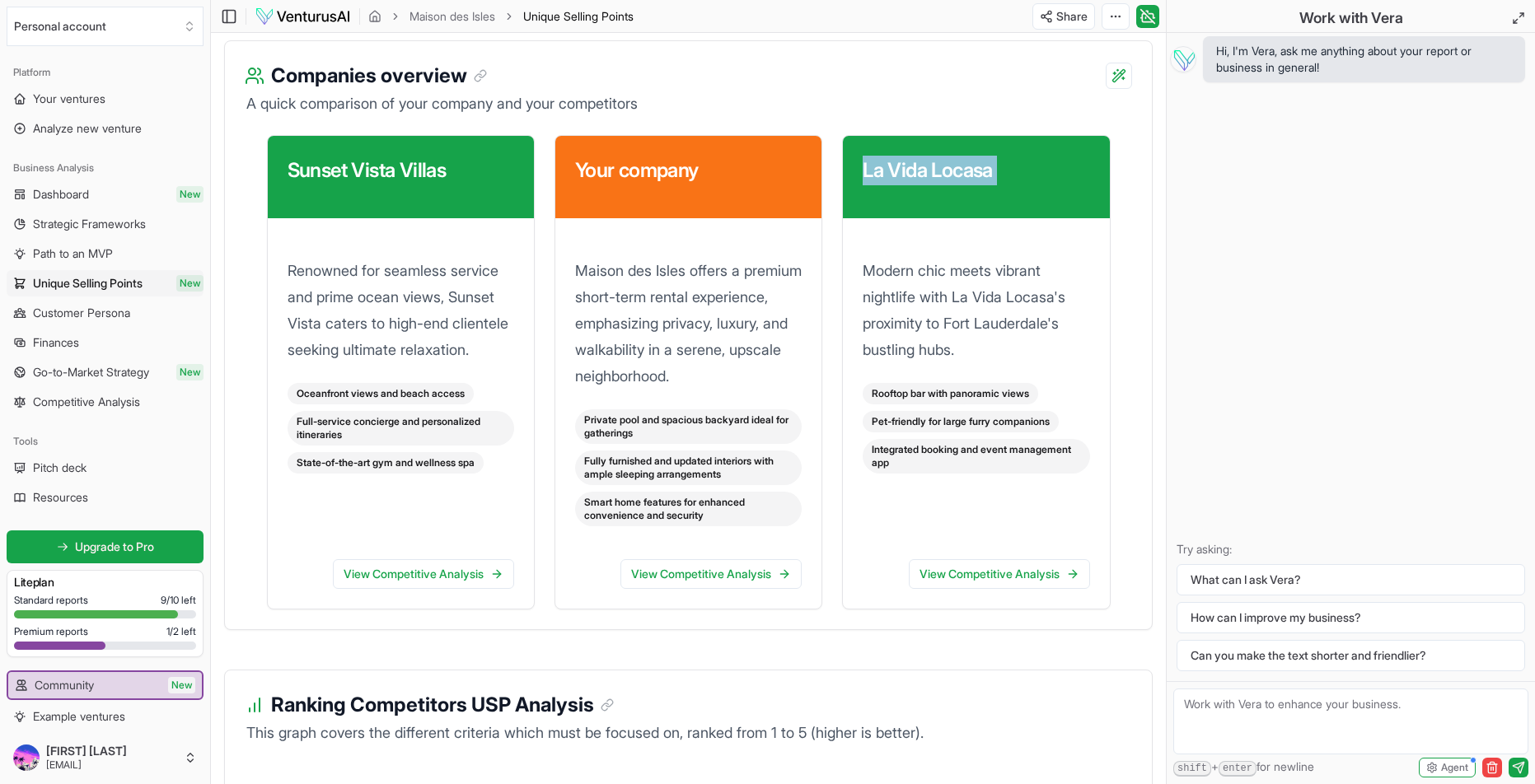 click on "La Vida Locasa" at bounding box center [976, 170] 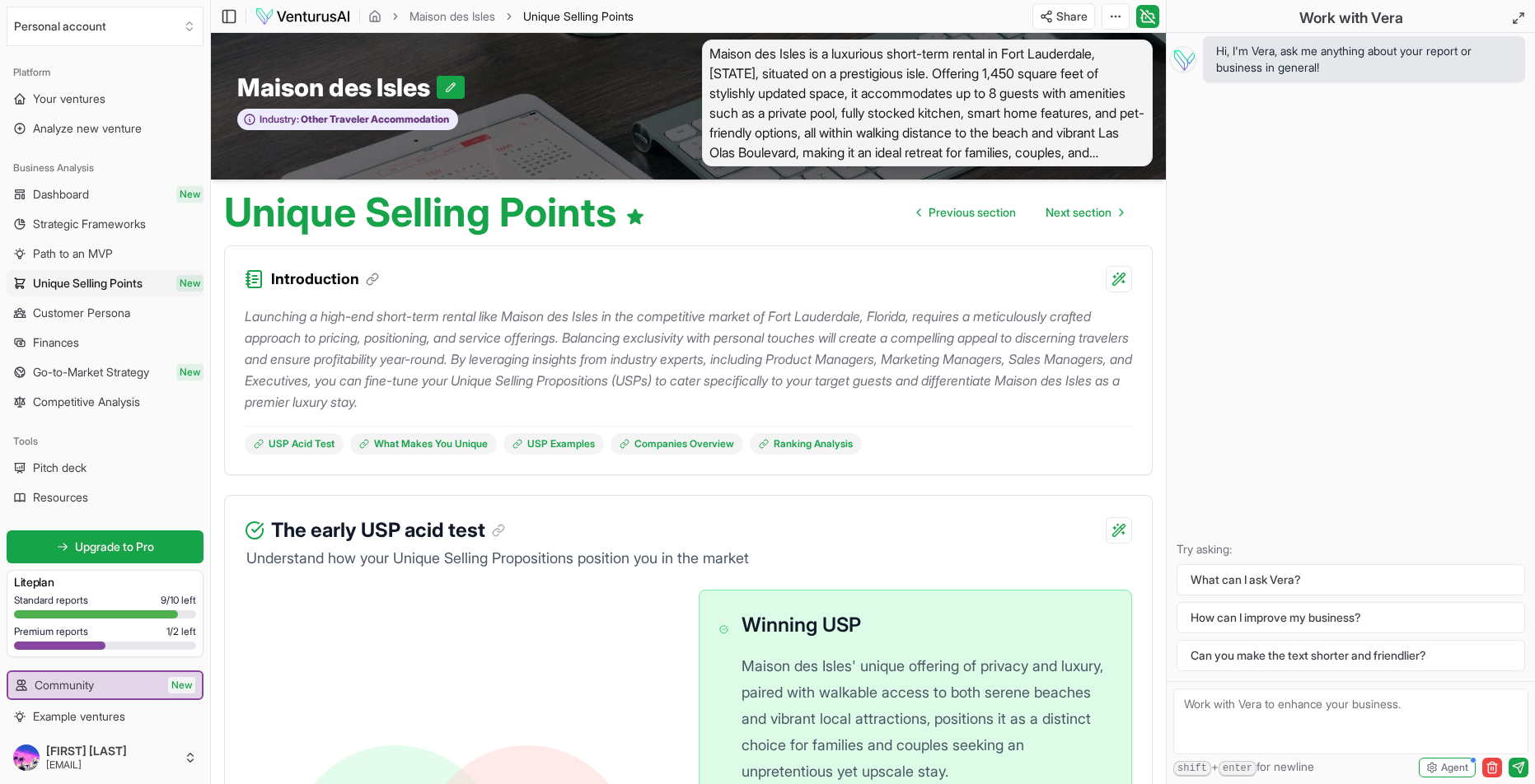 scroll, scrollTop: 1, scrollLeft: 0, axis: vertical 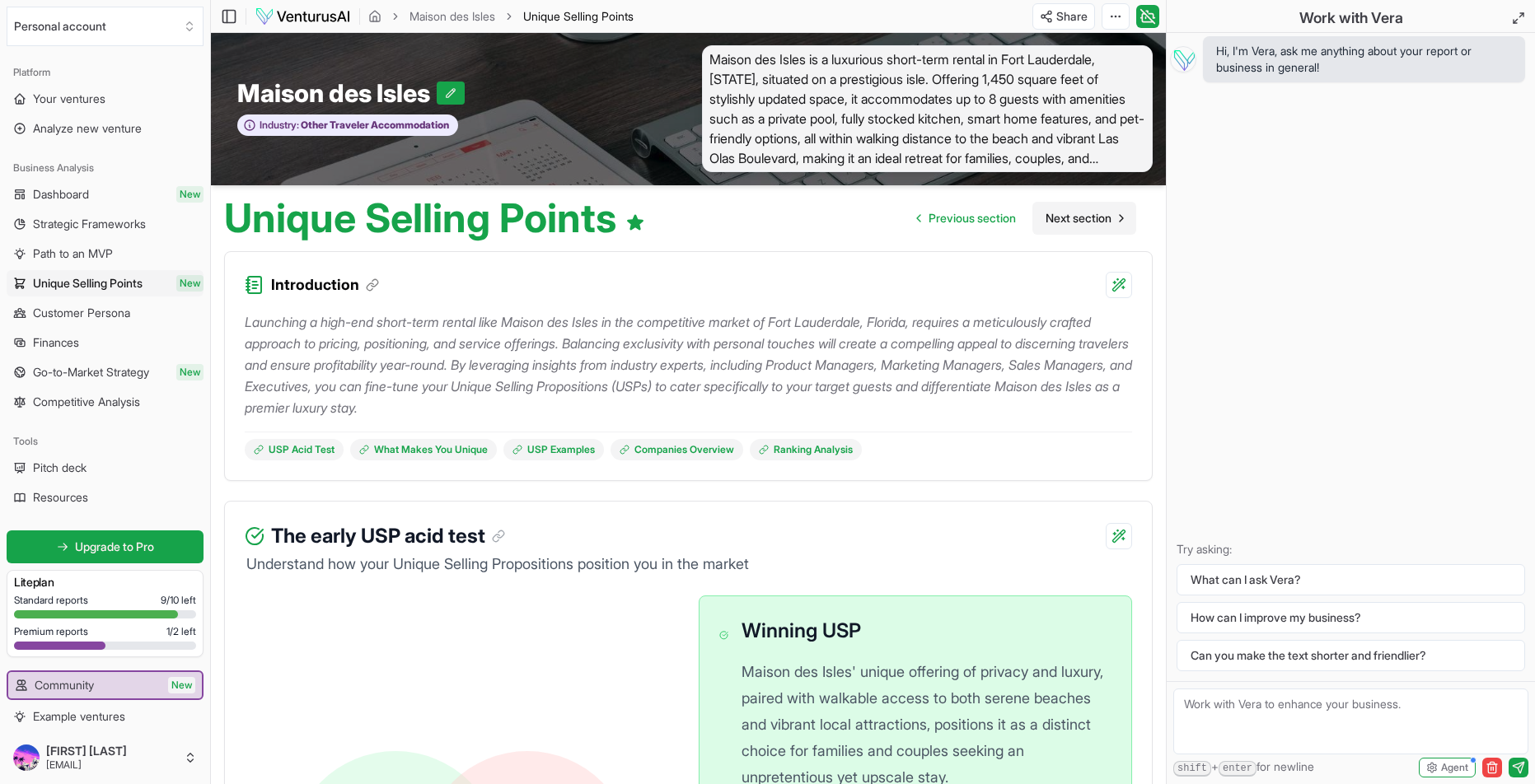 click on "Next section" at bounding box center [1079, 218] 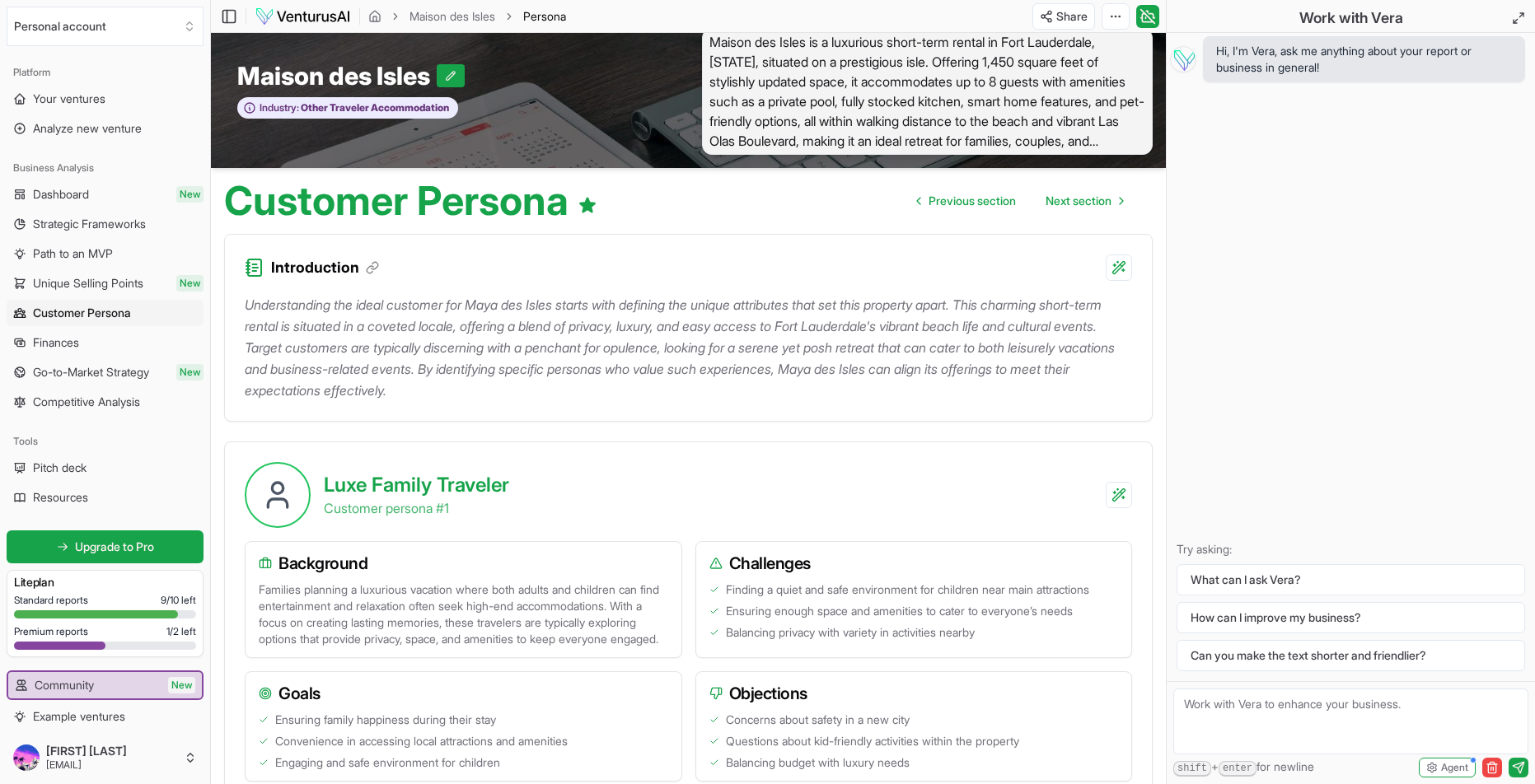 scroll, scrollTop: 21, scrollLeft: 0, axis: vertical 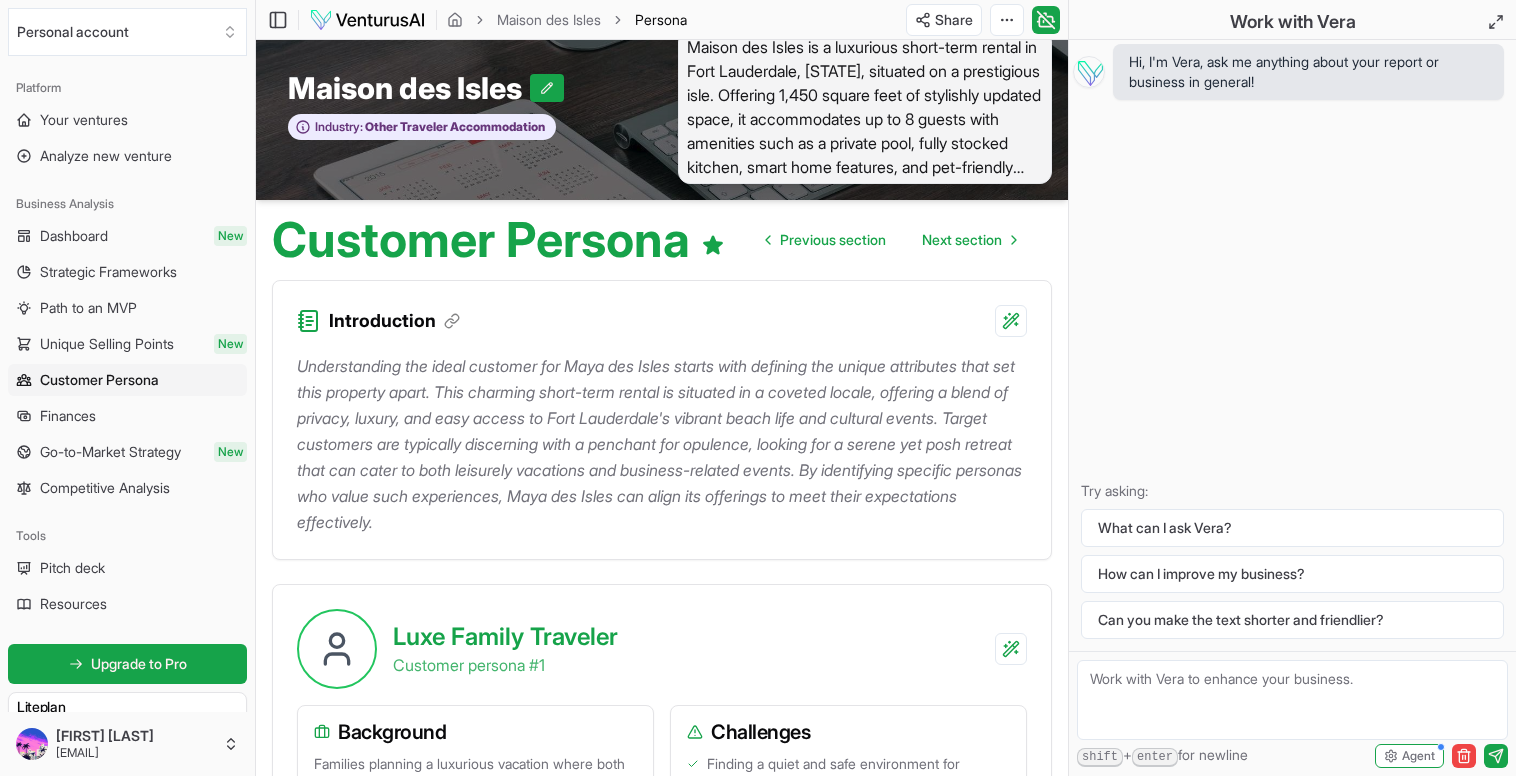 click on "Understanding the ideal customer for Maya des Isles starts with defining the unique attributes that set this property apart. This charming short-term rental is situated in a coveted locale, offering a blend of privacy, luxury, and easy access to Fort Lauderdale's vibrant beach life and cultural events. Target customers are typically discerning with a penchant for opulence, looking for a serene yet posh retreat that can cater to both leisurely vacations and business-related events. By identifying specific personas who value such experiences, Maya des Isles can align its offerings to meet their expectations effectively." at bounding box center (662, 444) 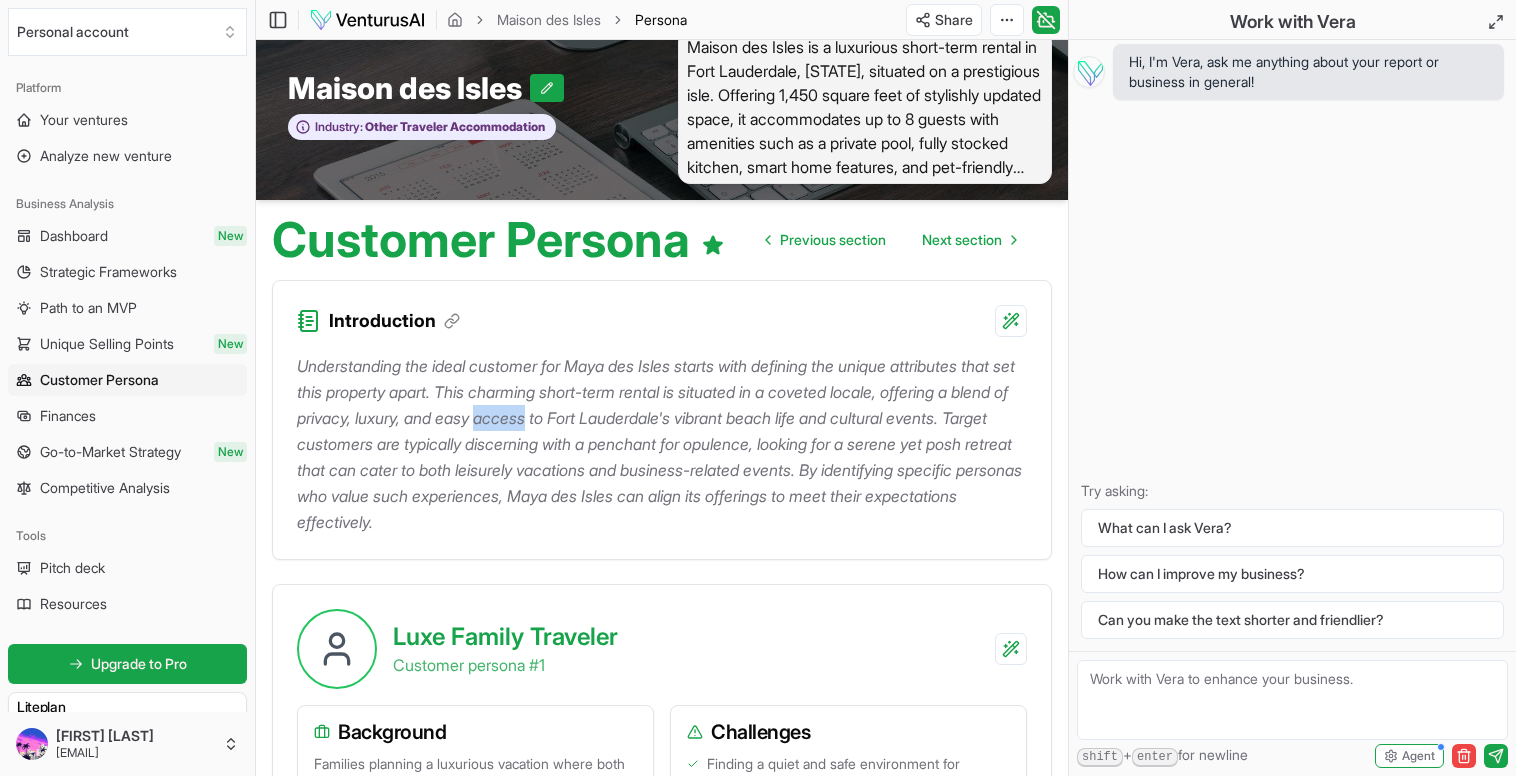 click on "Understanding the ideal customer for Maya des Isles starts with defining the unique attributes that set this property apart. This charming short-term rental is situated in a coveted locale, offering a blend of privacy, luxury, and easy access to Fort Lauderdale's vibrant beach life and cultural events. Target customers are typically discerning with a penchant for opulence, looking for a serene yet posh retreat that can cater to both leisurely vacations and business-related events. By identifying specific personas who value such experiences, Maya des Isles can align its offerings to meet their expectations effectively." at bounding box center (662, 444) 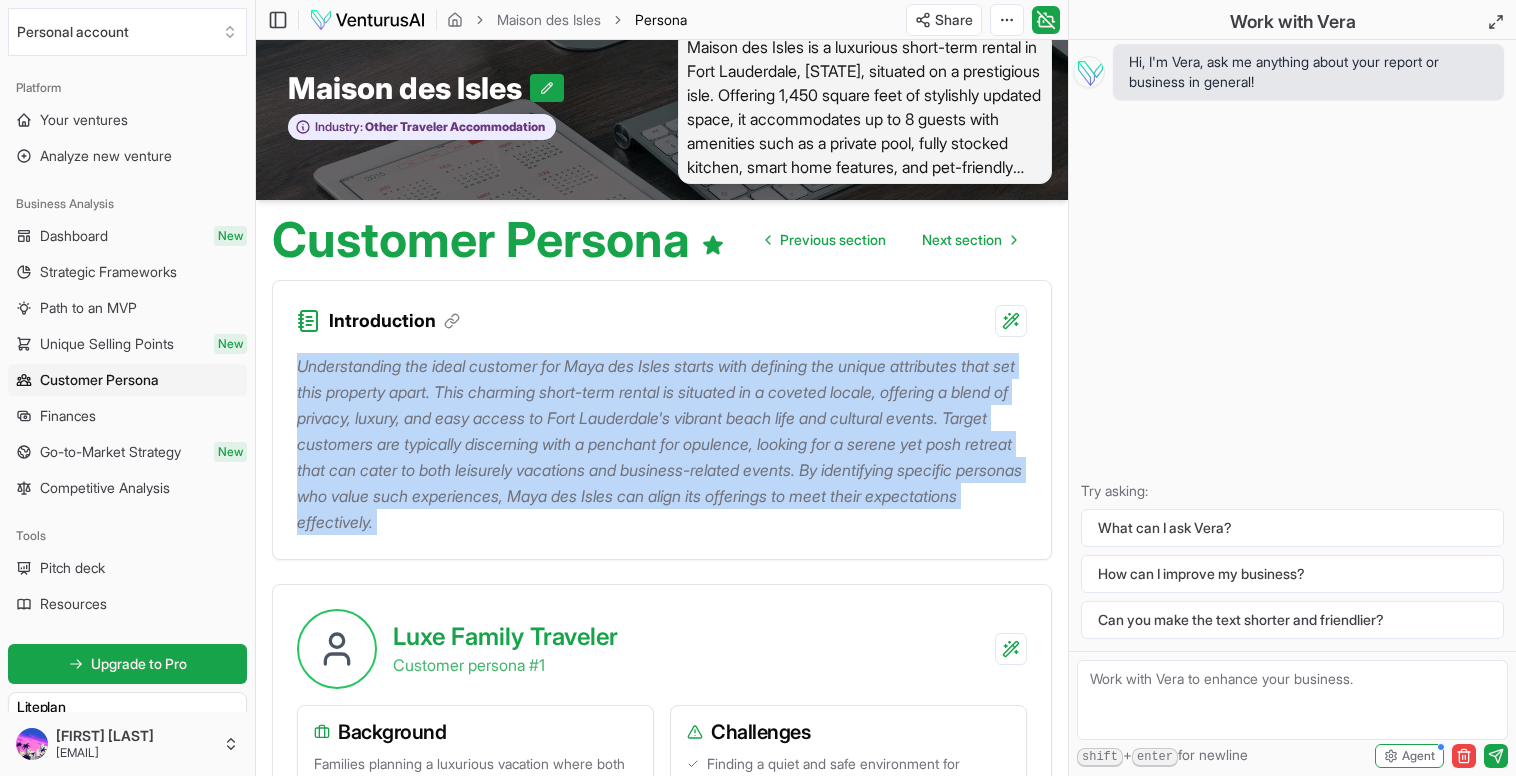 click on "Understanding the ideal customer for Maya des Isles starts with defining the unique attributes that set this property apart. This charming short-term rental is situated in a coveted locale, offering a blend of privacy, luxury, and easy access to Fort Lauderdale's vibrant beach life and cultural events. Target customers are typically discerning with a penchant for opulence, looking for a serene yet posh retreat that can cater to both leisurely vacations and business-related events. By identifying specific personas who value such experiences, Maya des Isles can align its offerings to meet their expectations effectively." at bounding box center (662, 444) 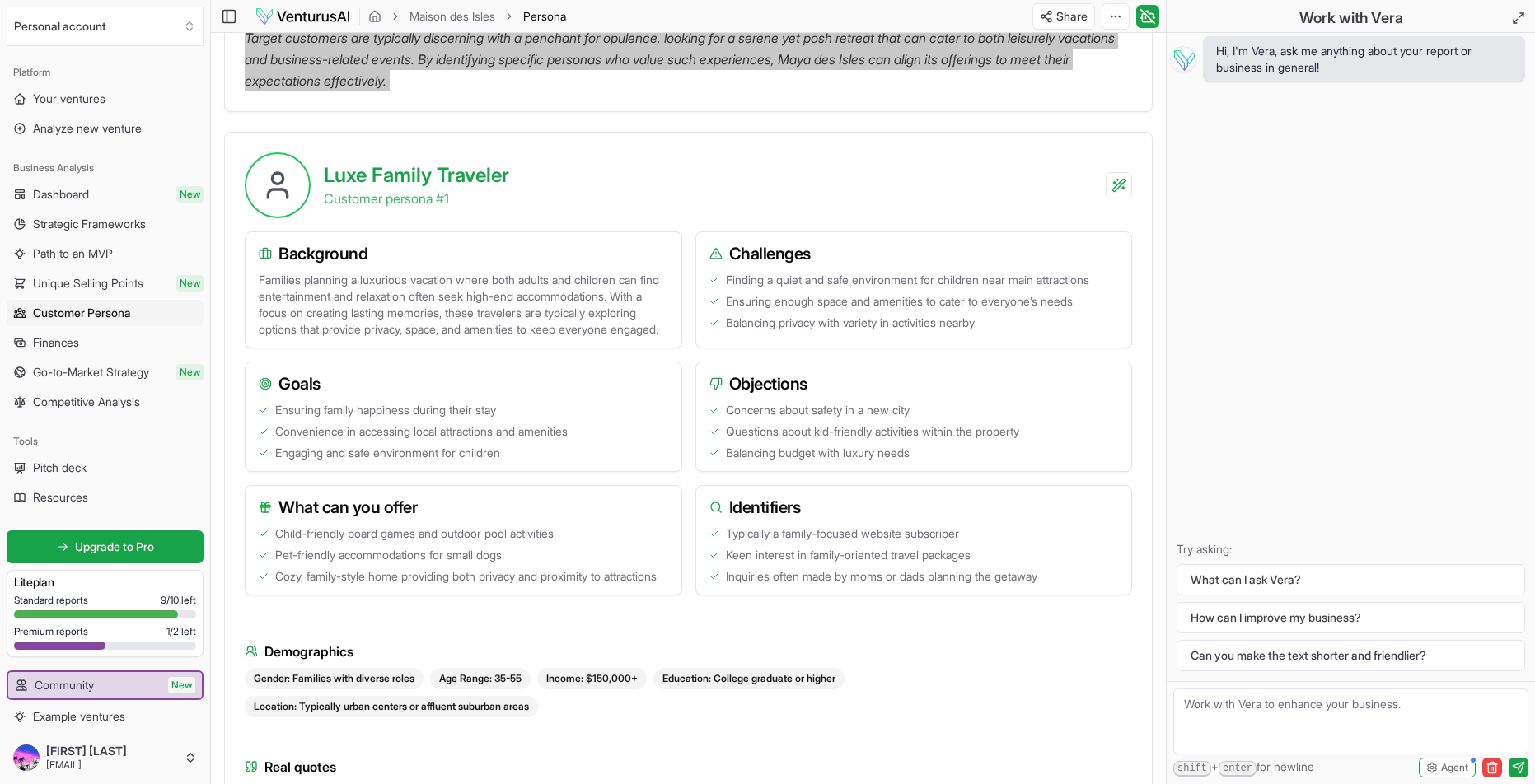 scroll, scrollTop: 357, scrollLeft: 0, axis: vertical 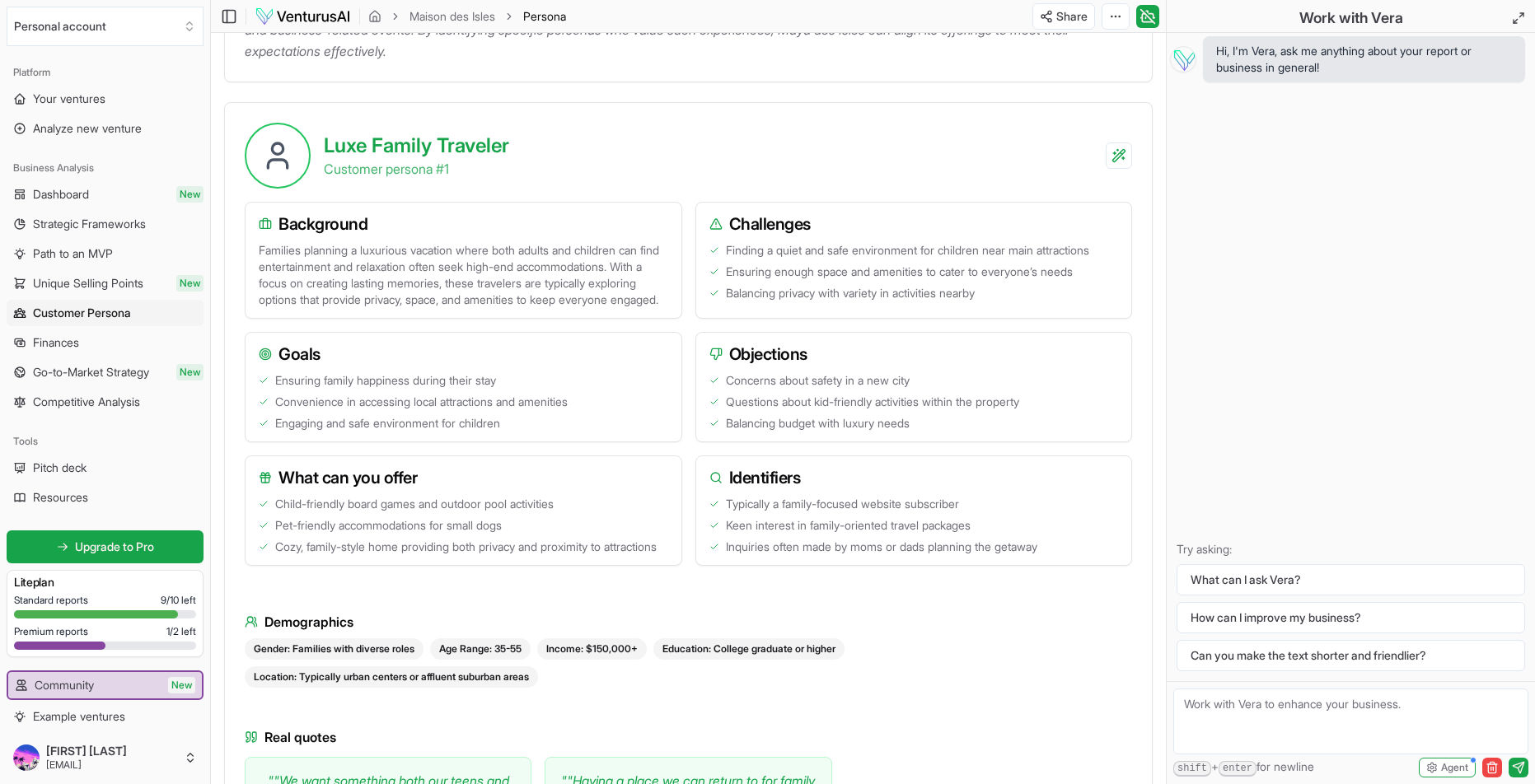 click on "Hi, I'm Vera, ask me anything about your report or business in general! Try asking: What can I ask Vera? How can I improve my business? Can you make the text shorter and friendlier?" at bounding box center [1350, 357] 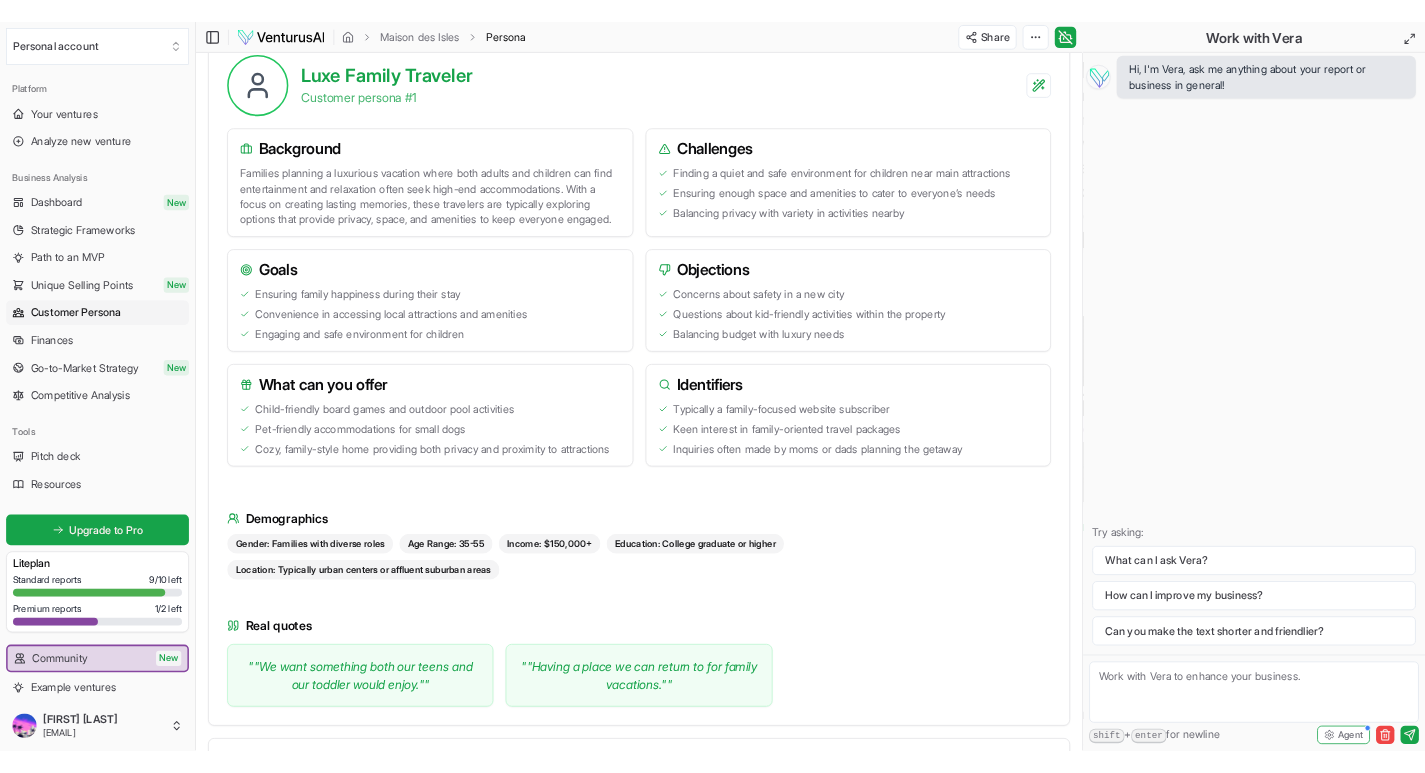 scroll, scrollTop: 534, scrollLeft: 0, axis: vertical 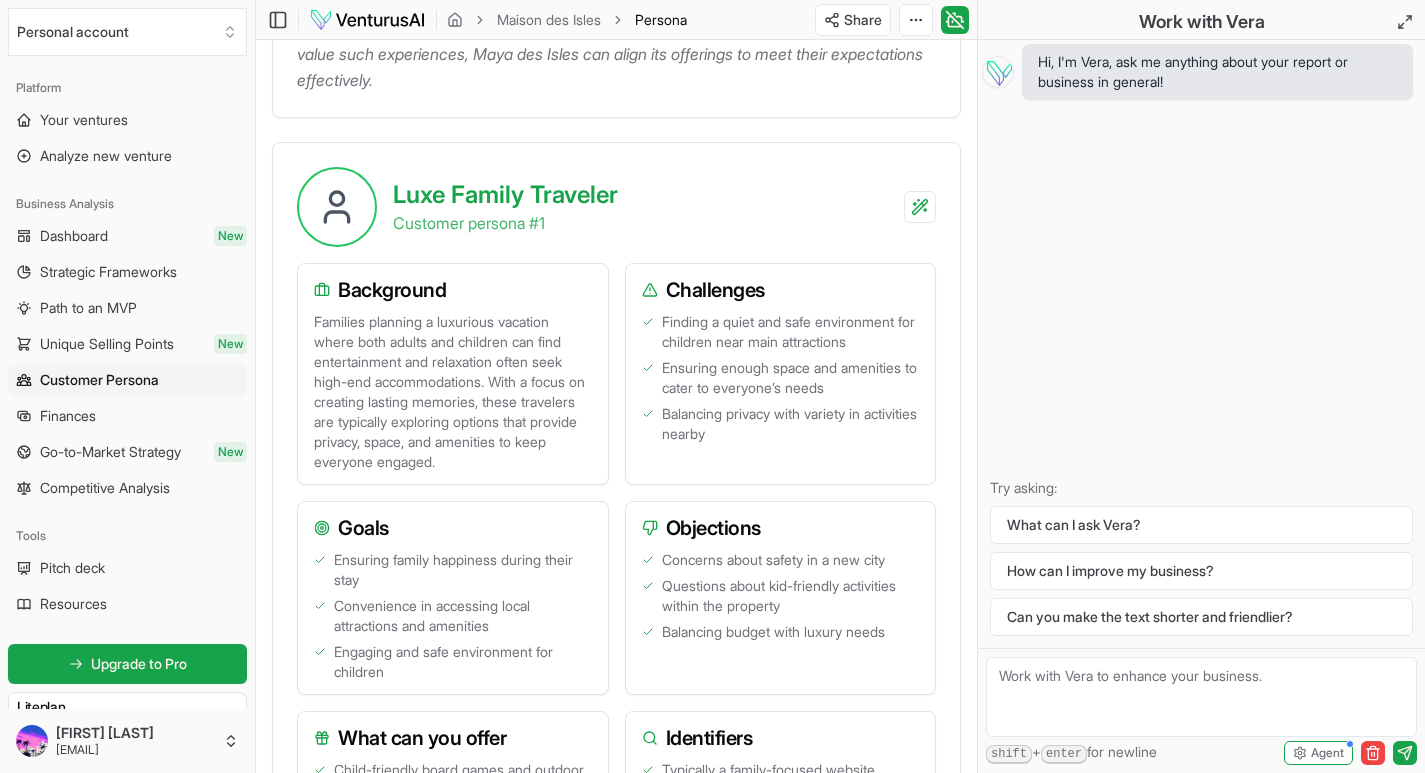 click on "Work with Vera" at bounding box center [1201, 20] 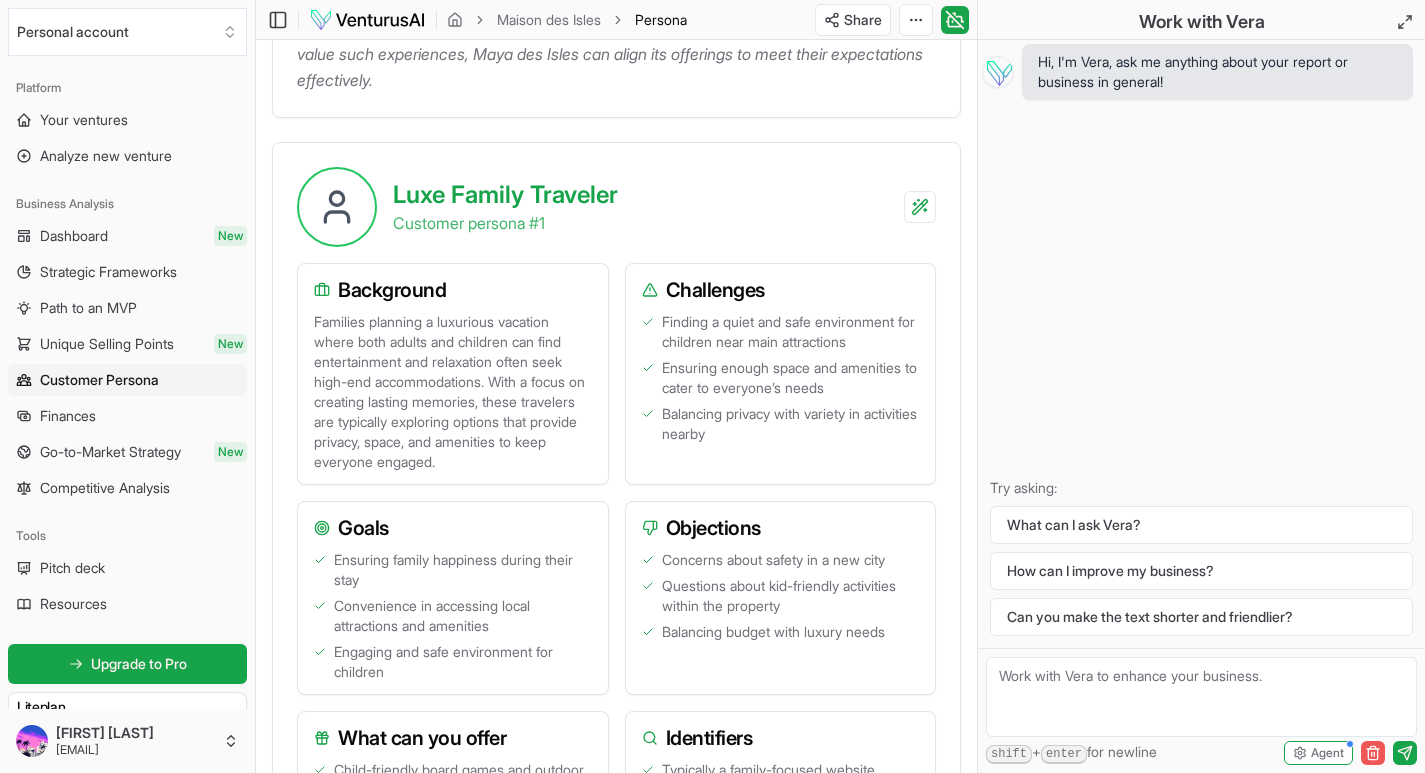 click 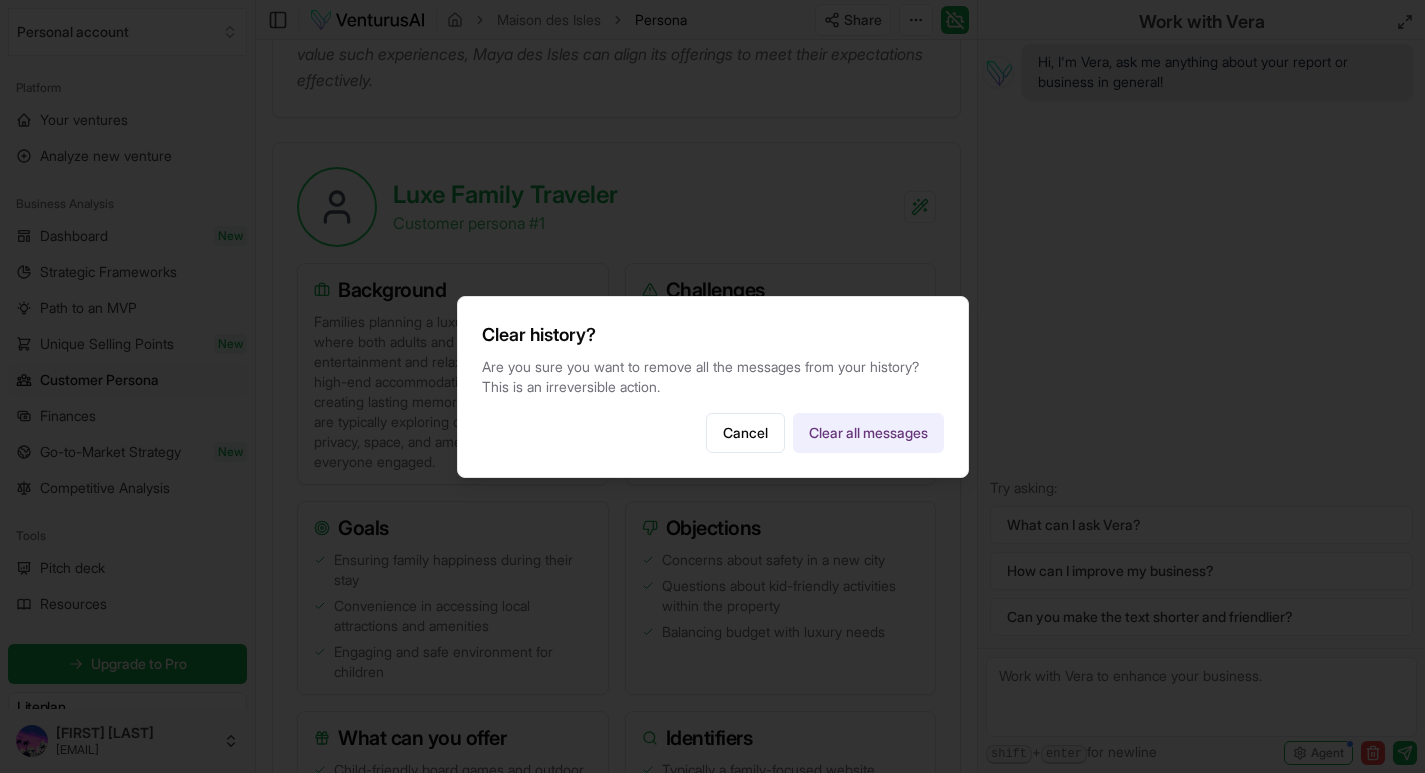 click on "Clear all messages" at bounding box center (868, 433) 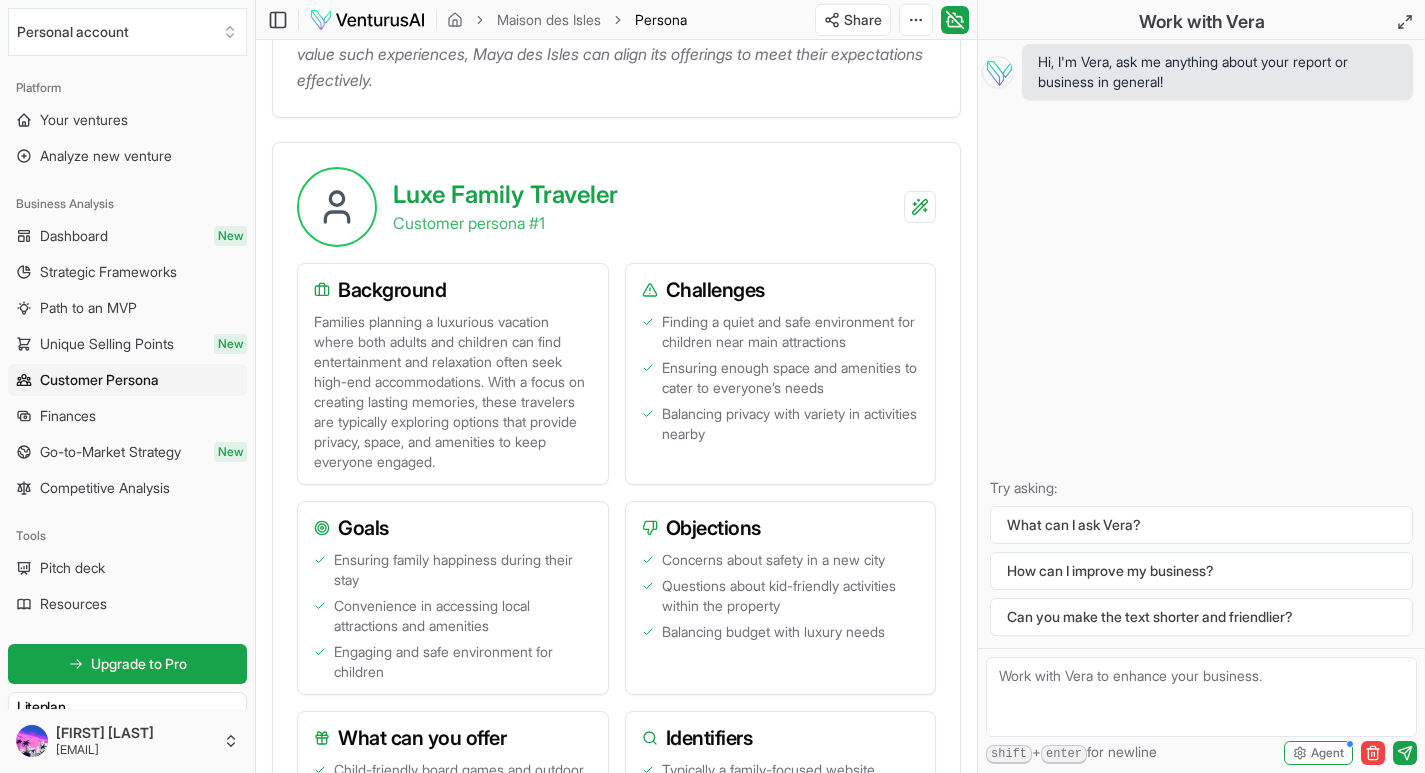 click on "Introduction Understanding the ideal customer for Maya des Isles starts with defining the unique attributes that set this property apart. This charming short-term rental is situated in a coveted locale, offering a blend of privacy, luxury, and easy access to Fort Lauderdale's vibrant beach life and cultural events. Target customers are typically discerning with a penchant for opulence, looking for a serene yet posh retreat that can cater to both leisurely vacations and business-related events. By identifying specific personas who value such experiences, Maya des Isles can align its offerings to meet their expectations effectively. Luxe Family Traveler Customer persona # 1 Background Families planning a luxurious vacation where both adults and children can find entertainment and relaxation often seek high-end accommodations. With a focus on creating lasting memories, these travelers are typically exploring options that provide privacy, space, and amenities to keep everyone engaged. Challenges Goals Objections" at bounding box center [616, 1151] 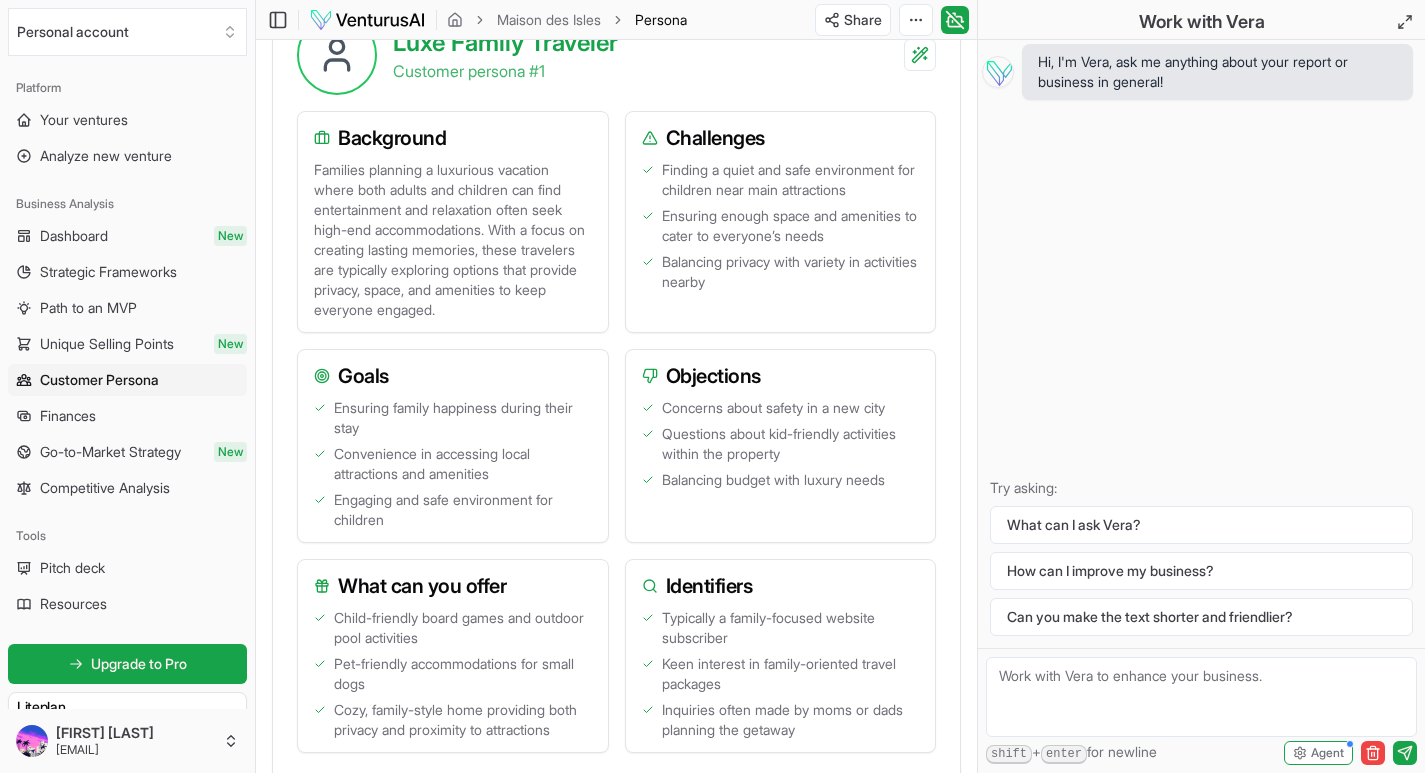scroll, scrollTop: 677, scrollLeft: 0, axis: vertical 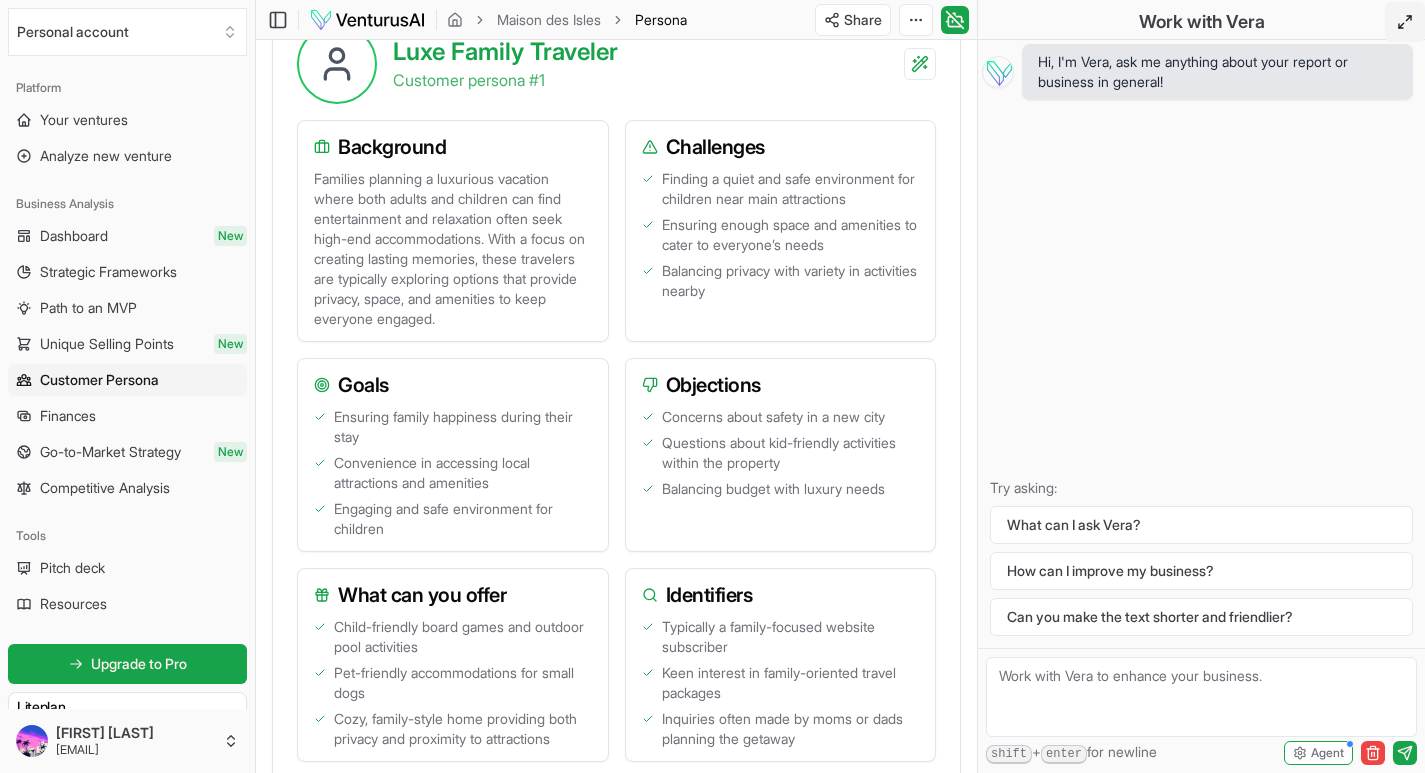 click 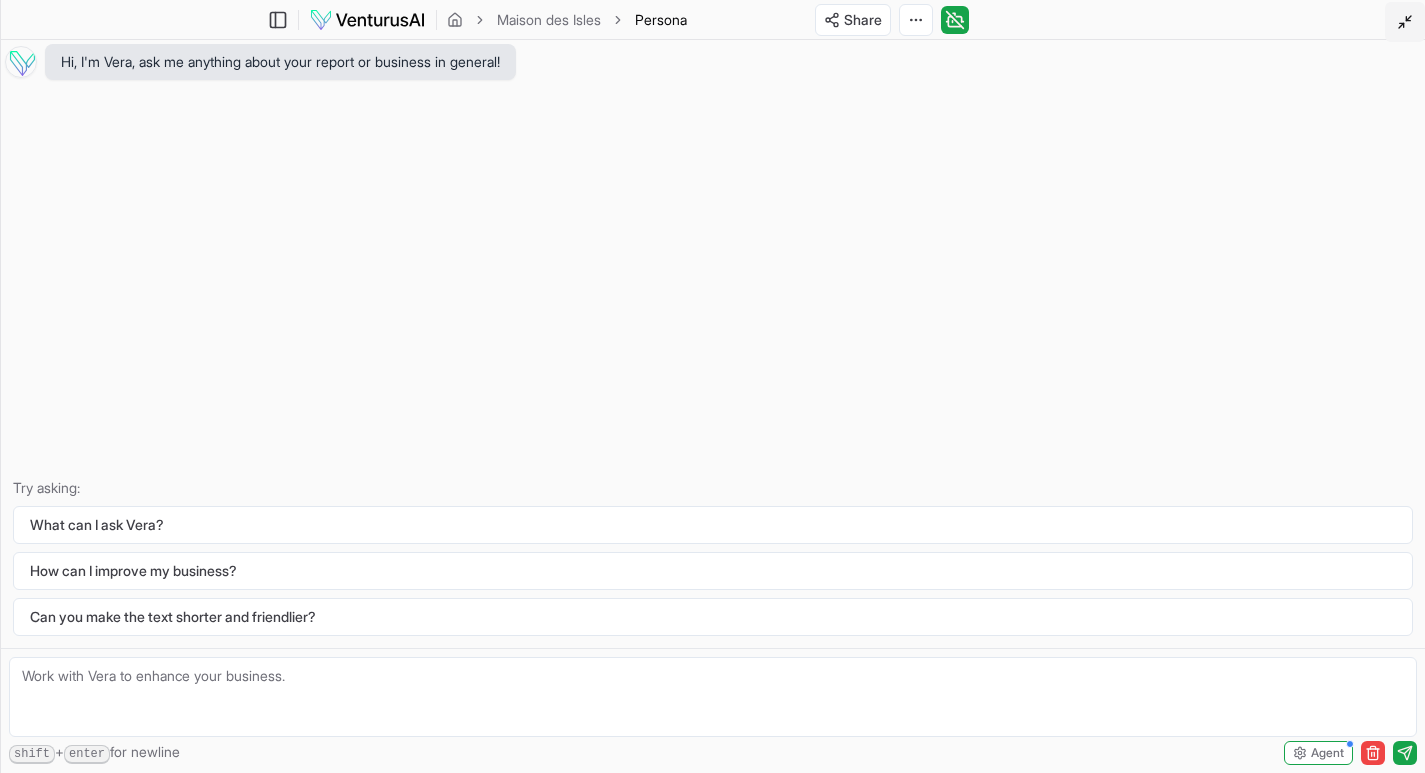 click 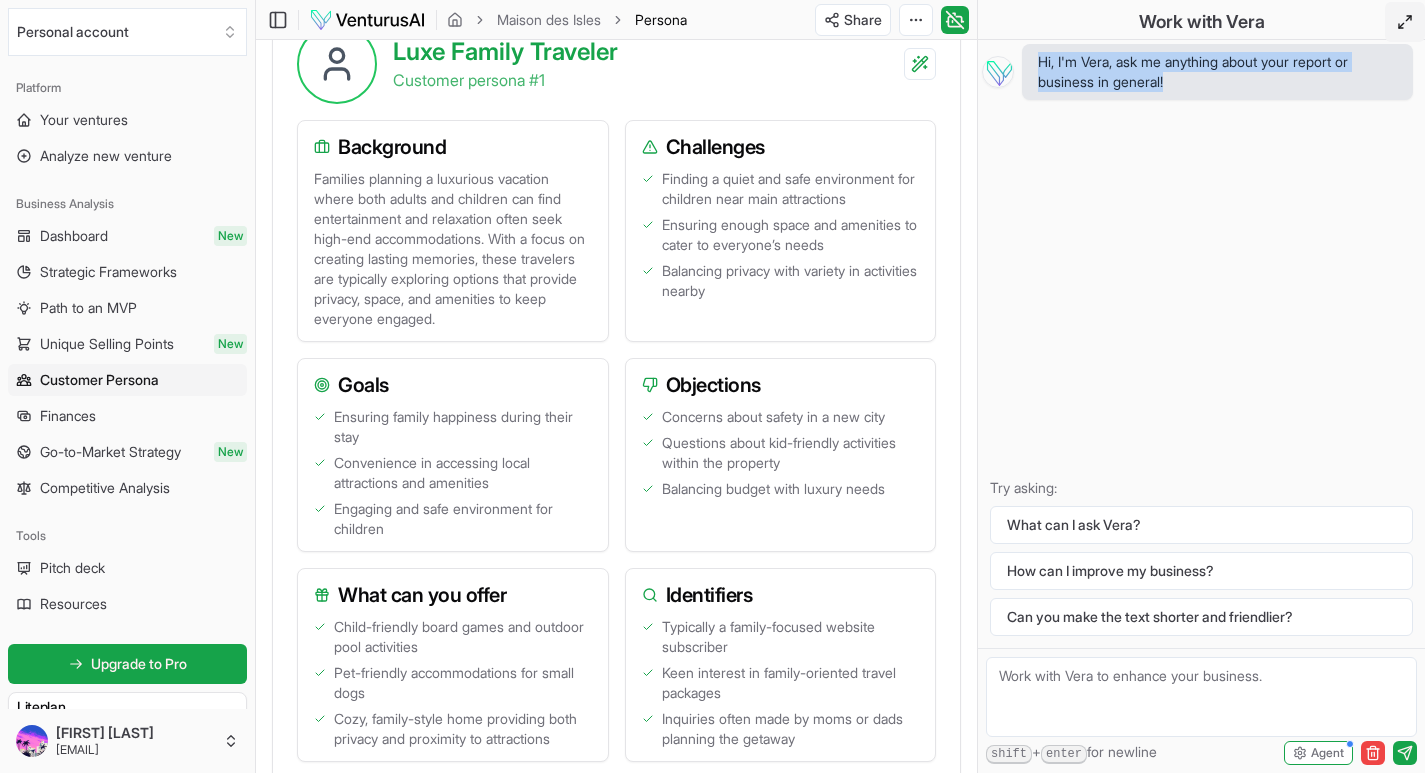 drag, startPoint x: 978, startPoint y: 119, endPoint x: 1046, endPoint y: 113, distance: 68.26419 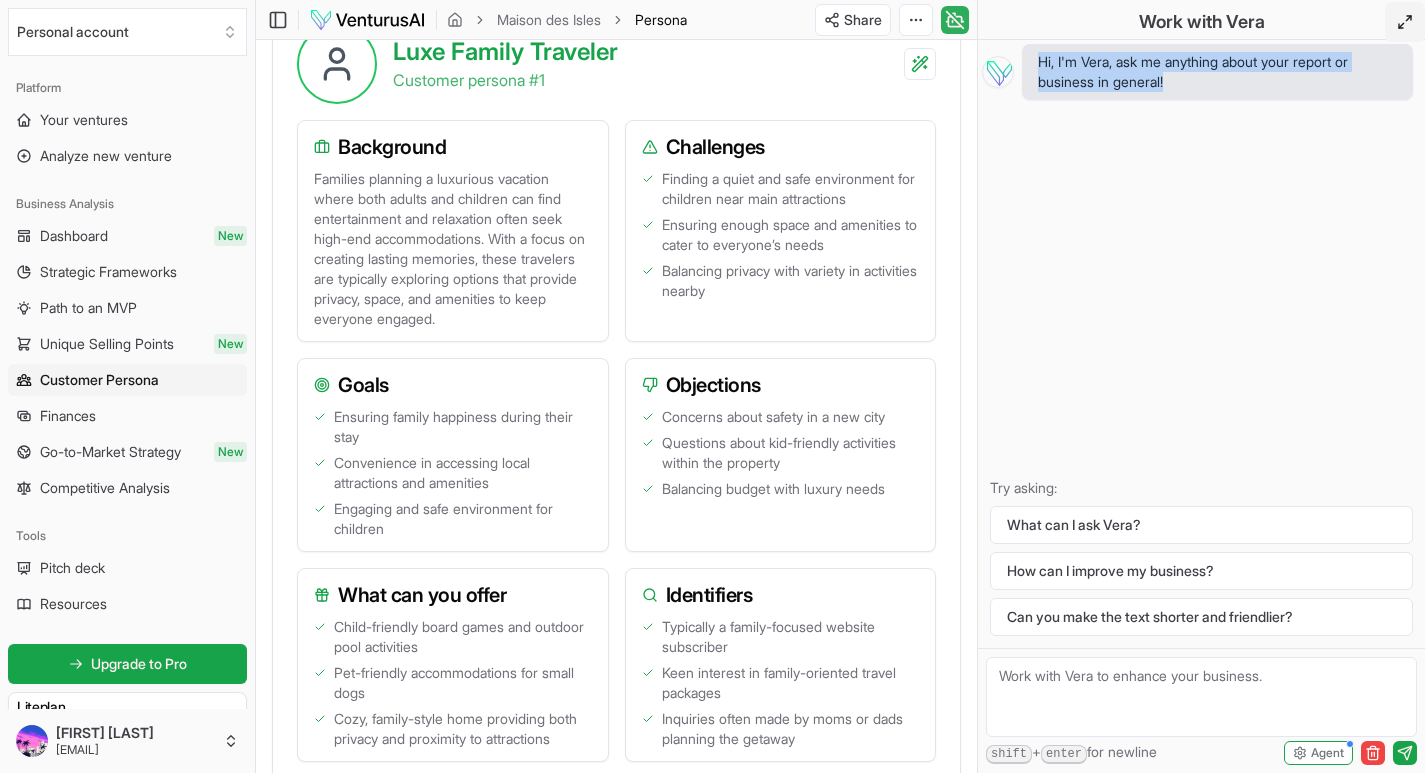 click 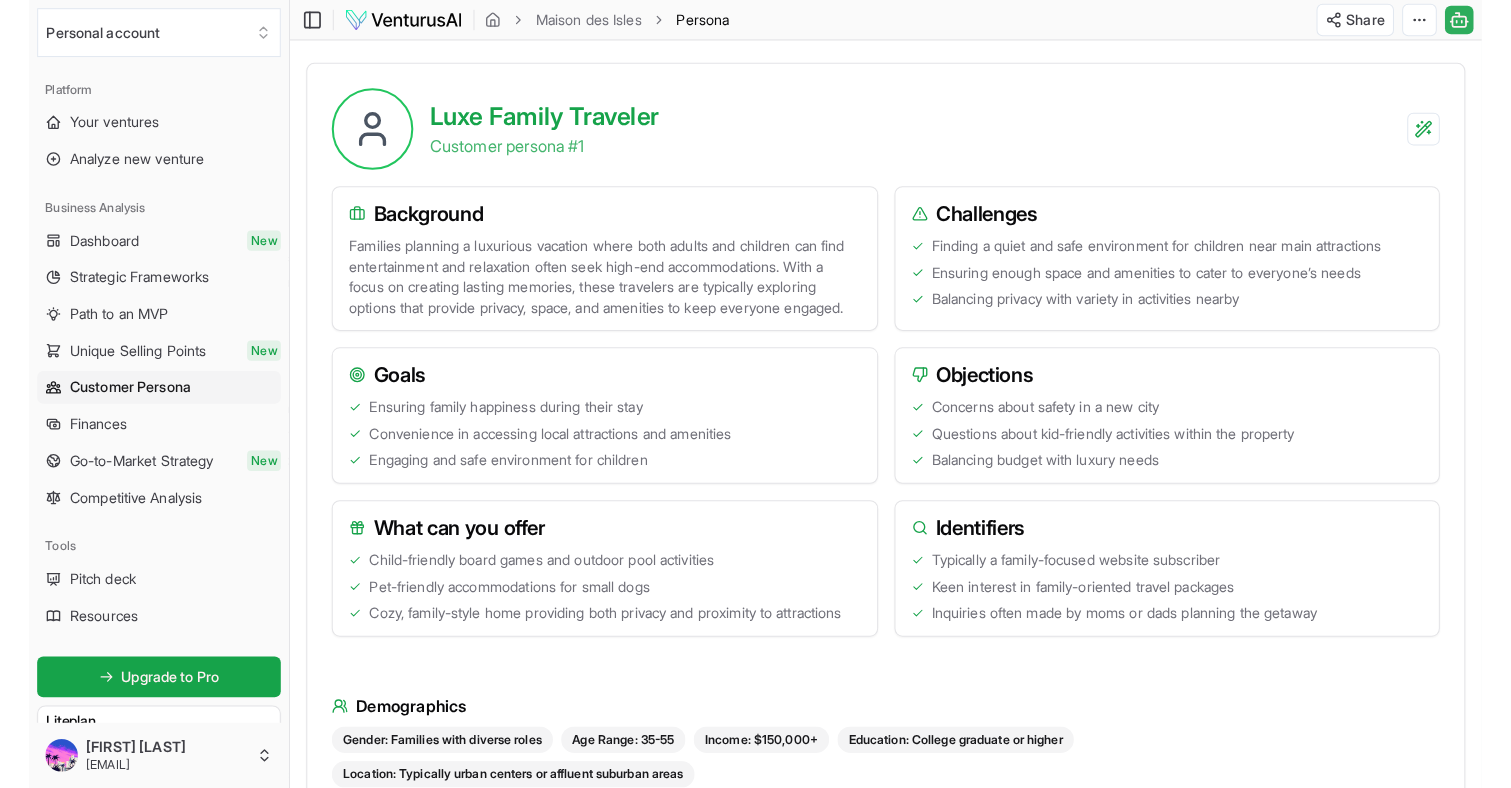 scroll, scrollTop: 494, scrollLeft: 0, axis: vertical 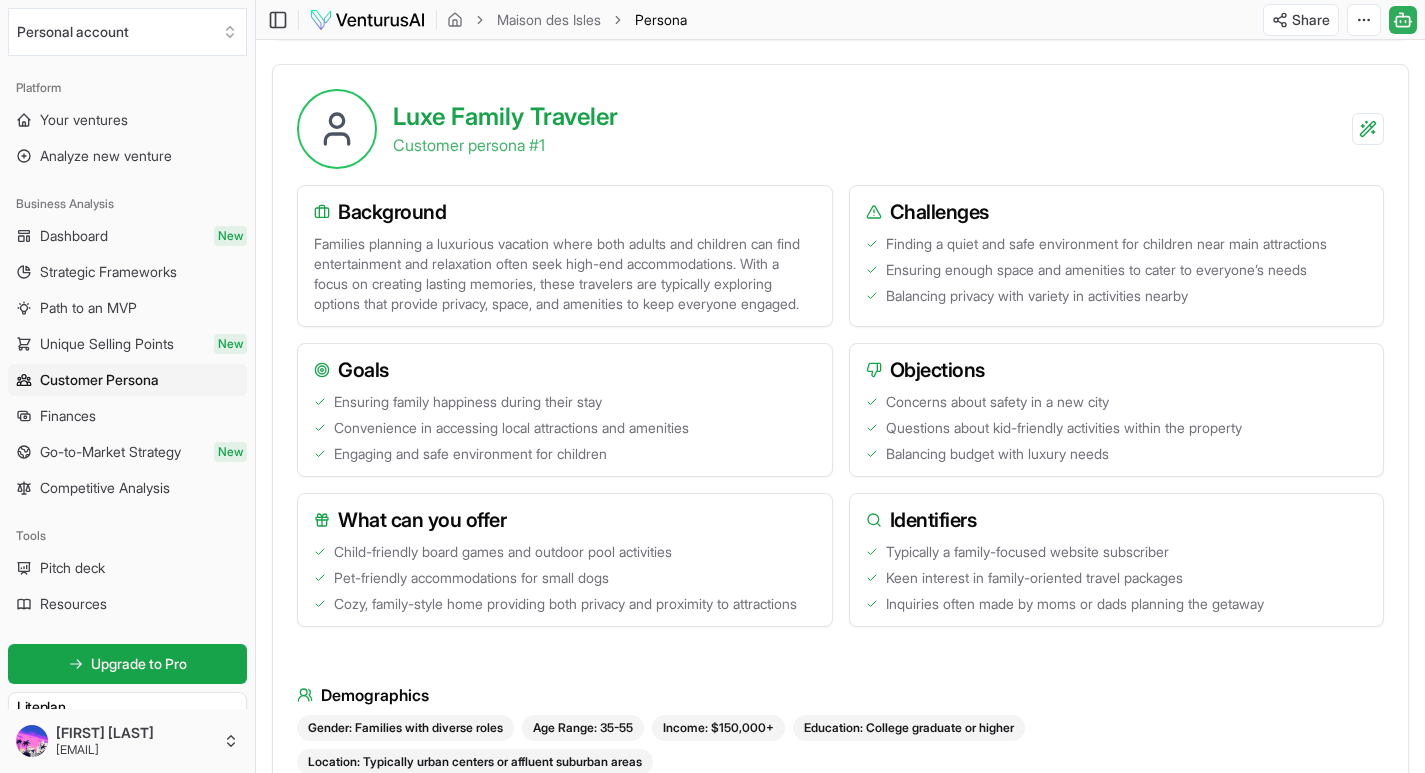 type 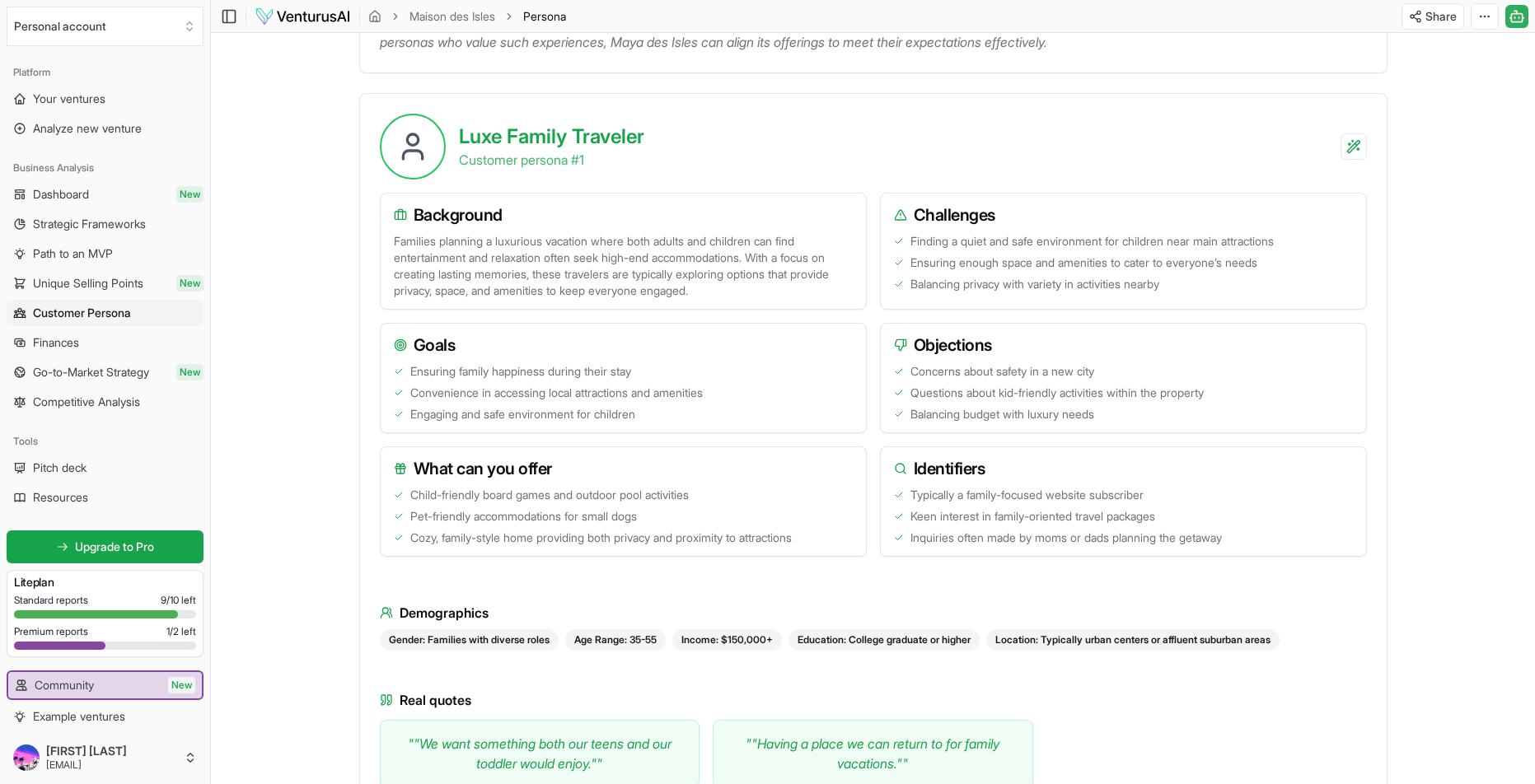 scroll, scrollTop: 0, scrollLeft: 0, axis: both 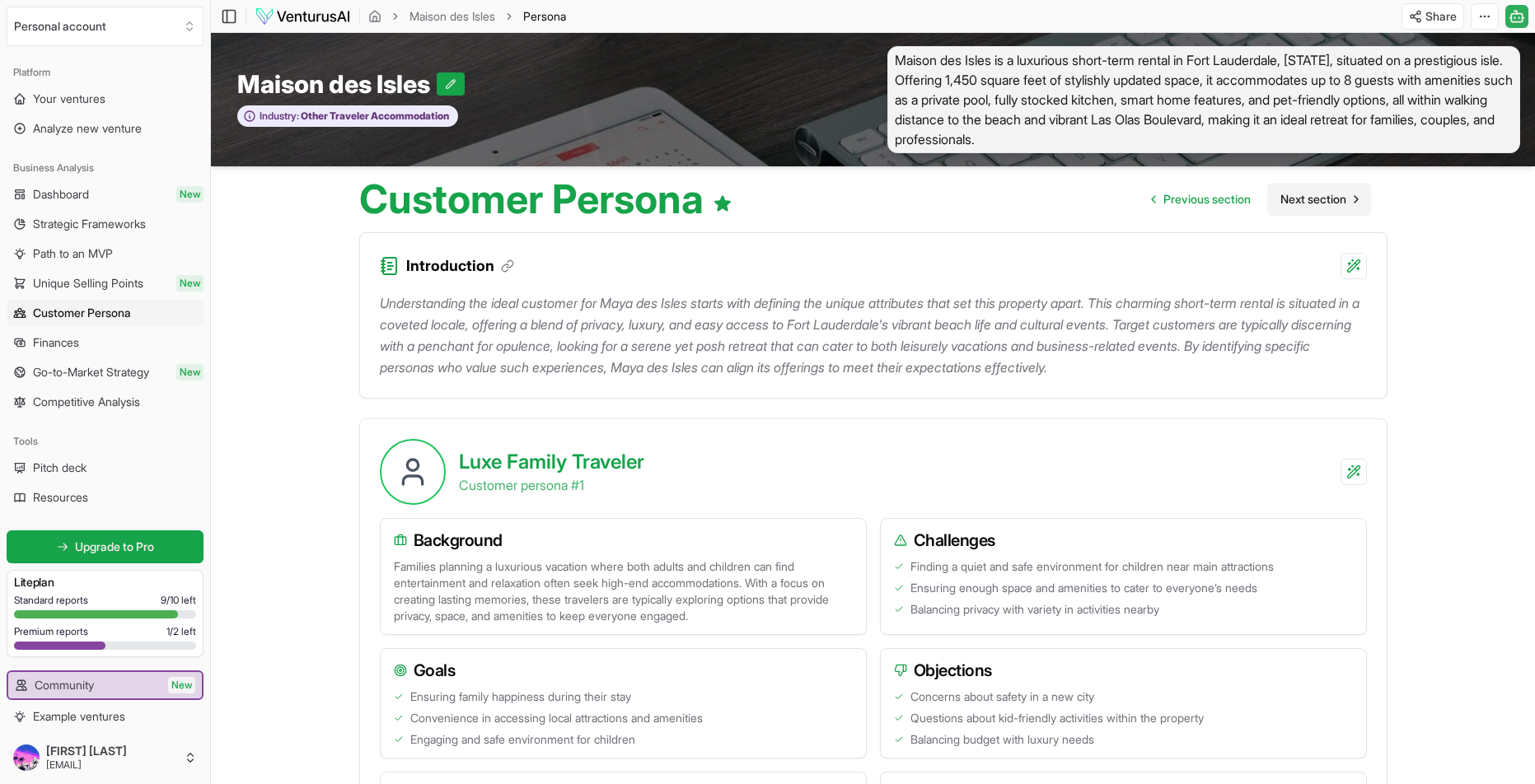 click on "Next section" at bounding box center [1313, 199] 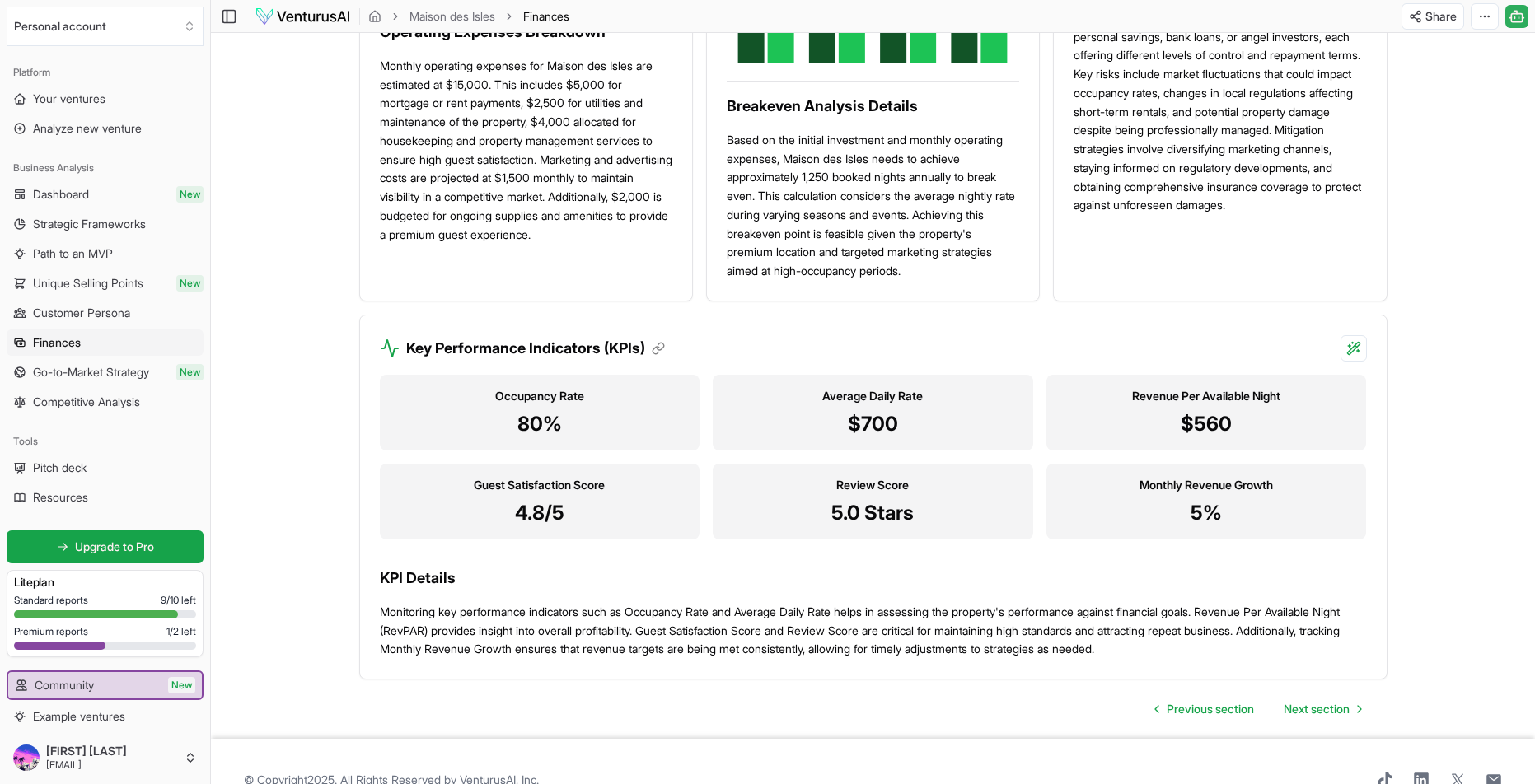 scroll, scrollTop: 1350, scrollLeft: 0, axis: vertical 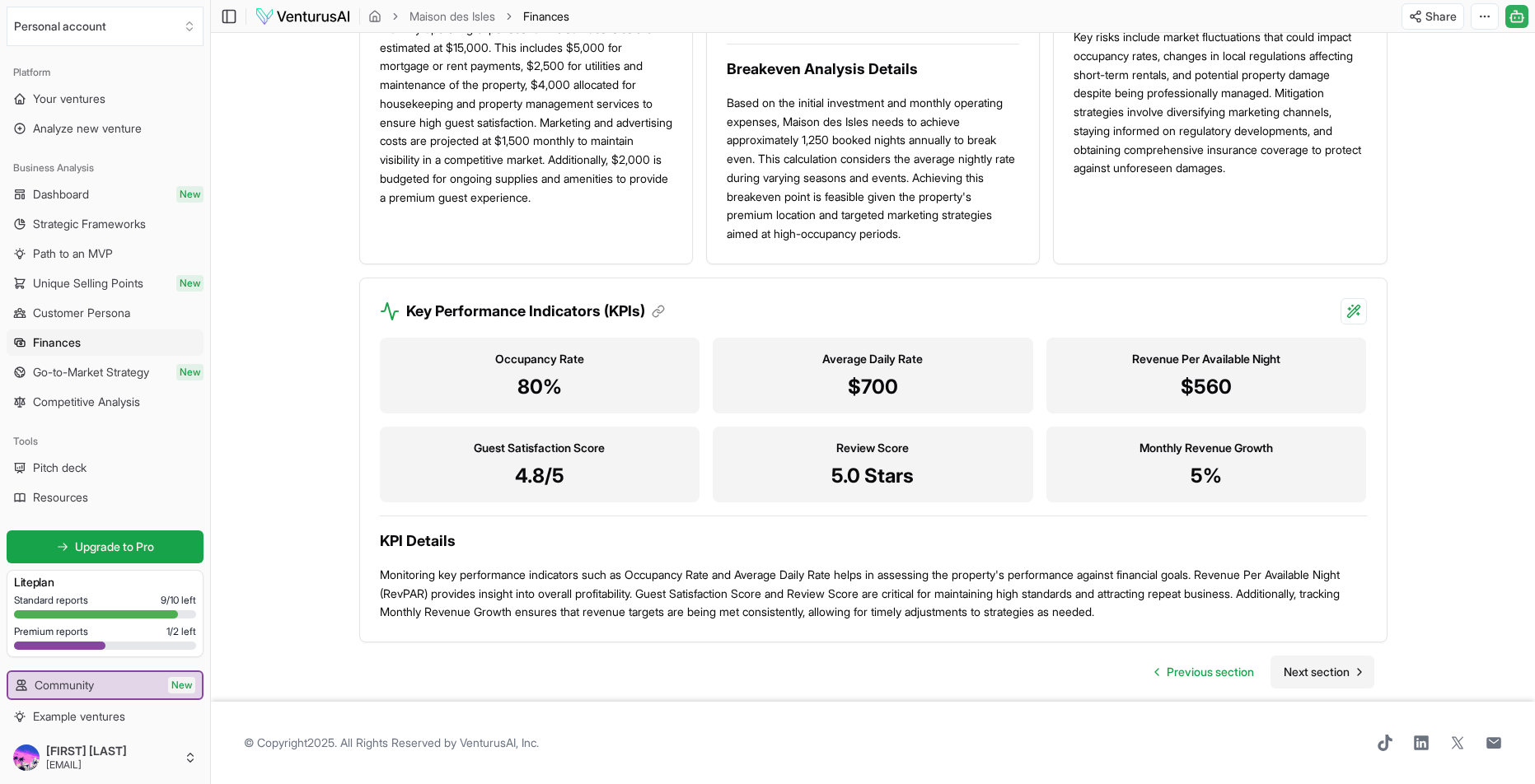 click on "Next section" at bounding box center (1317, 672) 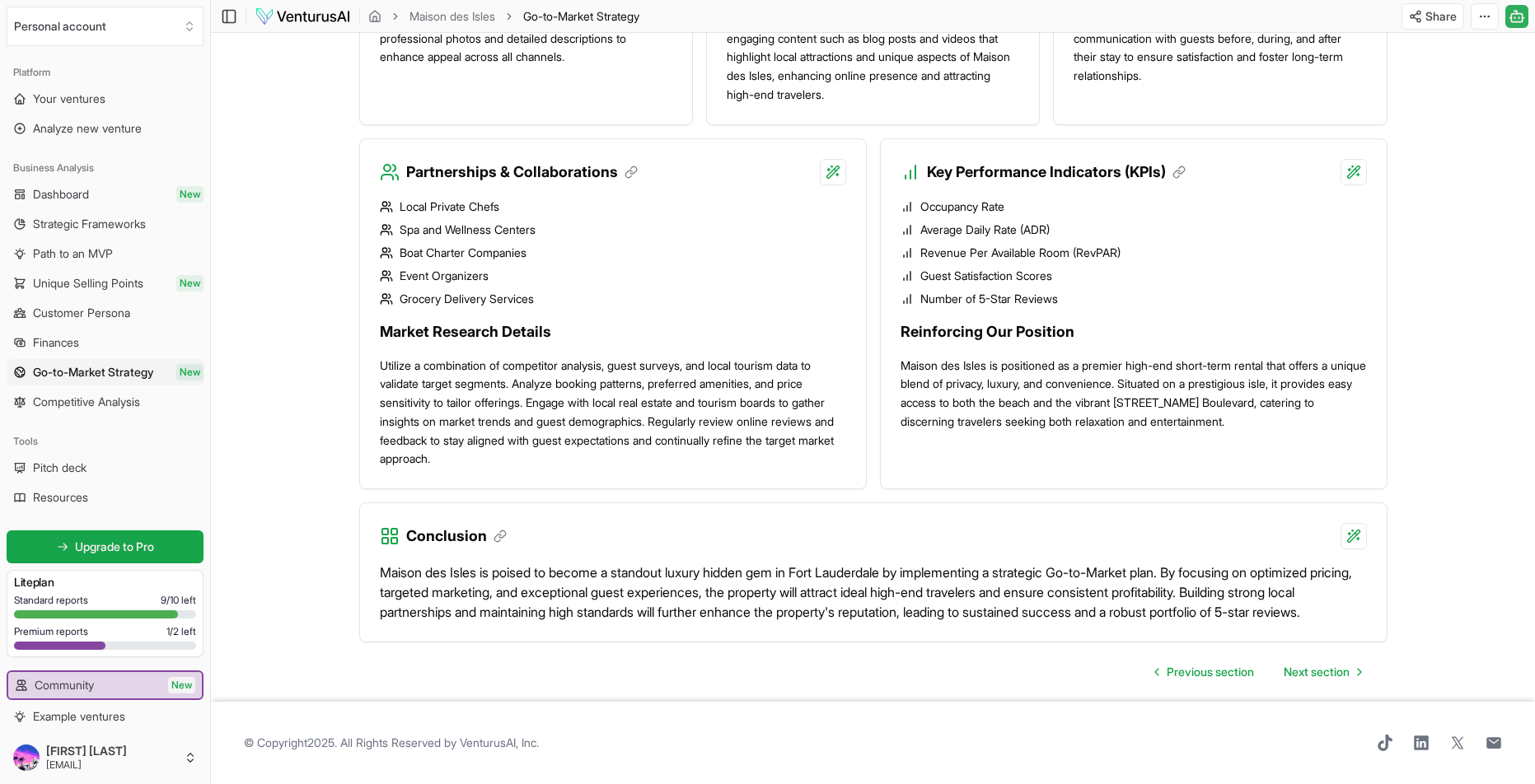scroll, scrollTop: 1612, scrollLeft: 0, axis: vertical 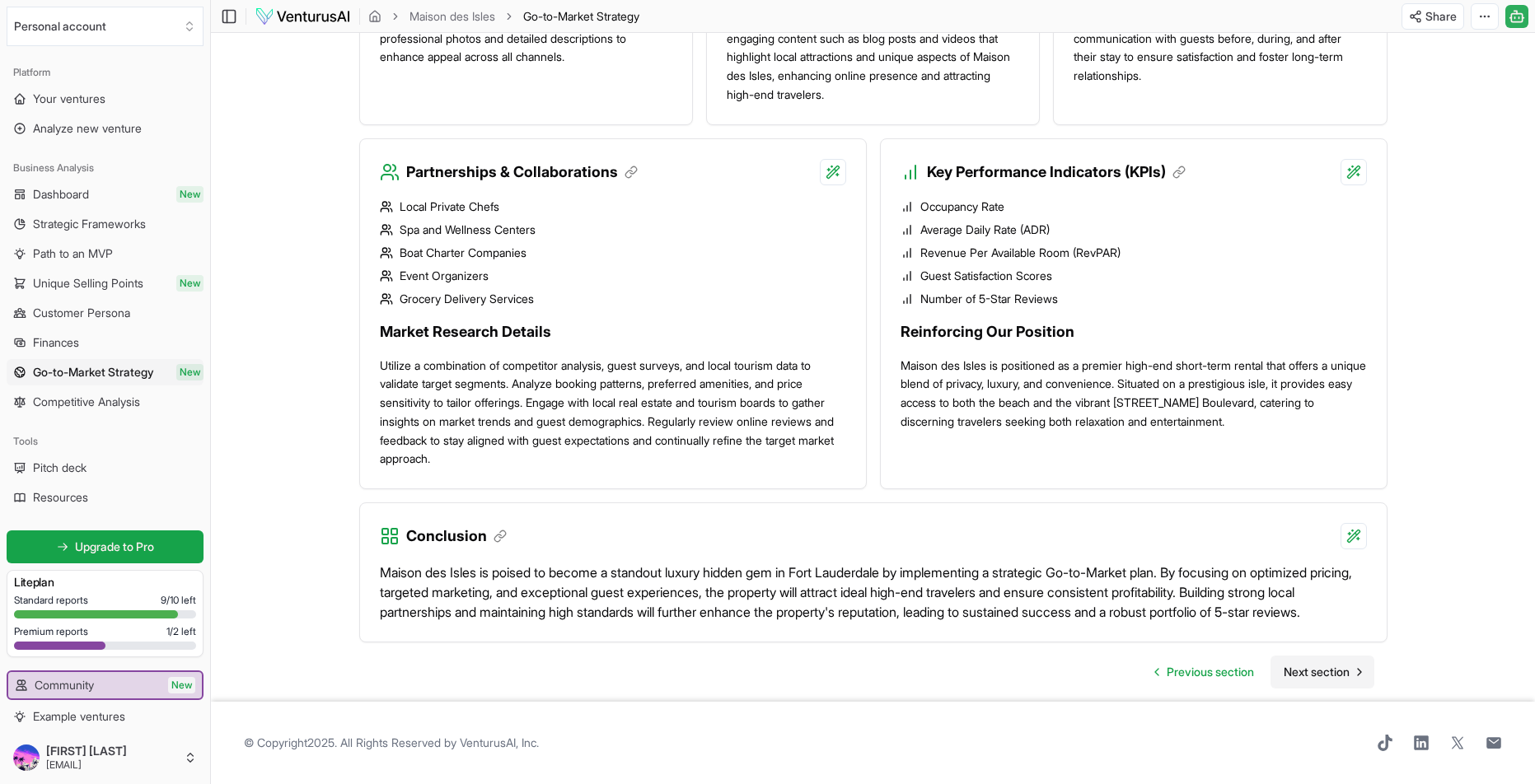 click on "Next section" at bounding box center (1317, 672) 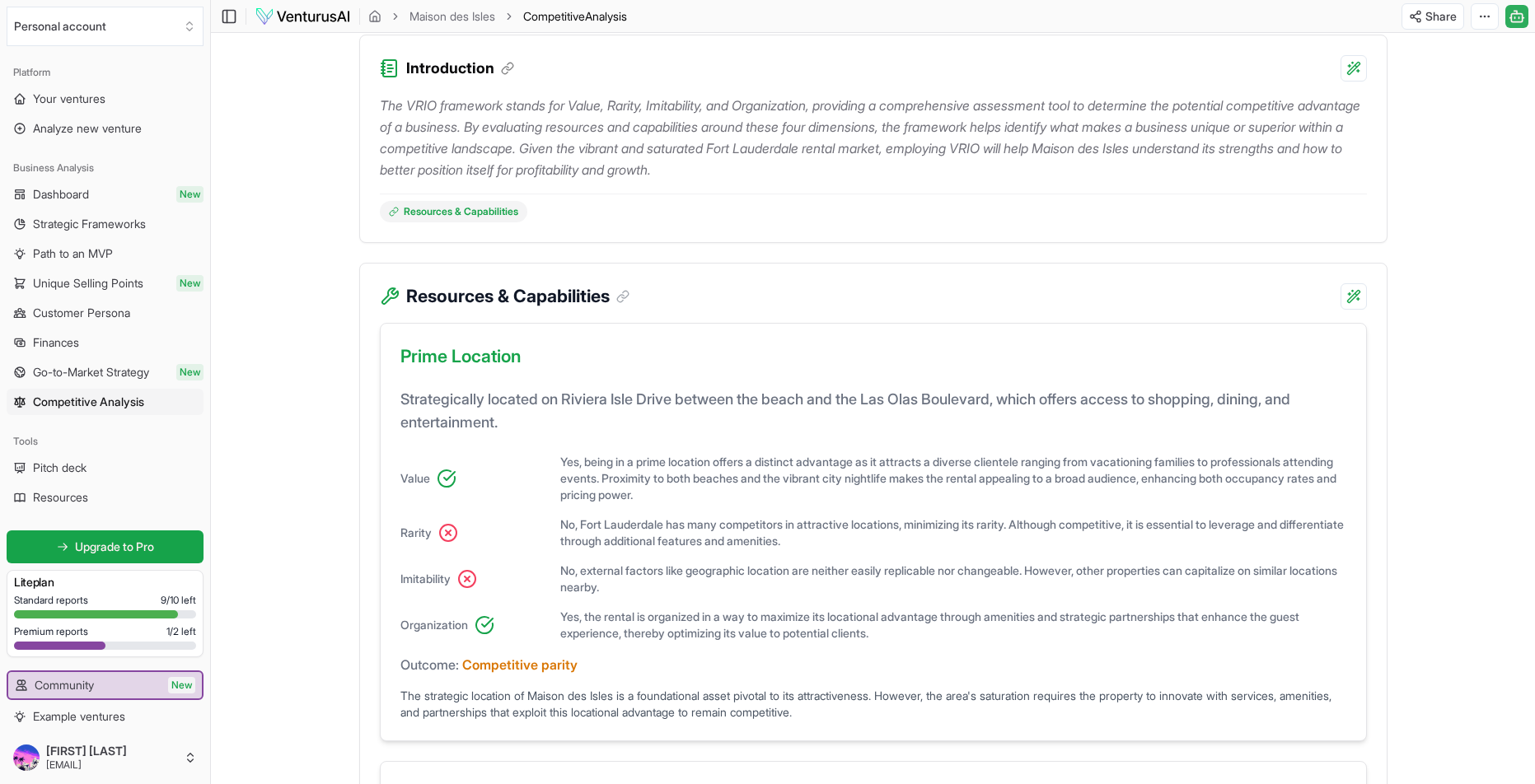 scroll, scrollTop: 0, scrollLeft: 0, axis: both 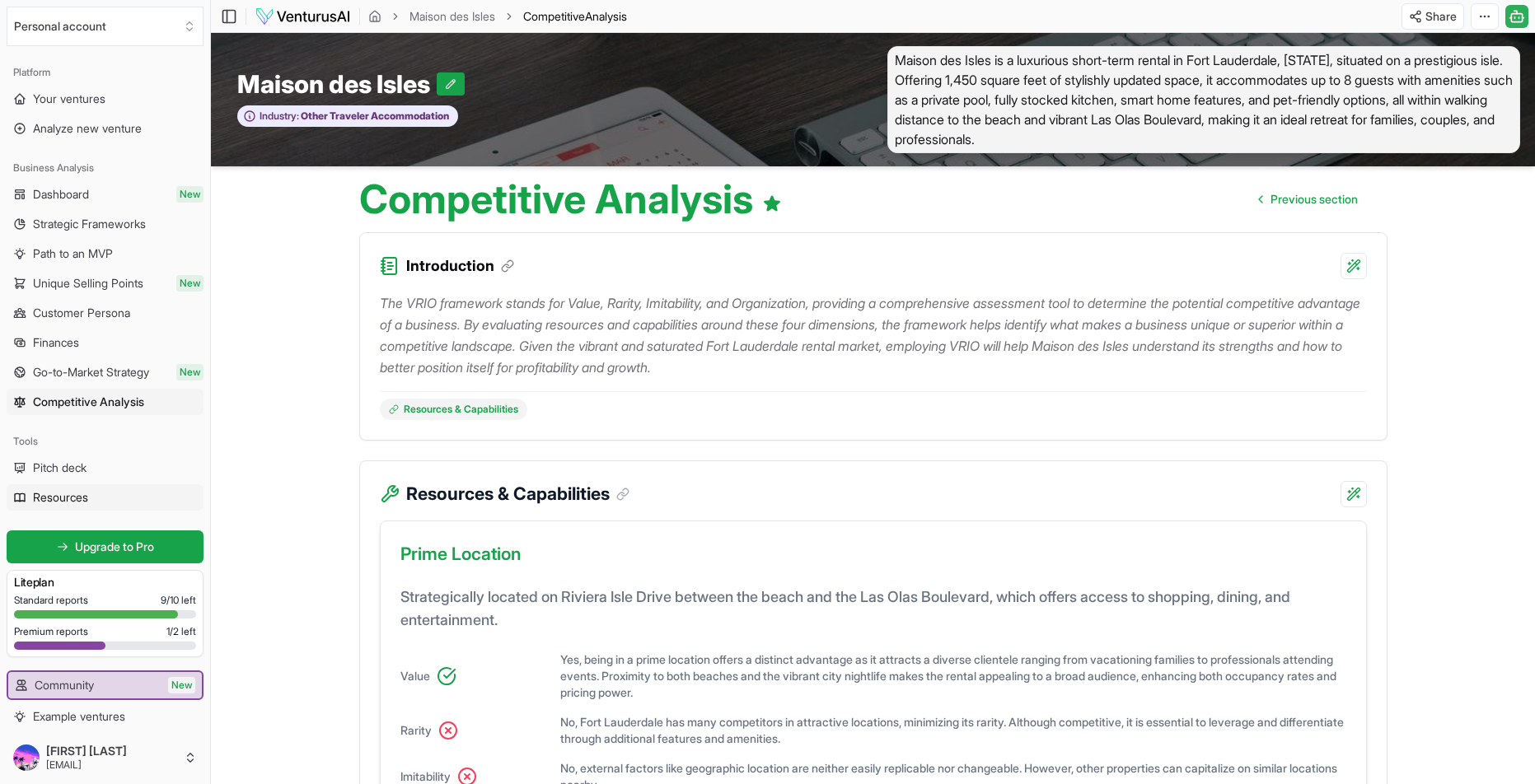 click on "Resources" at bounding box center (60, 497) 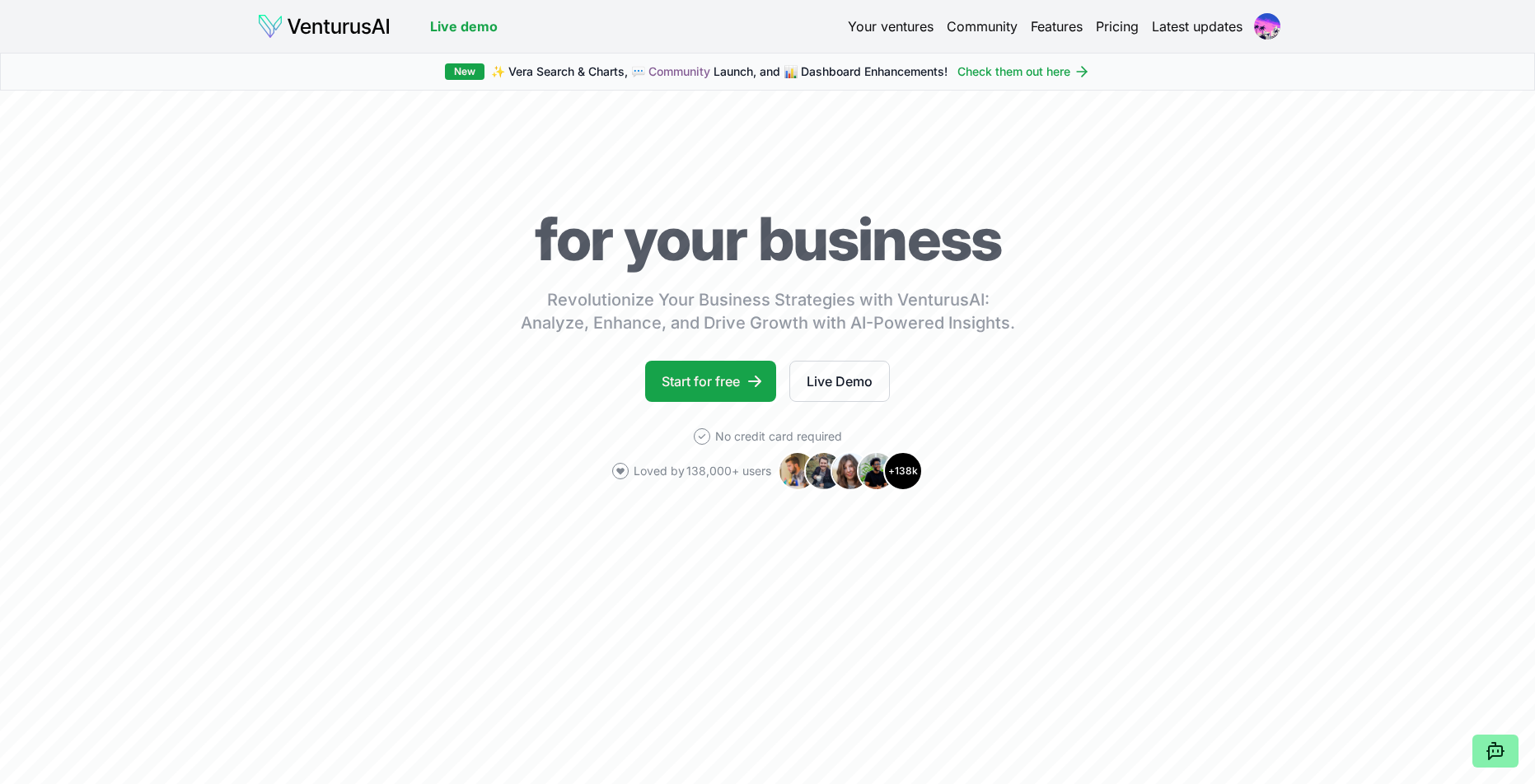 scroll, scrollTop: 0, scrollLeft: 0, axis: both 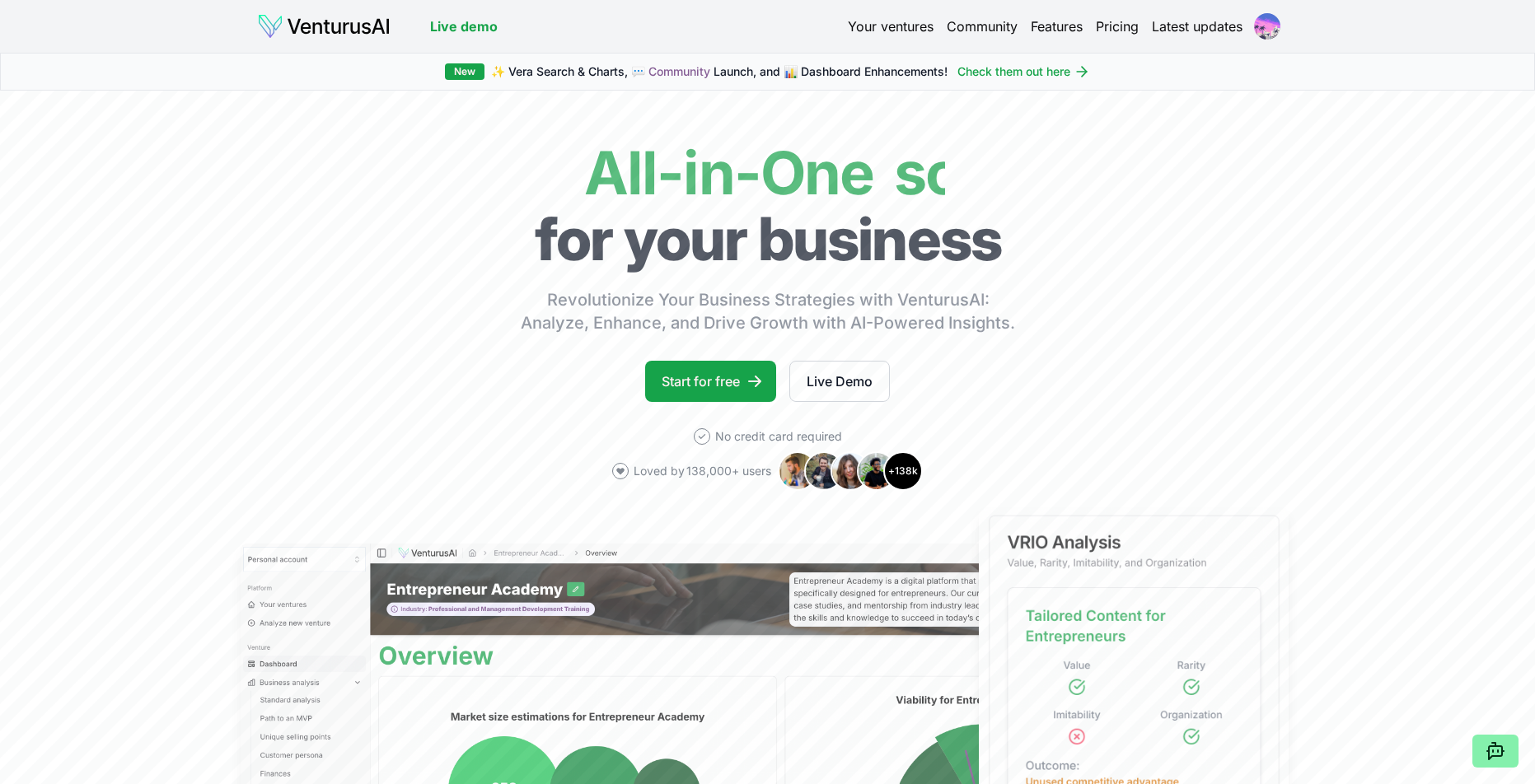click on "We value your privacy We use cookies to enhance your browsing experience, serve personalized ads or content, and analyze our traffic. By clicking "Accept All", you consent to our use of cookies. Customize    Accept All Customize Consent Preferences   We use cookies to help you navigate efficiently and perform certain functions. You will find detailed information about all cookies under each consent category below. The cookies that are categorized as "Necessary" are stored on your browser as they are essential for enabling the basic functionalities of the site. ...  Show more Necessary Always Active Necessary cookies are required to enable the basic features of this site, such as providing secure log-in or adjusting your consent preferences. These cookies do not store any personally identifiable data. Cookie cookieyes-consent Duration 1 year Description Cookie __cf_bm Duration 1 hour Description This cookie, set by Cloudflare, is used to support Cloudflare Bot Management.  Cookie _cfuvid Duration session lidc" at bounding box center [767, 392] 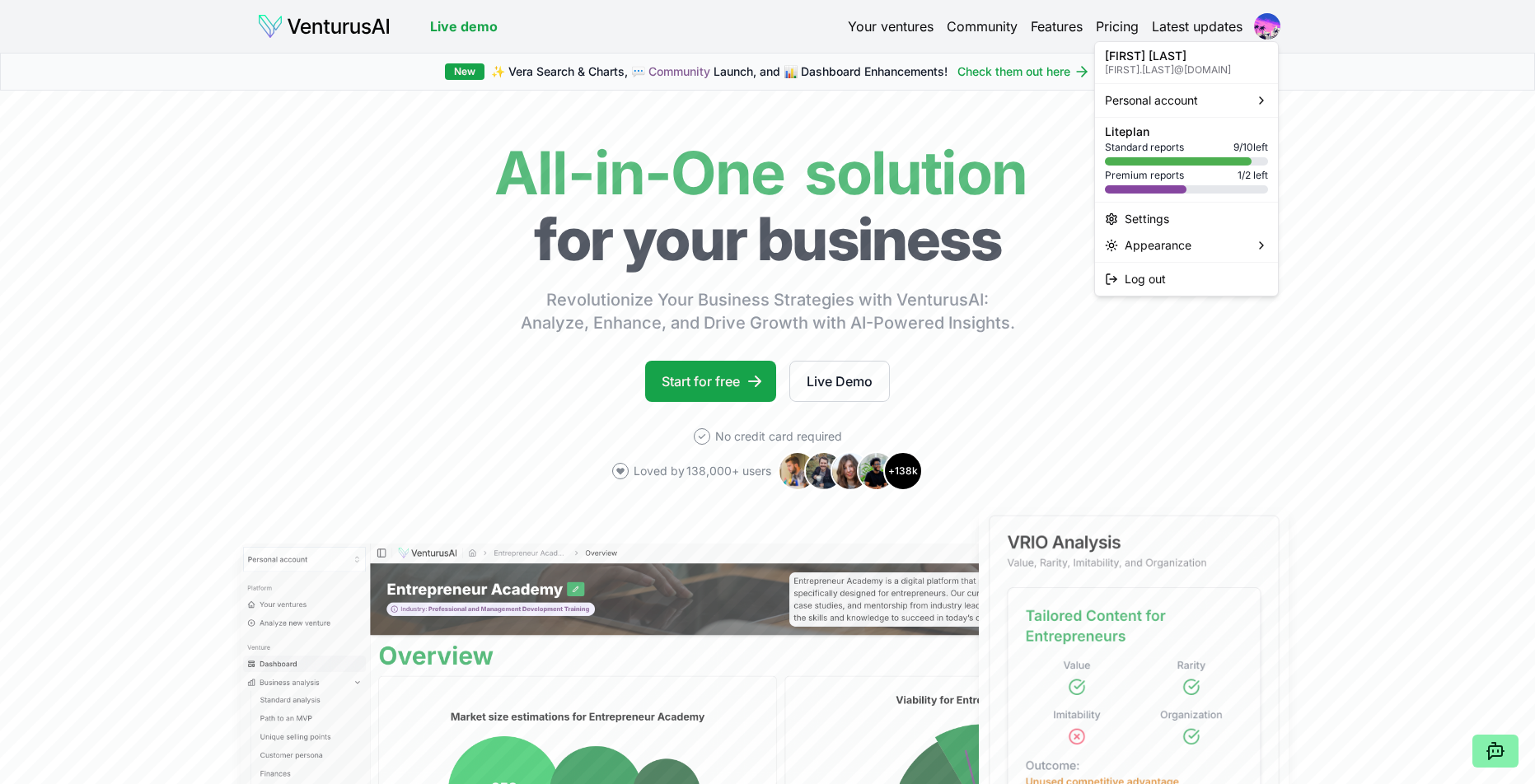 click on "[FIRST].[LAST]@[DOMAIN]" at bounding box center (1186, 70) 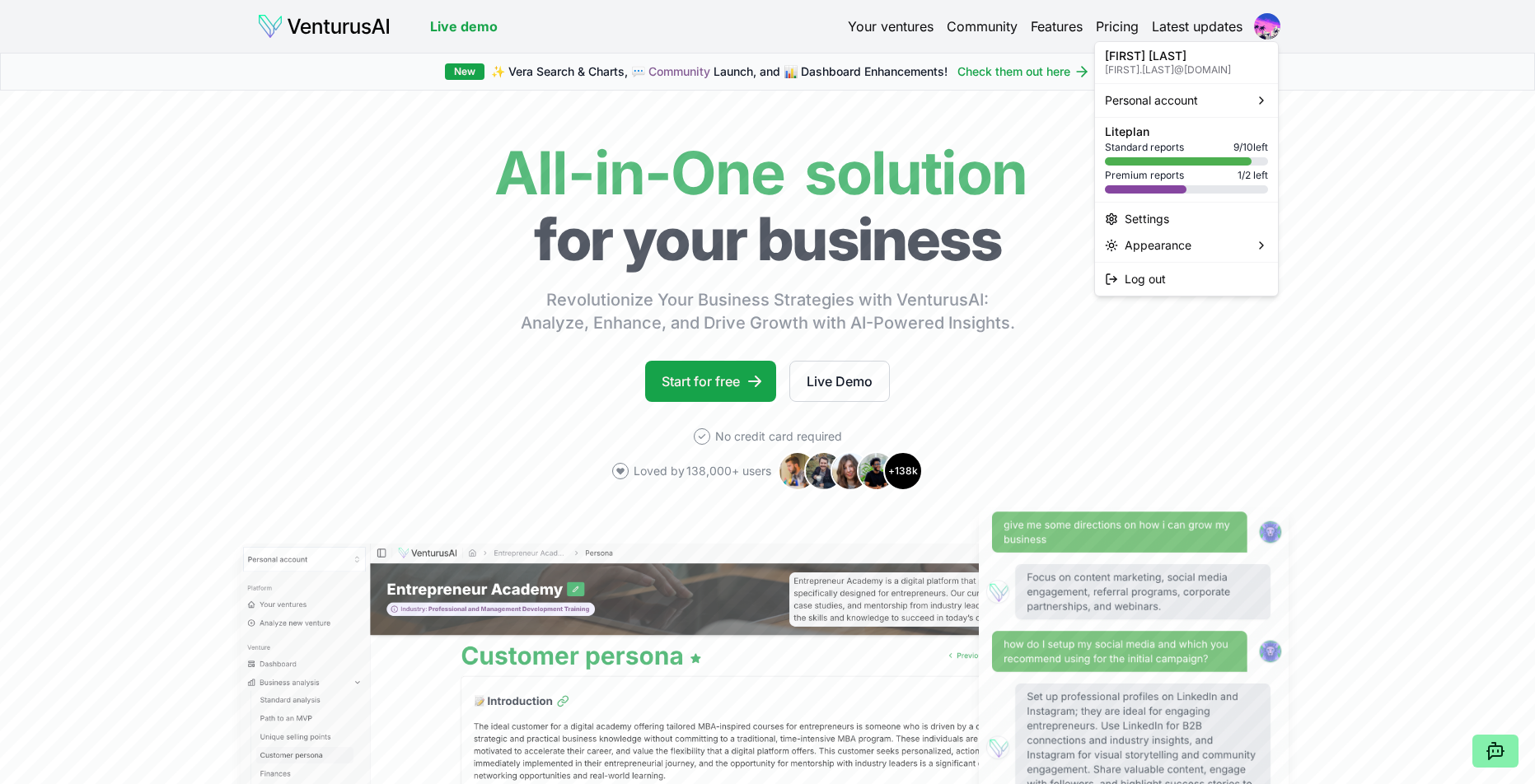click on "We value your privacy We use cookies to enhance your browsing experience, serve personalized ads or content, and analyze our traffic. By clicking "Accept All", you consent to our use of cookies. Customize    Accept All Customize Consent Preferences   We use cookies to help you navigate efficiently and perform certain functions. You will find detailed information about all cookies under each consent category below. The cookies that are categorized as "Necessary" are stored on your browser as they are essential for enabling the basic functionalities of the site. ...  Show more Necessary Always Active Necessary cookies are required to enable the basic features of this site, such as providing secure log-in or adjusting your consent preferences. These cookies do not store any personally identifiable data. Cookie cookieyes-consent Duration 1 year Description Cookie __cf_bm Duration 1 hour Description This cookie, set by Cloudflare, is used to support Cloudflare Bot Management.  Cookie _cfuvid Duration session lidc" at bounding box center [767, 392] 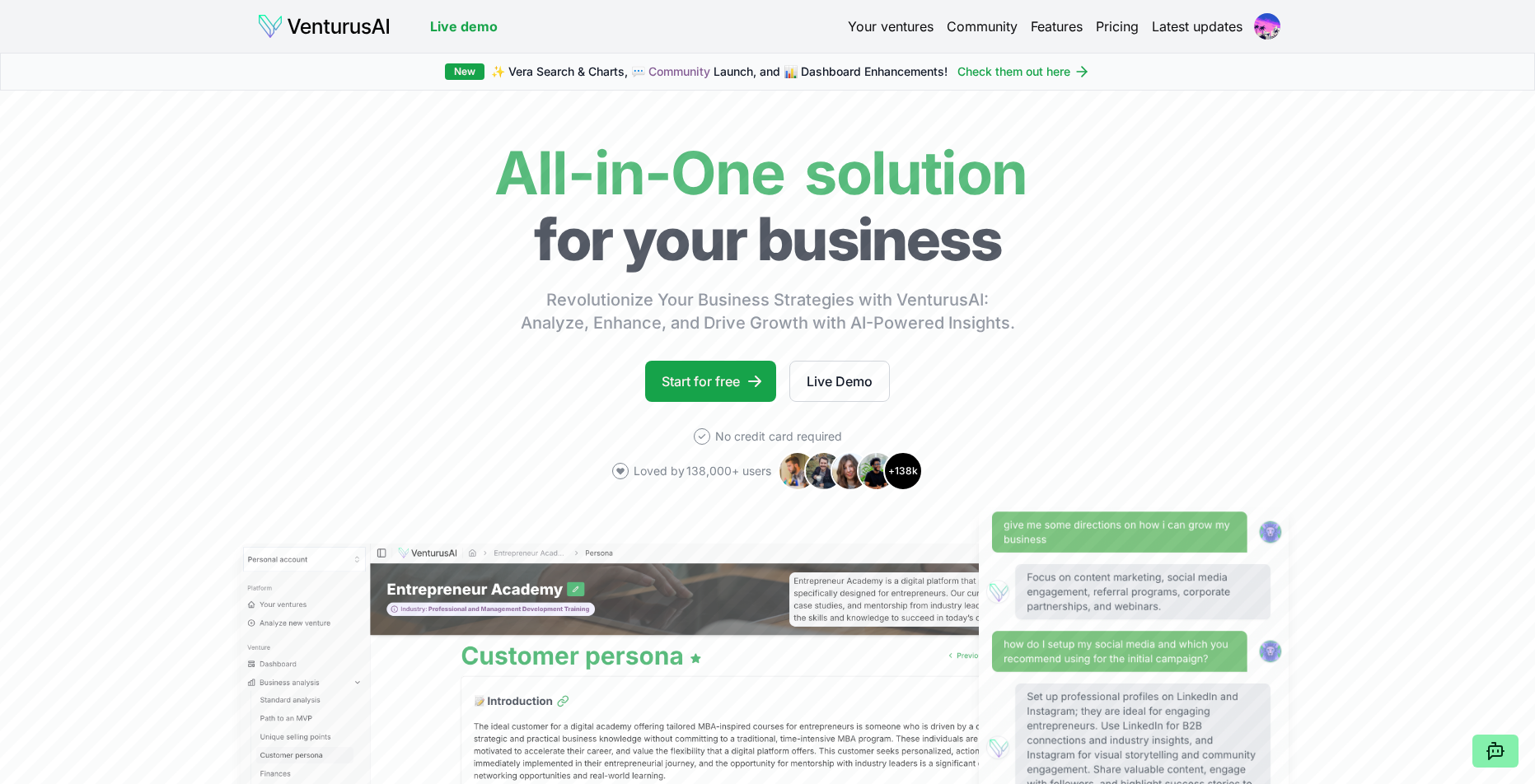 click on "Your ventures" at bounding box center [891, 26] 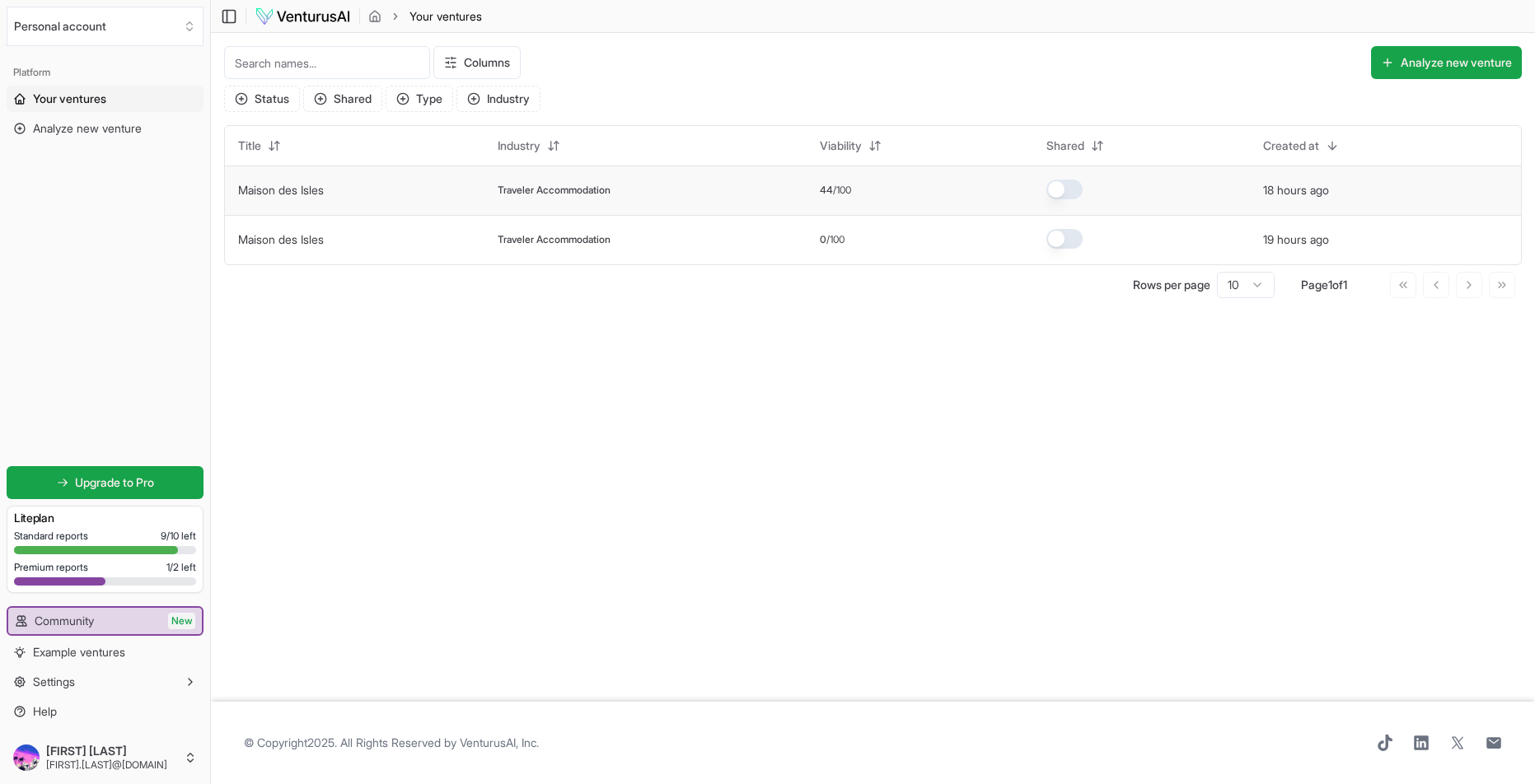 click on "/100" at bounding box center [842, 190] 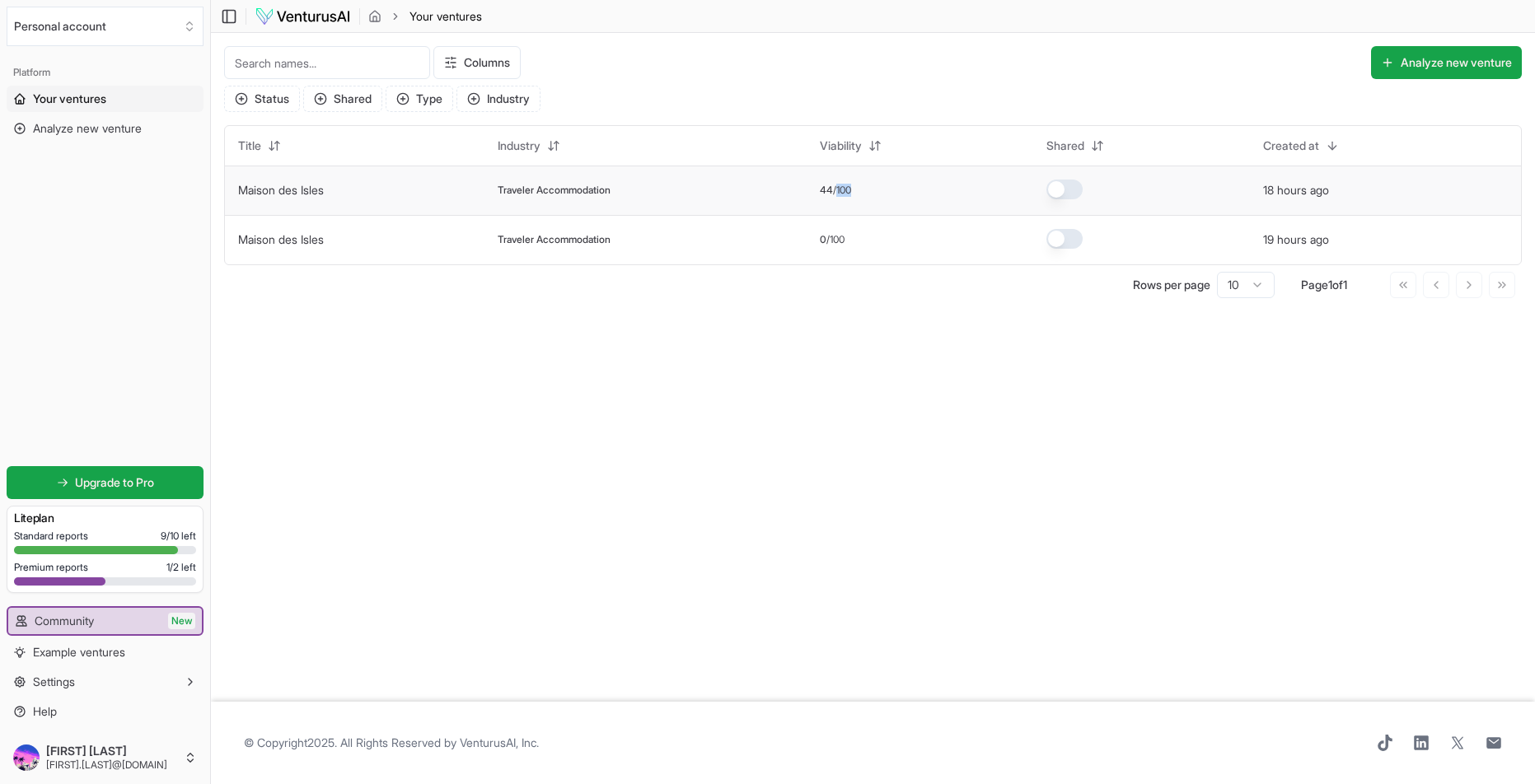 click on "/100" at bounding box center [842, 190] 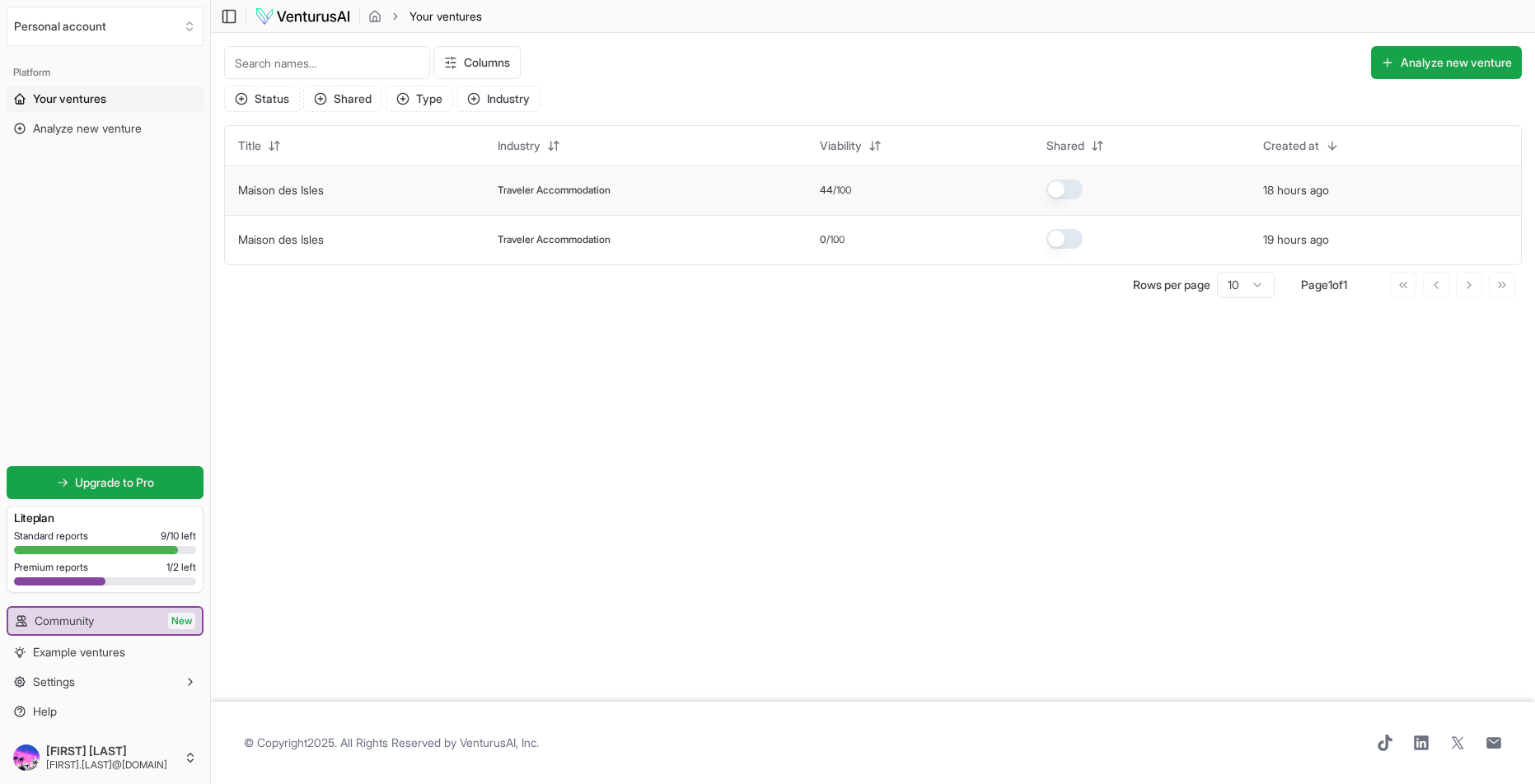 click on "Traveler Accommodation" at bounding box center (554, 190) 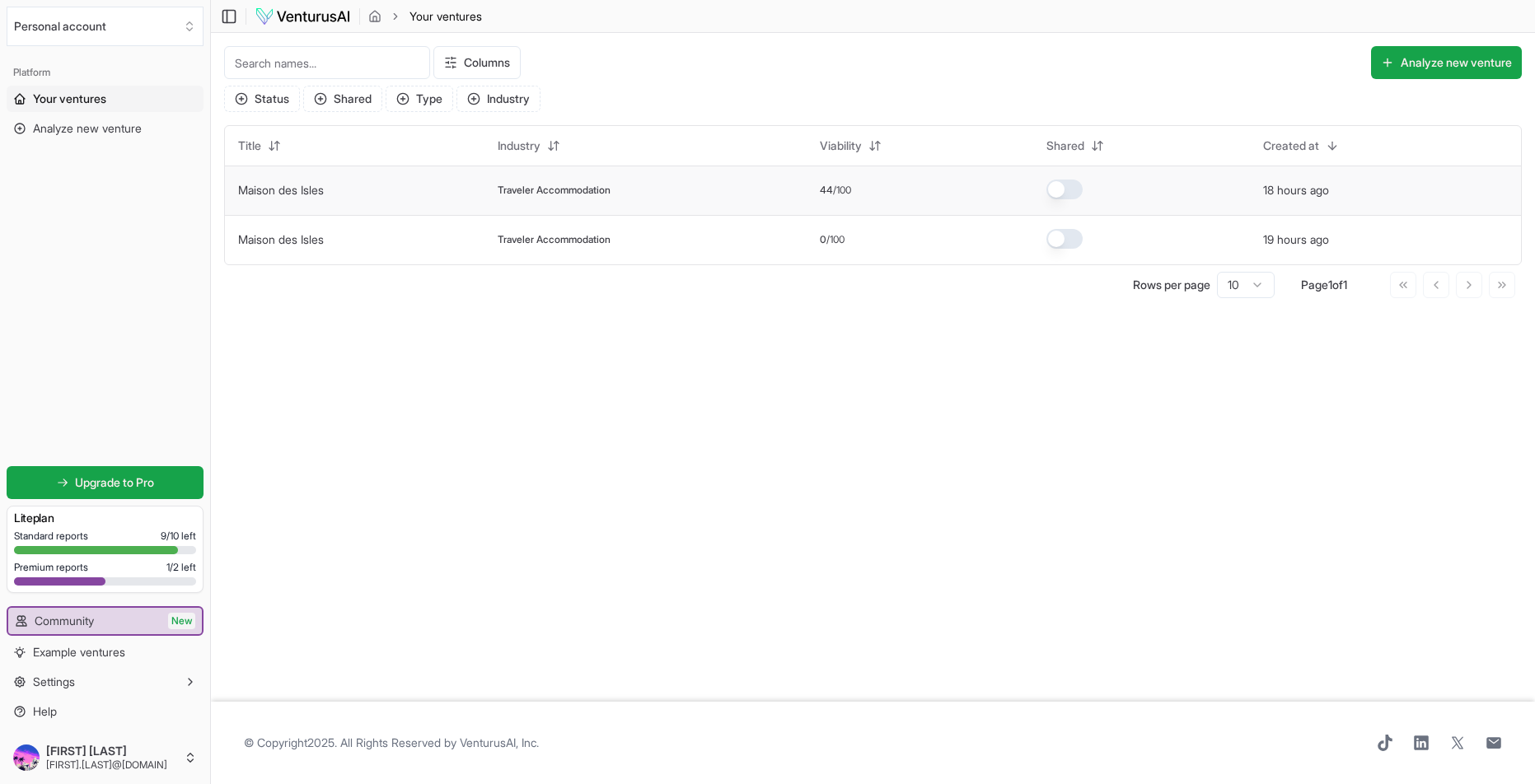 click on "Maison des Isles" at bounding box center [281, 189] 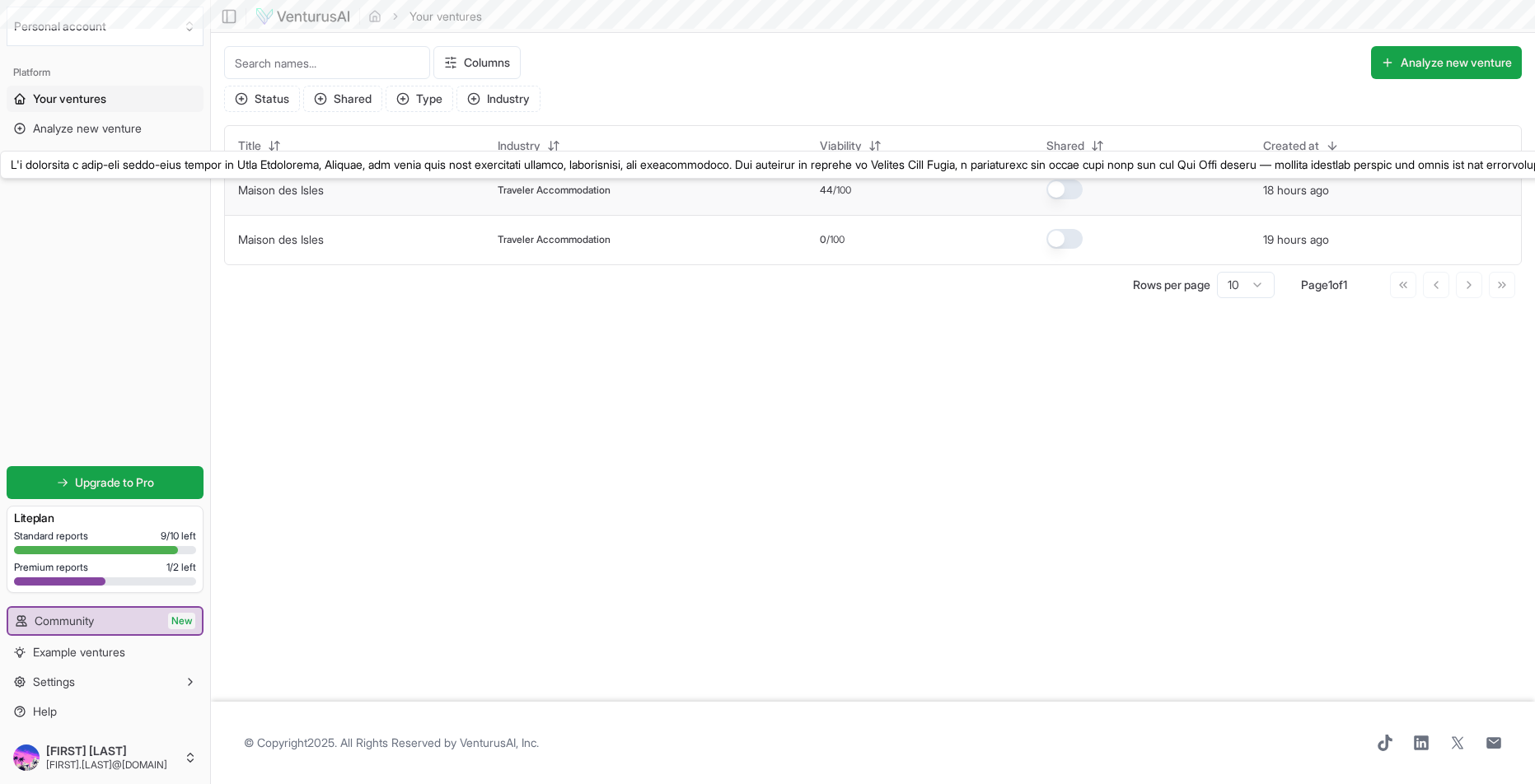 click on "Maison des Isles" at bounding box center (281, 189) 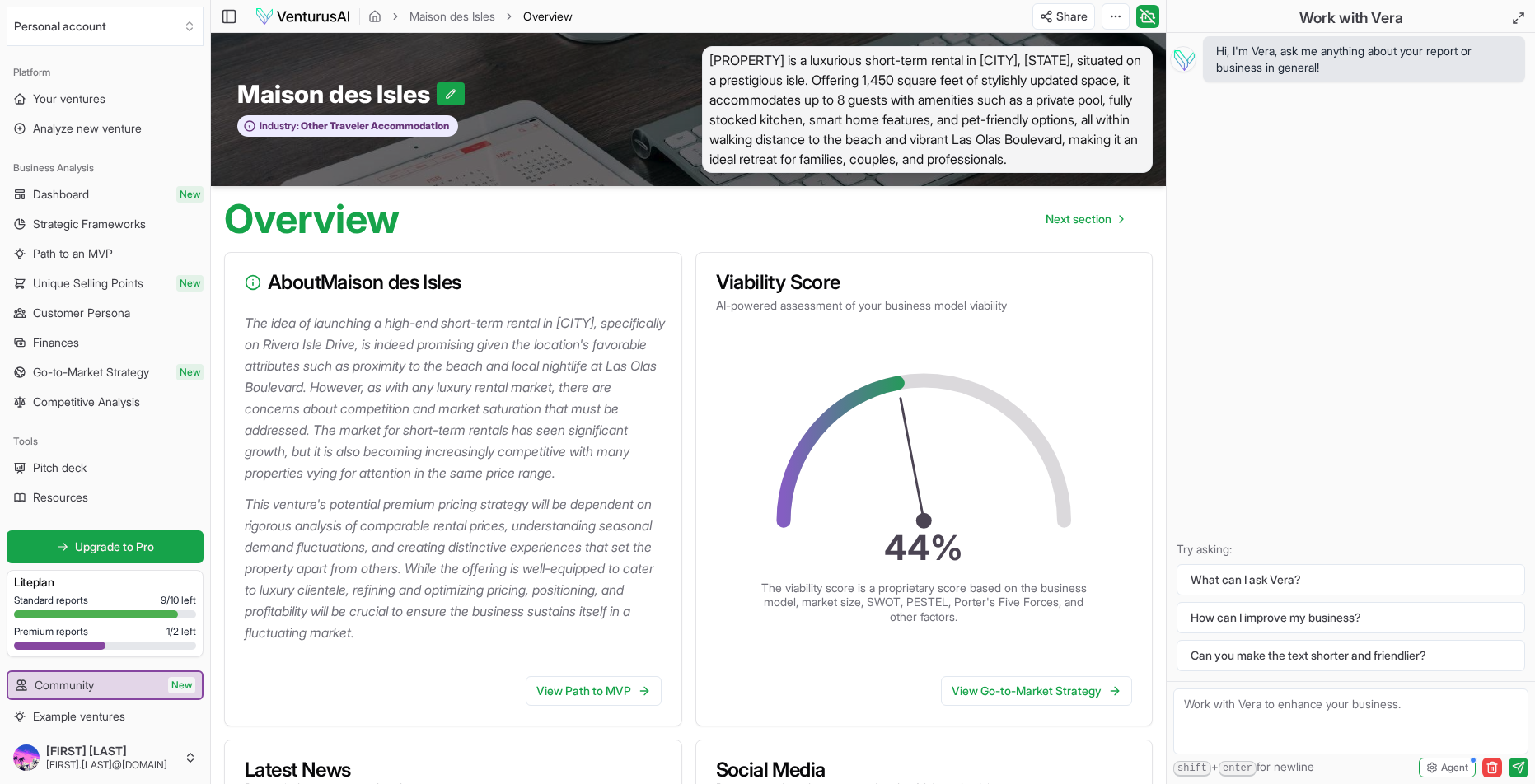 click on "Maison des Isles is a luxurious short-term rental in Fort Lauderdale, [STATE], situated on a prestigious isle. Offering 1,450 square feet of stylishly updated space, it accommodates up to 8 guests with amenities such as a private pool, fully stocked kitchen, smart home features, and pet-friendly options, all within walking distance to the beach and vibrant Las Olas Boulevard, making it an ideal retreat for families, couples, and professionals." at bounding box center [928, 110] 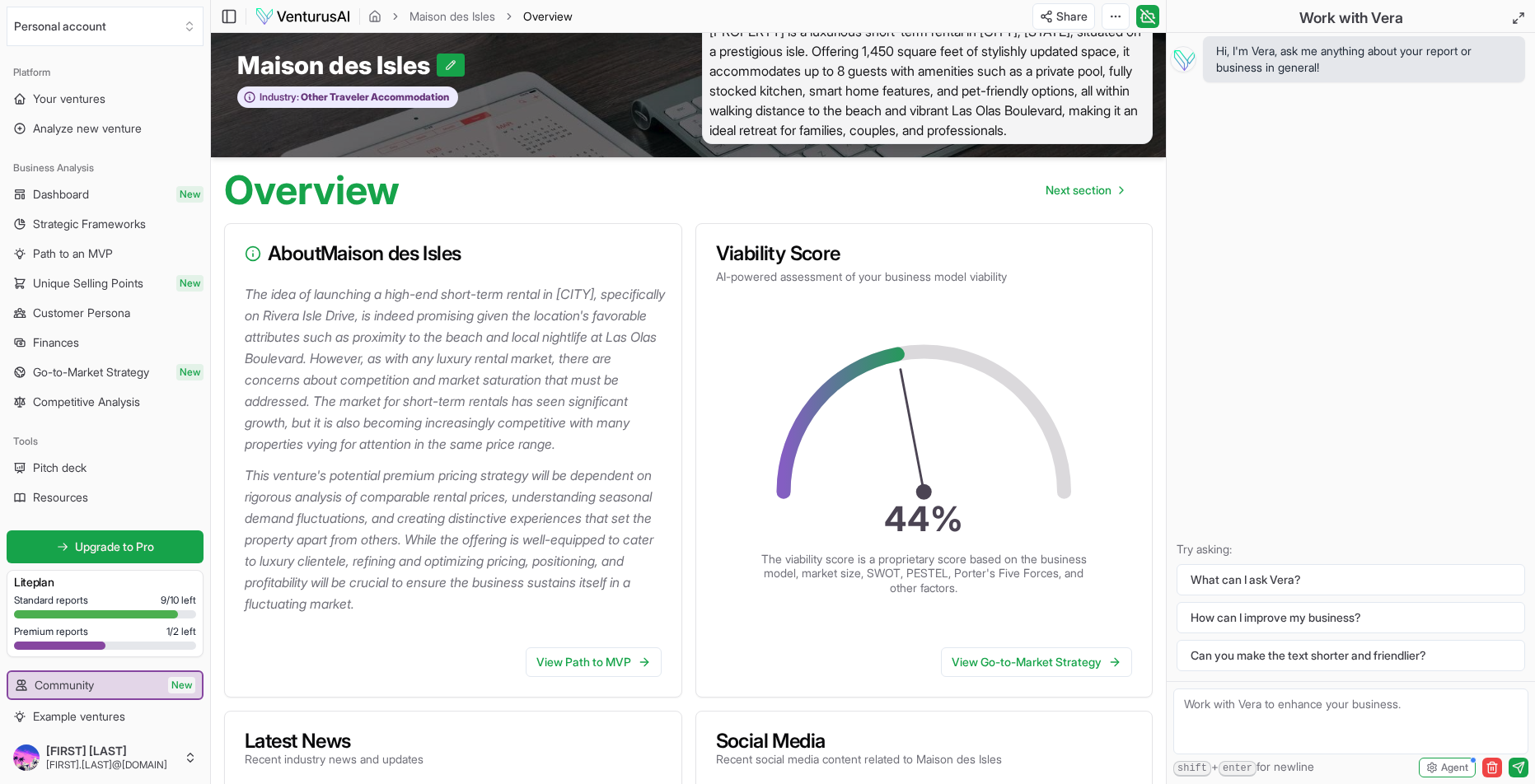 scroll, scrollTop: 0, scrollLeft: 0, axis: both 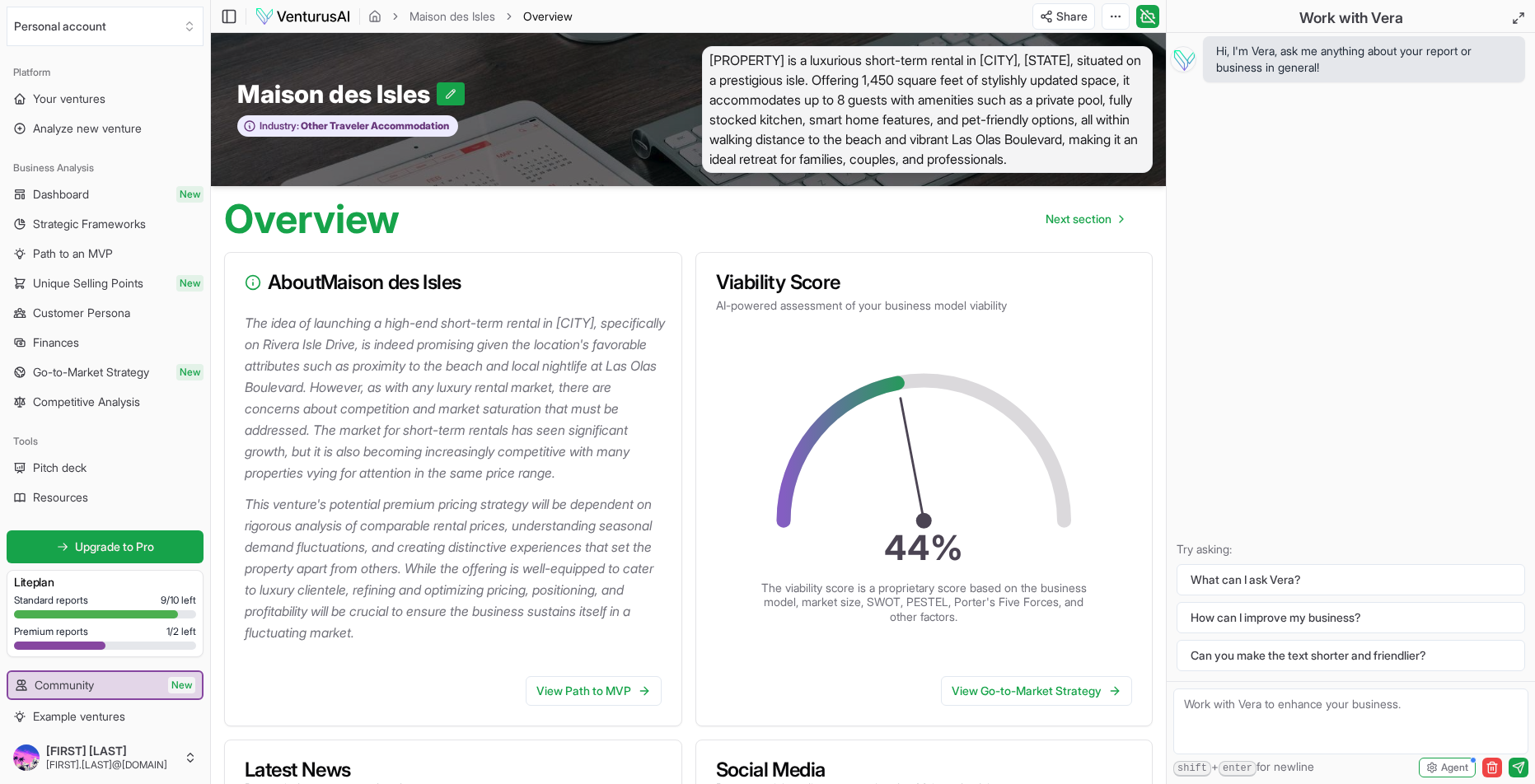 click on "Maison des Isles is a luxurious short-term rental in Fort Lauderdale, [STATE], situated on a prestigious isle. Offering 1,450 square feet of stylishly updated space, it accommodates up to 8 guests with amenities such as a private pool, fully stocked kitchen, smart home features, and pet-friendly options, all within walking distance to the beach and vibrant Las Olas Boulevard, making it an ideal retreat for families, couples, and professionals." at bounding box center (928, 110) 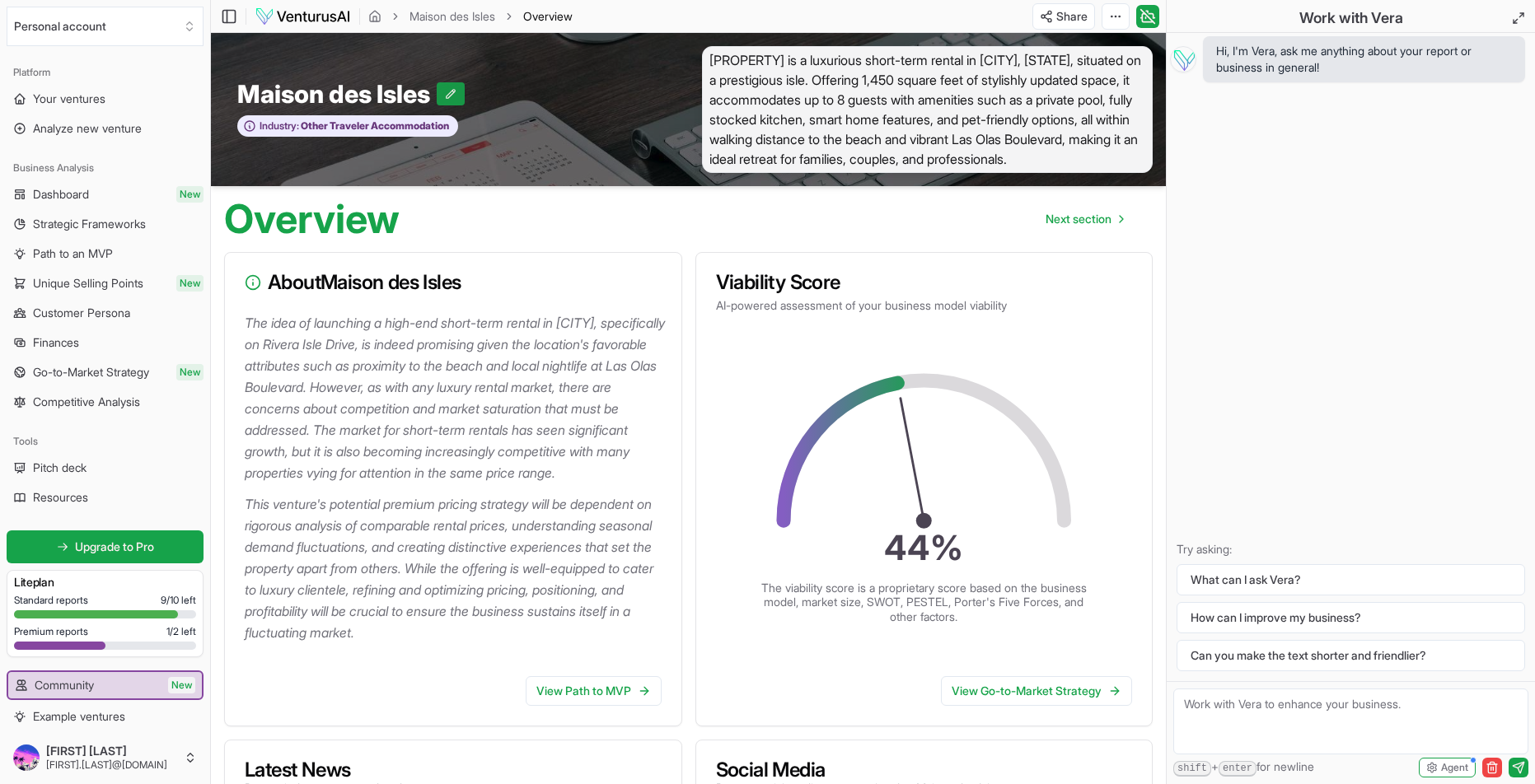 click at bounding box center (451, 94) 